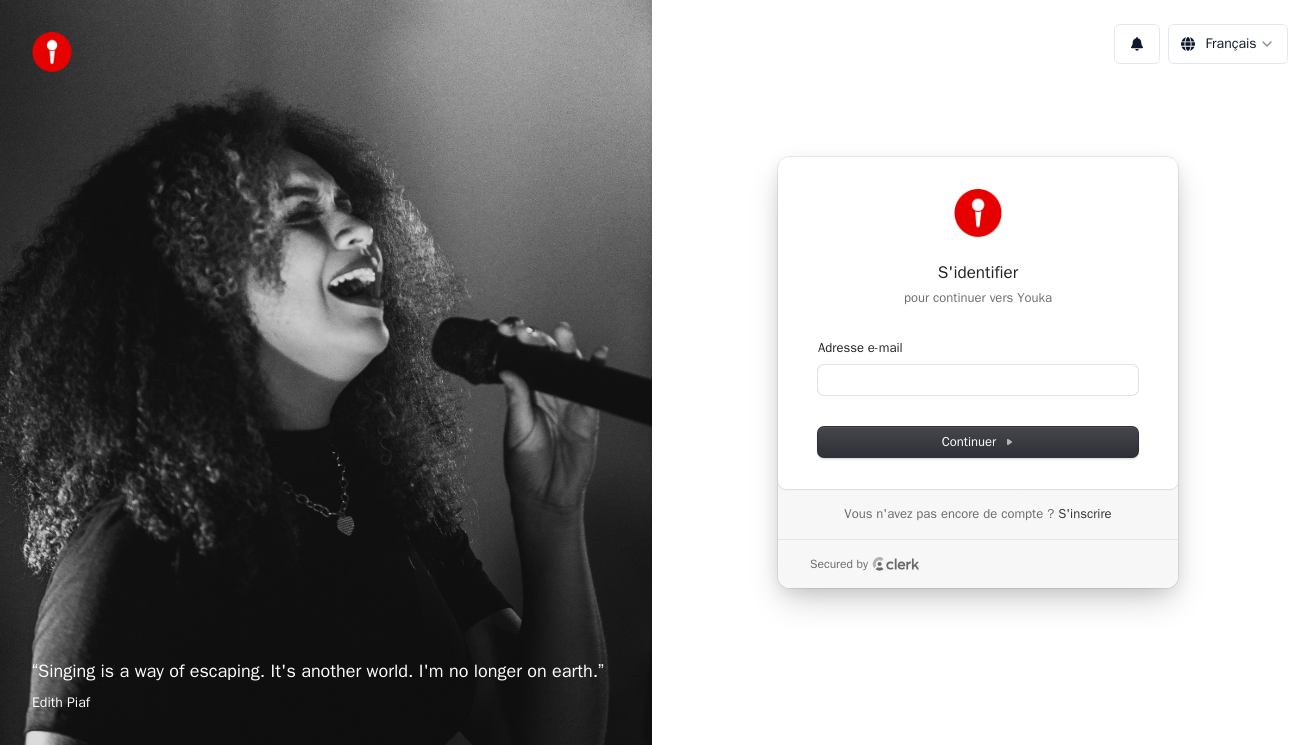 scroll, scrollTop: 0, scrollLeft: 0, axis: both 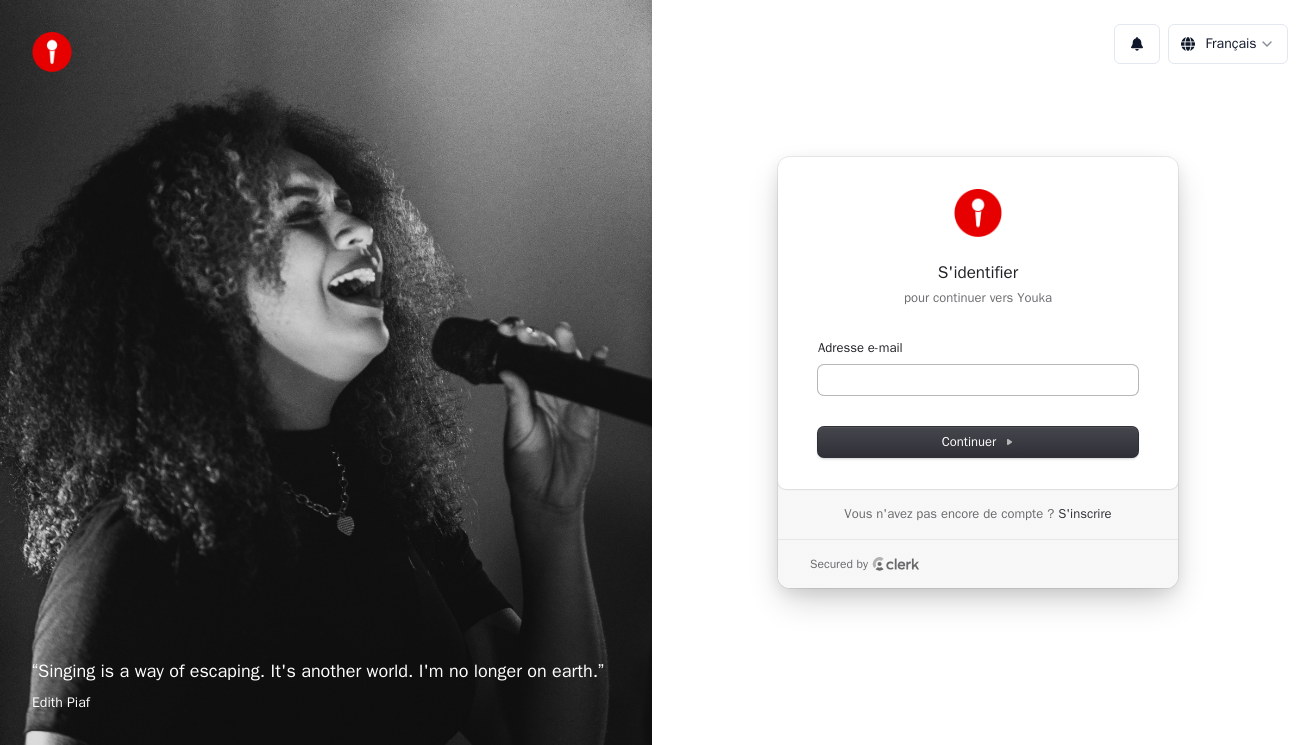 drag, startPoint x: 810, startPoint y: 31, endPoint x: 973, endPoint y: 377, distance: 382.47223 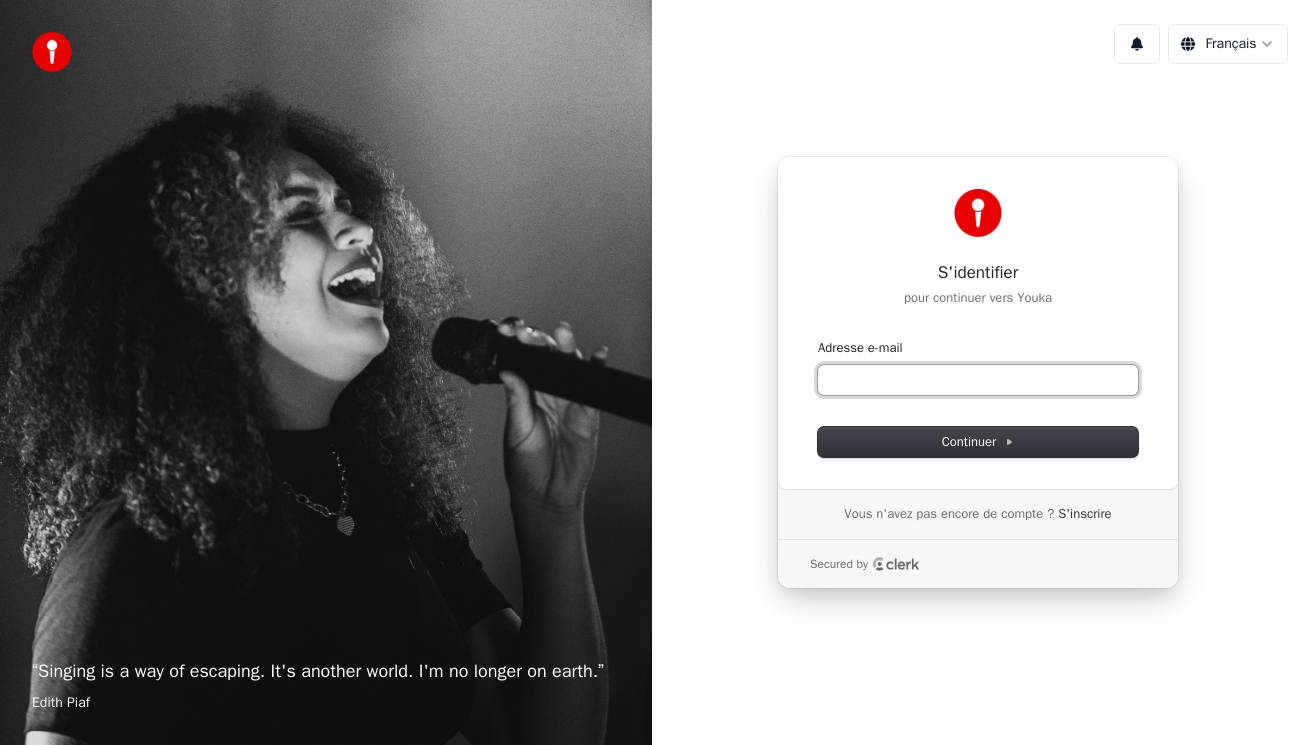 click on "Adresse e-mail" at bounding box center [978, 380] 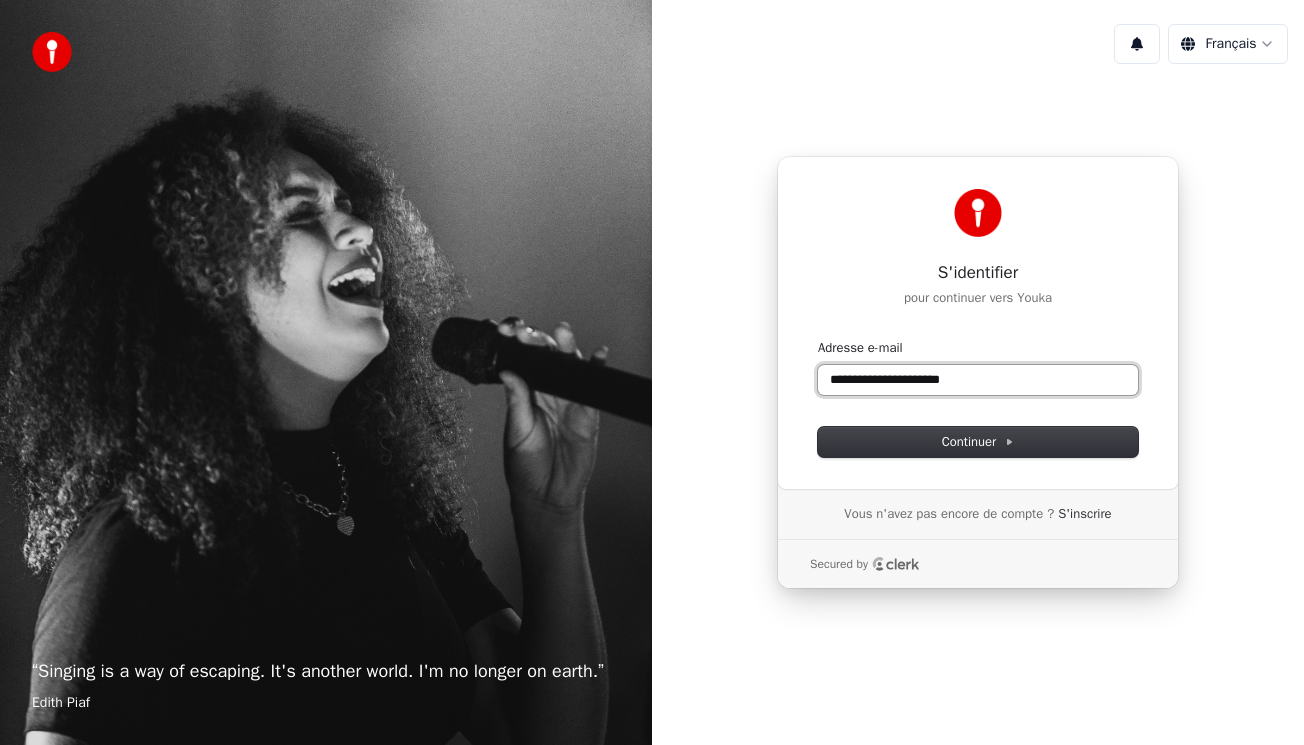 click at bounding box center (818, 339) 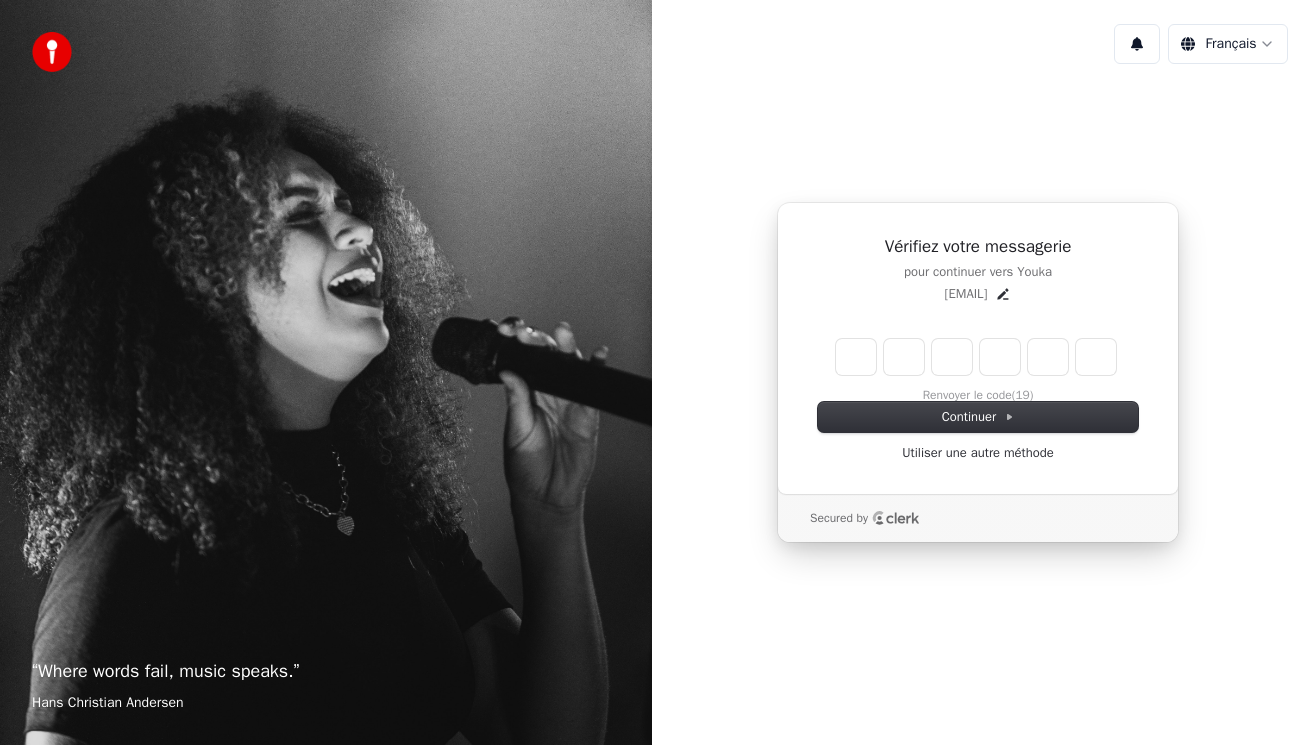 type on "*" 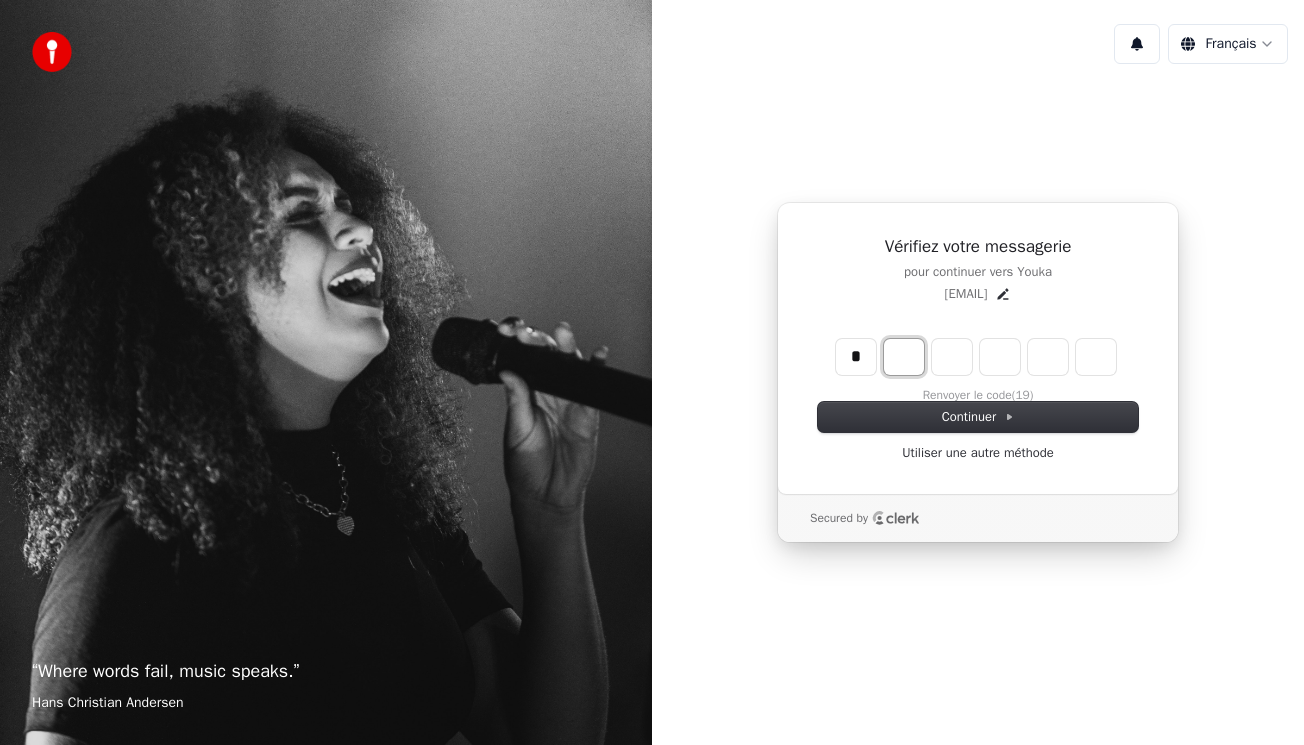 type on "*" 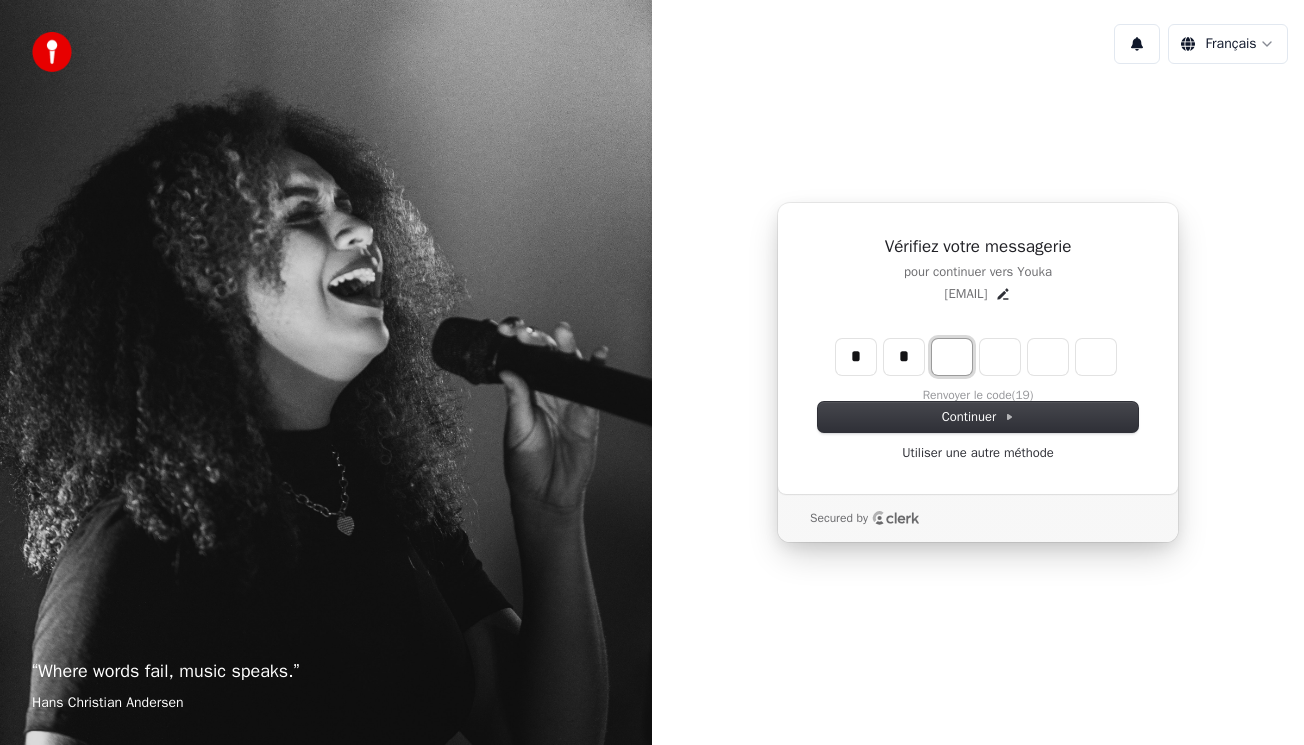 type on "**" 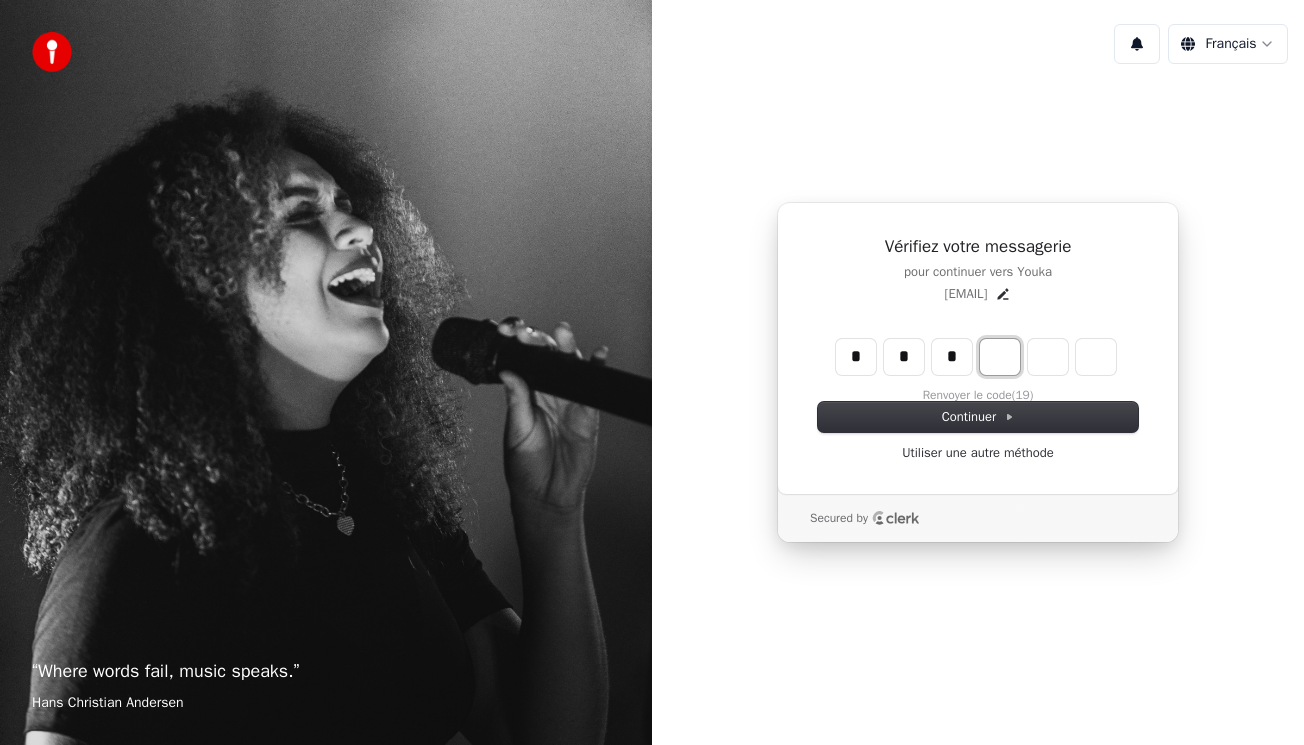 type on "***" 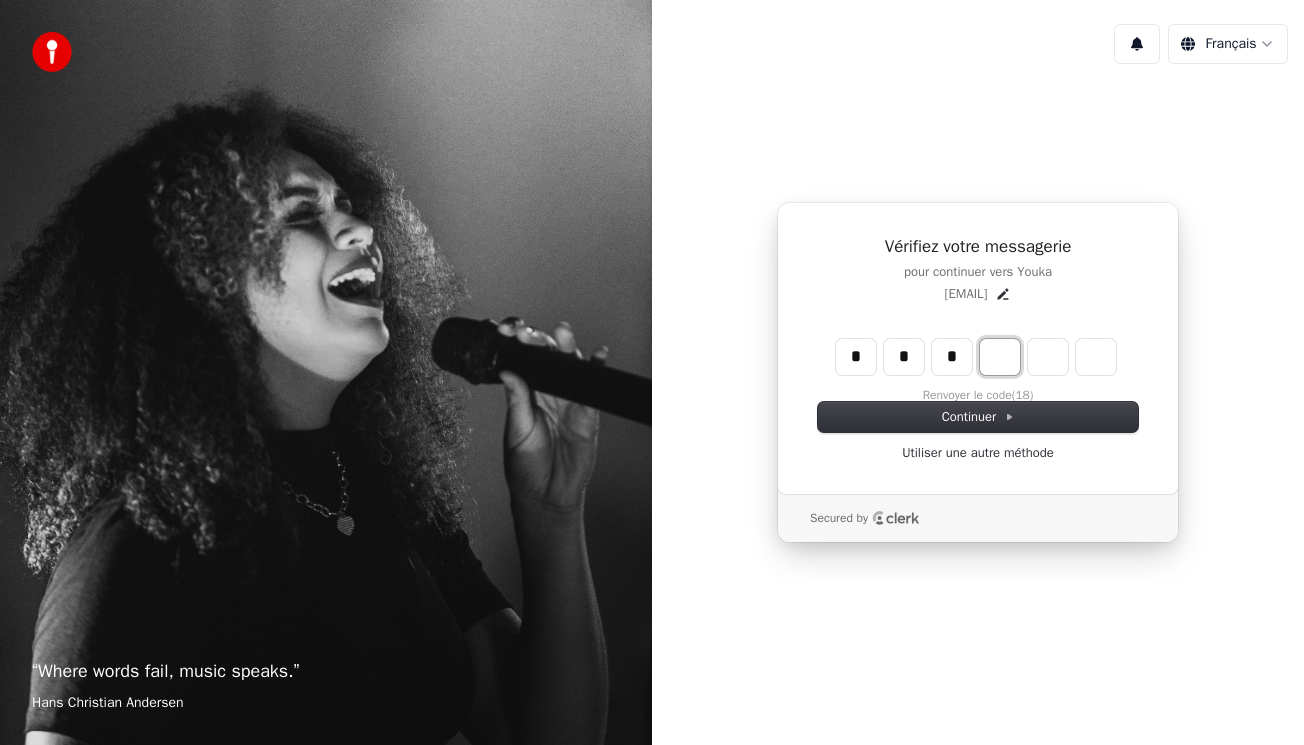 type on "*" 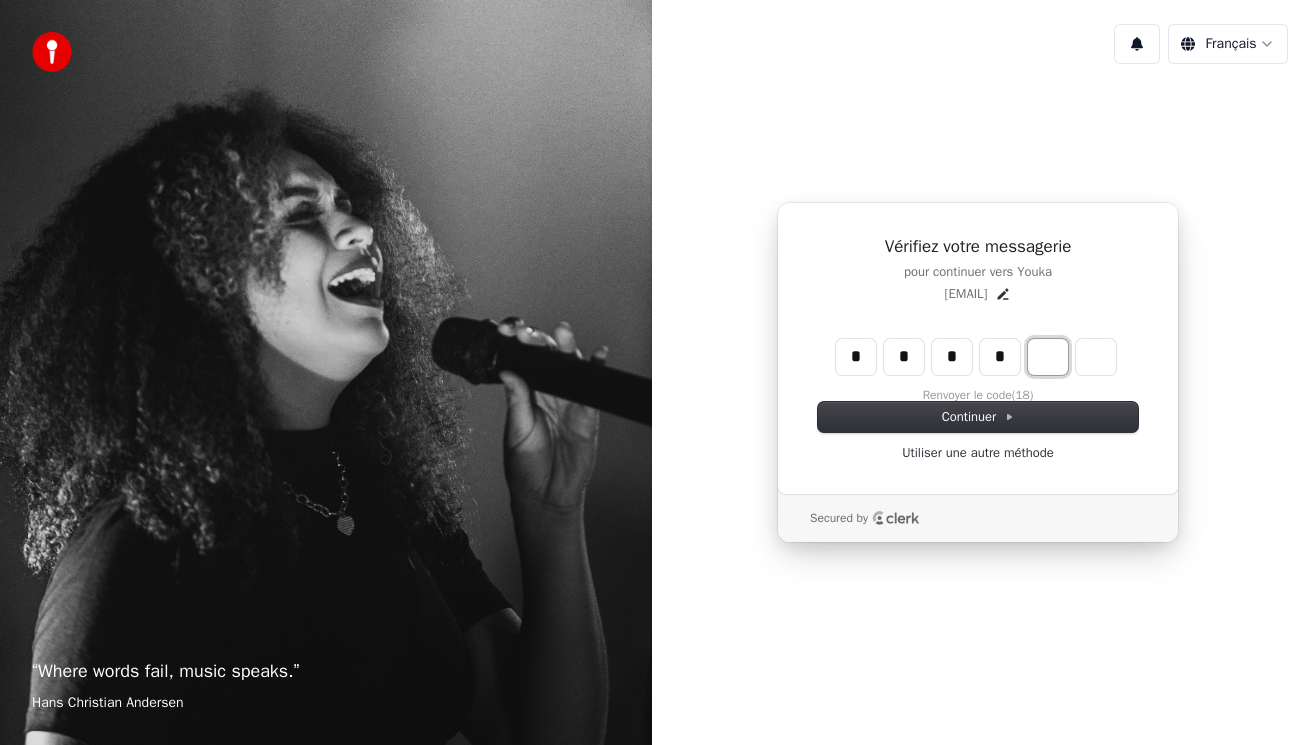 type on "****" 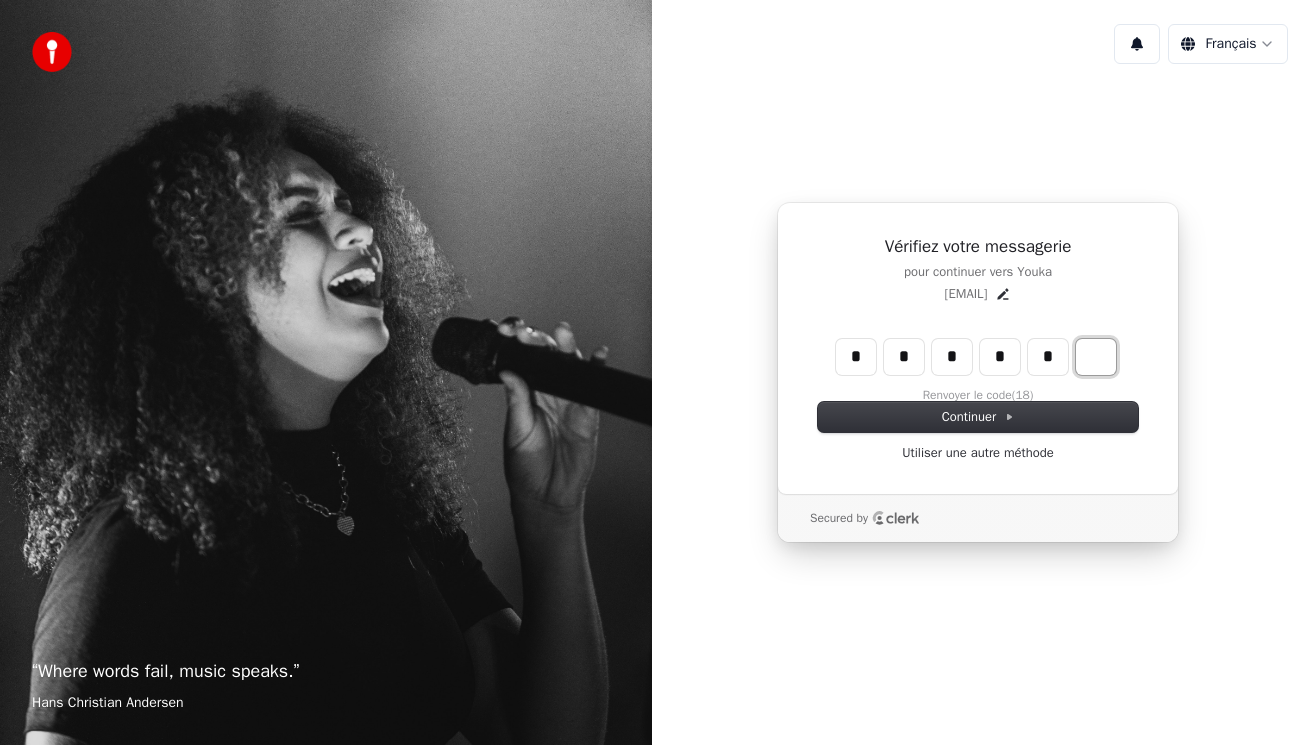 type on "******" 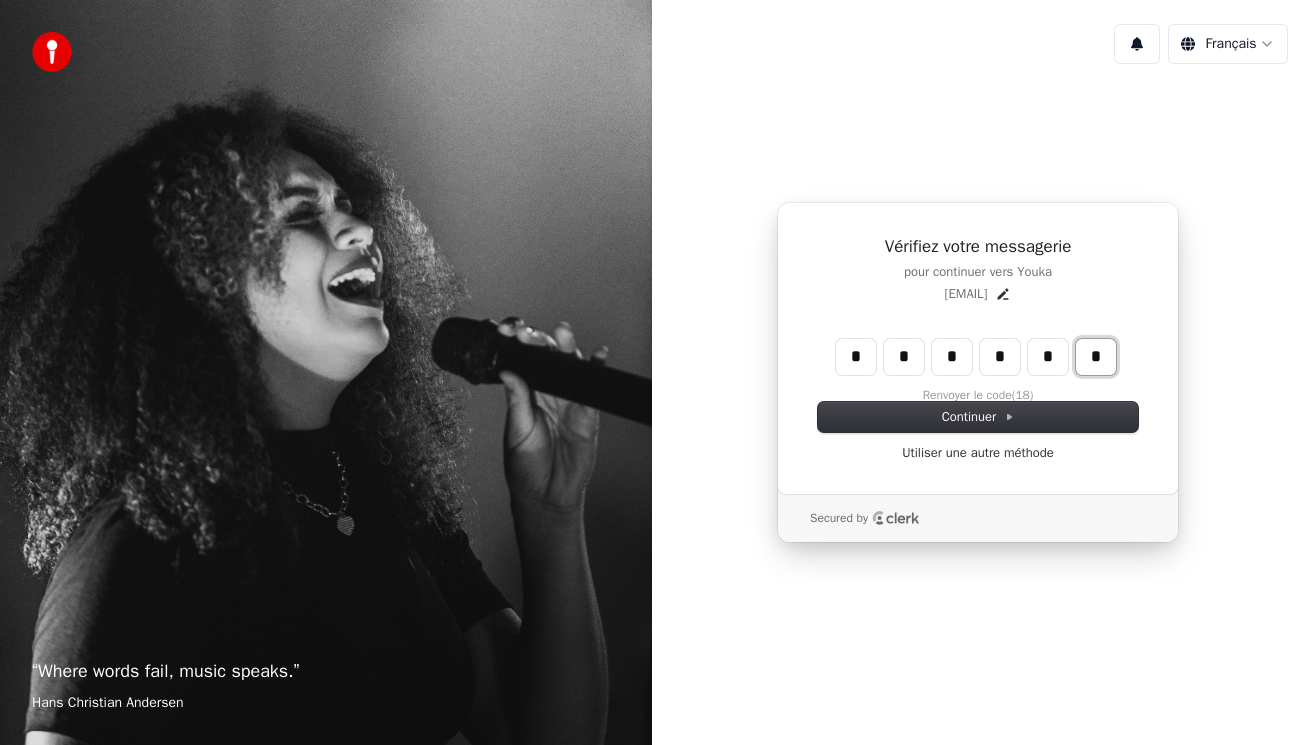 type on "*" 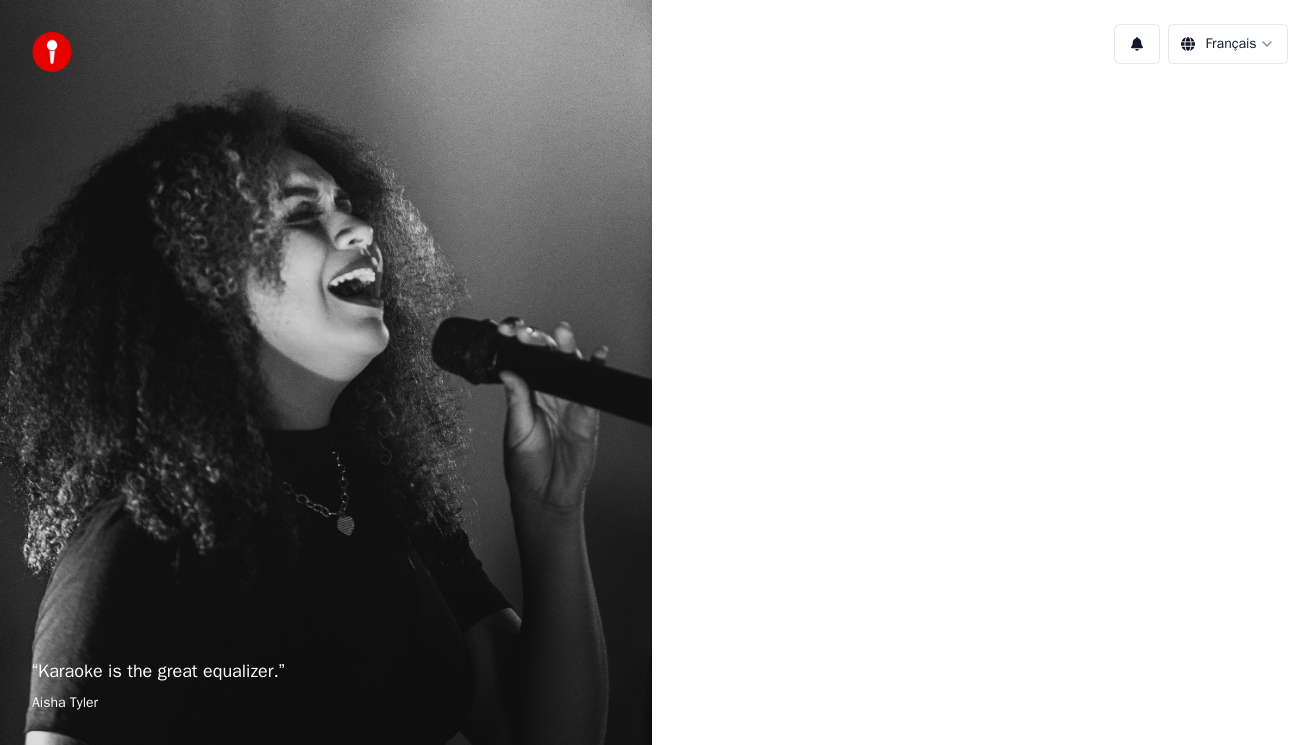 scroll, scrollTop: 0, scrollLeft: 0, axis: both 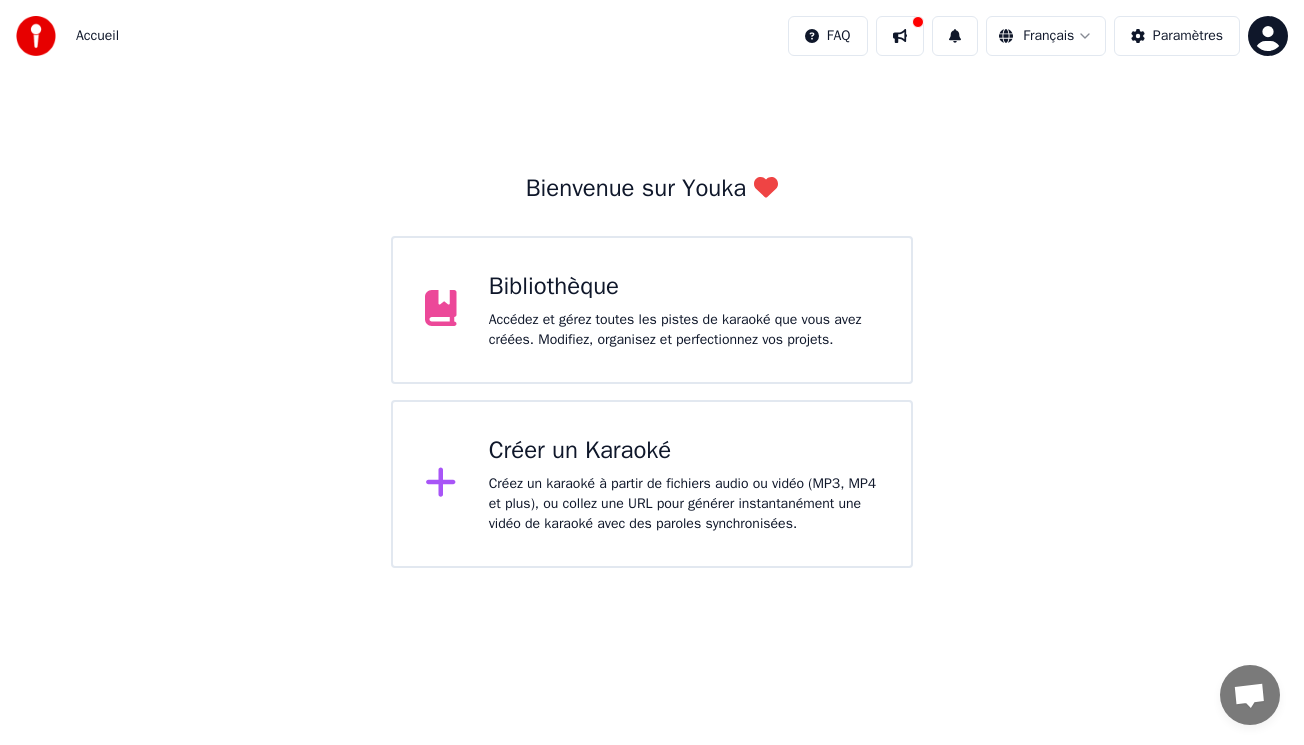 click on "Bienvenue sur Youka Bibliothèque Accédez et gérez toutes les pistes de karaoké que vous avez créées. Modifiez, organisez et perfectionnez vos projets. Créer un Karaoké Créez un karaoké à partir de fichiers audio ou vidéo (MP3, MP4 et plus), ou collez une URL pour générer instantanément une vidéo de karaoké avec des paroles synchronisées." at bounding box center (652, 369) 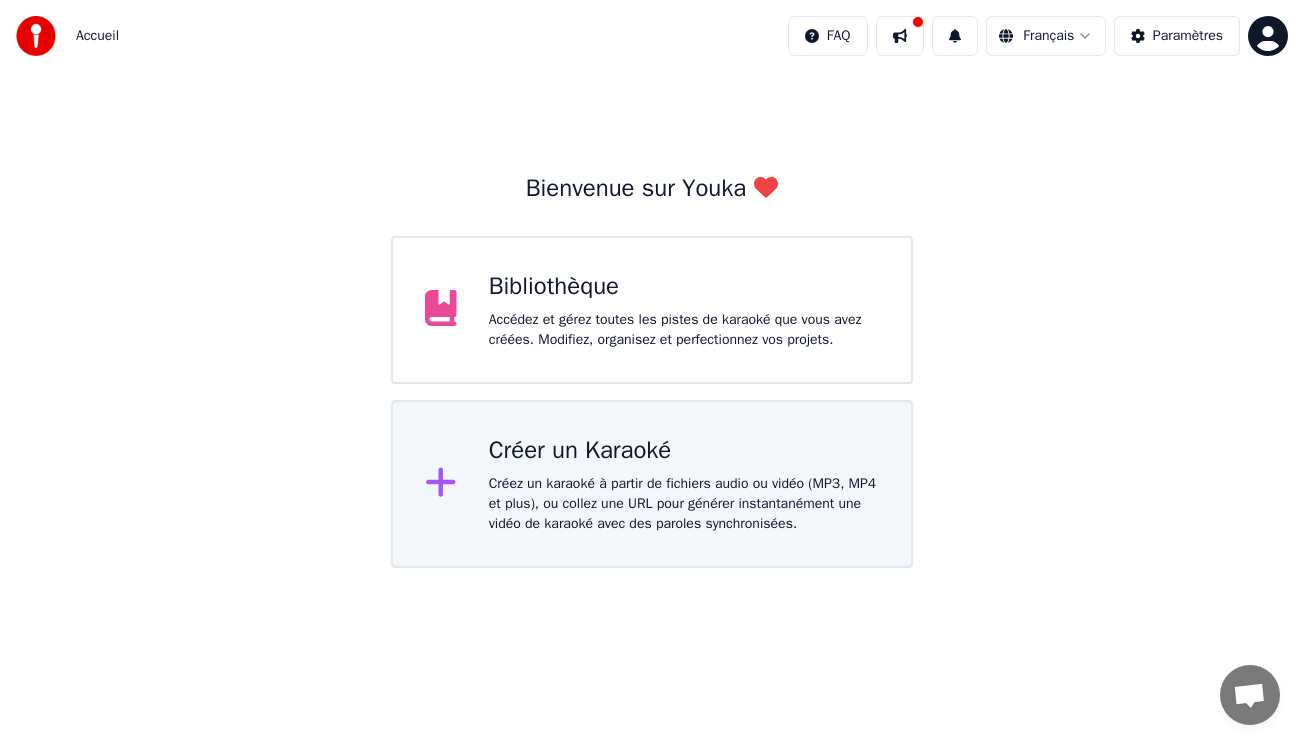 click on "Créez un karaoké à partir de fichiers audio ou vidéo (MP3, MP4 et plus), ou collez une URL pour générer instantanément une vidéo de karaoké avec des paroles synchronisées." at bounding box center [684, 504] 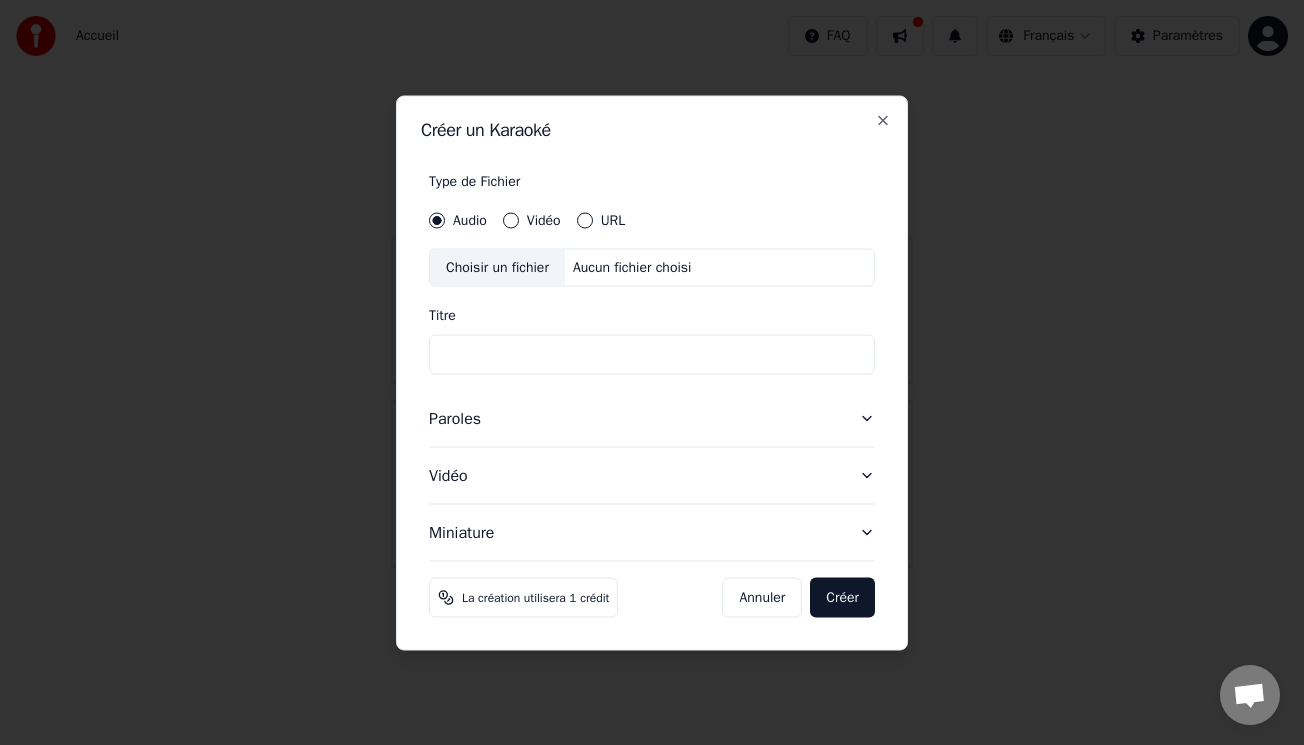 click on "Choisir un fichier" at bounding box center [497, 267] 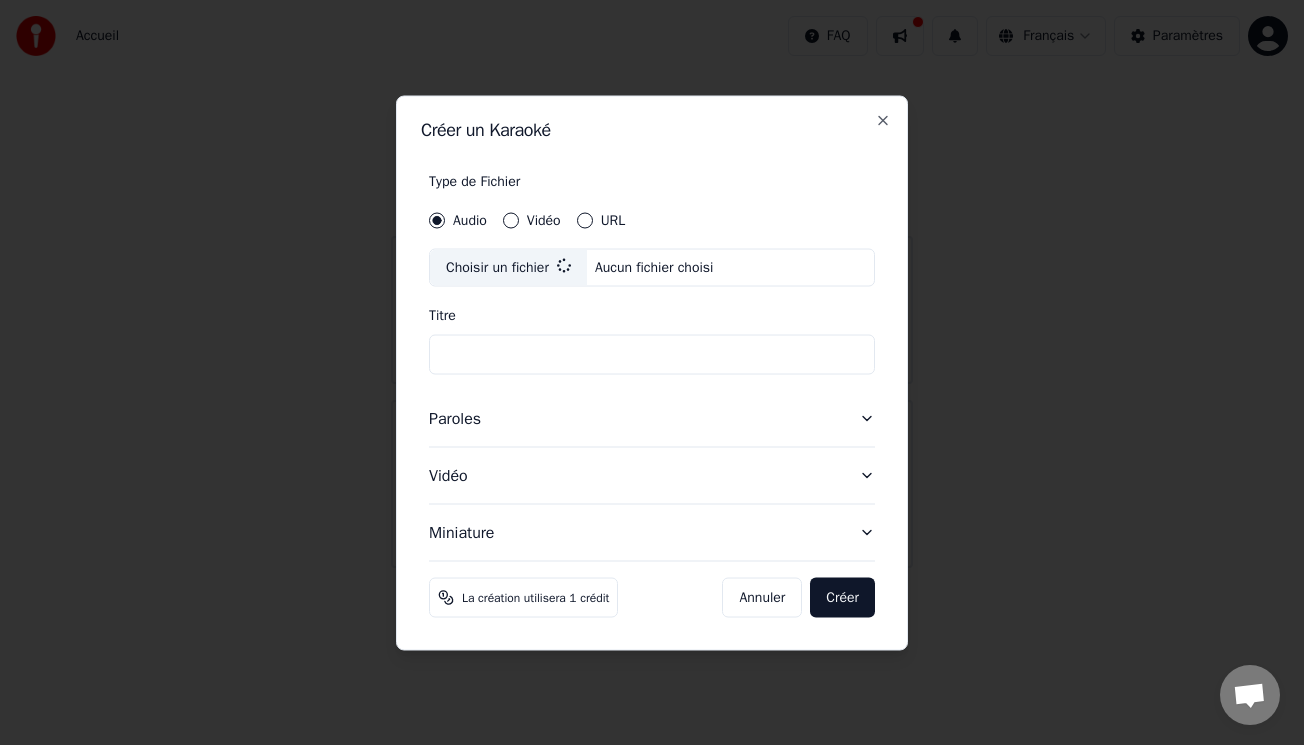 click on "Créer un Karaoké Type de Fichier Audio Vidéo URL Choisir un fichier Aucun fichier choisi Titre Paroles Vidéo Miniature La création utilisera 1 crédit Annuler Créer Close" at bounding box center [652, 372] 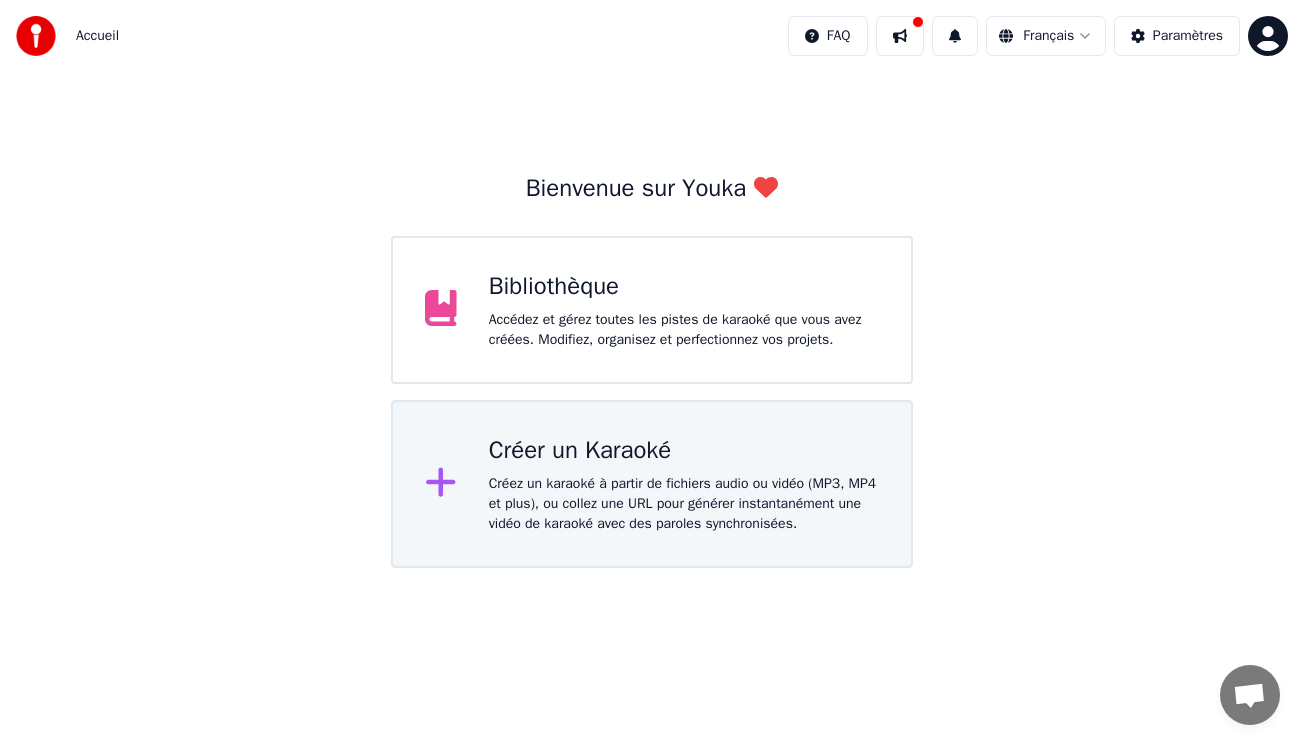 click on "Créez un karaoké à partir de fichiers audio ou vidéo (MP3, MP4 et plus), ou collez une URL pour générer instantanément une vidéo de karaoké avec des paroles synchronisées." at bounding box center [684, 504] 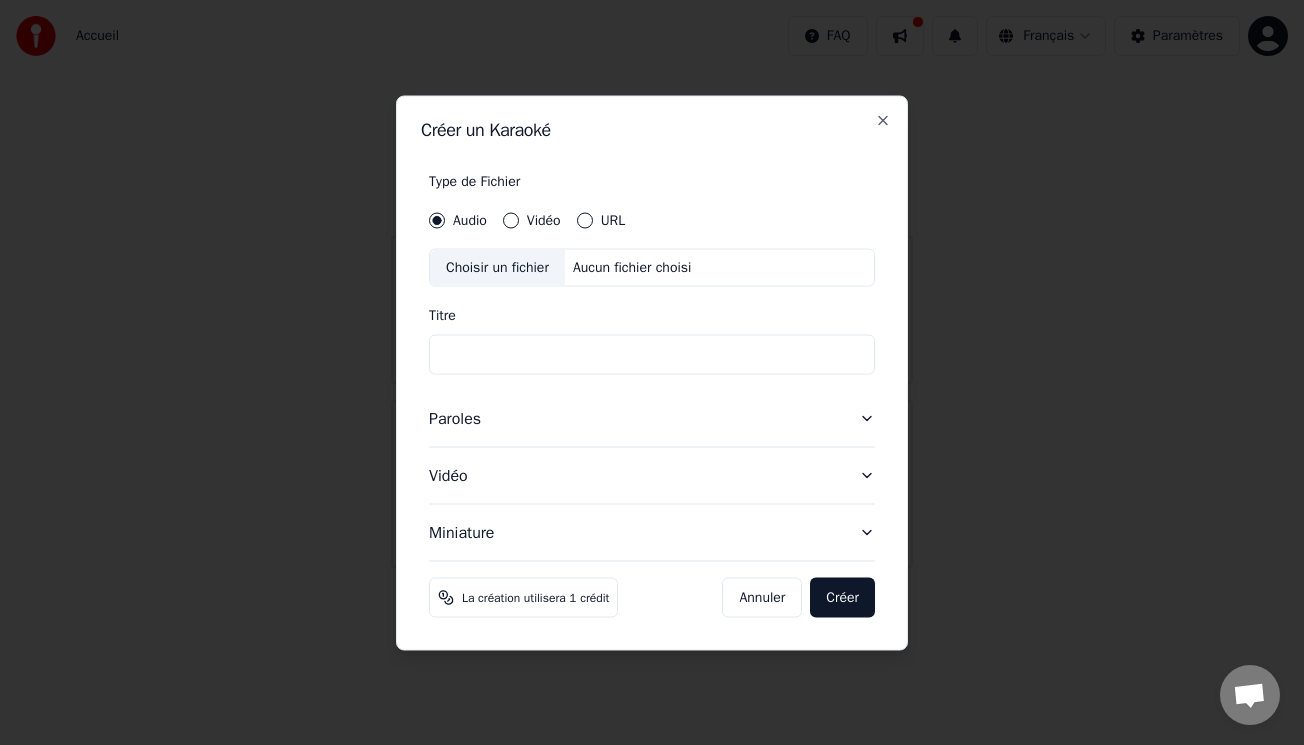 click on "Aucun fichier choisi" at bounding box center [632, 267] 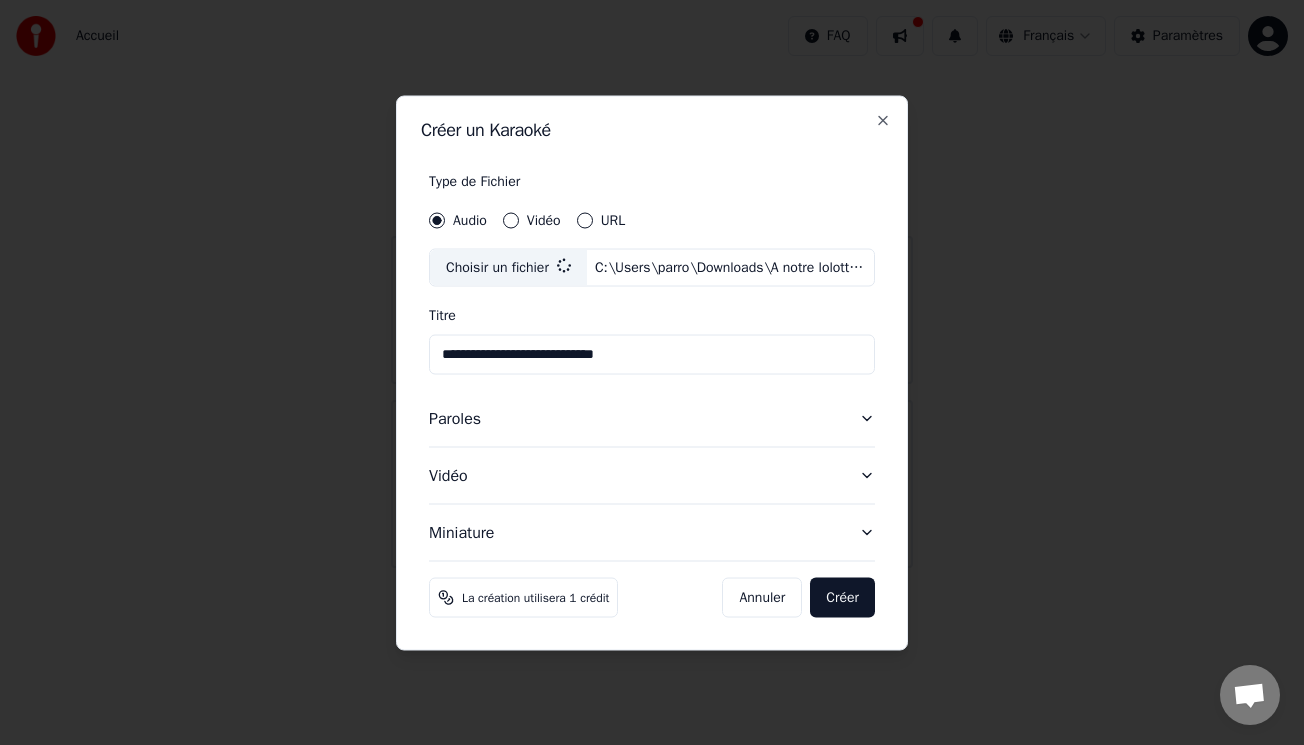 click on "**********" at bounding box center [652, 354] 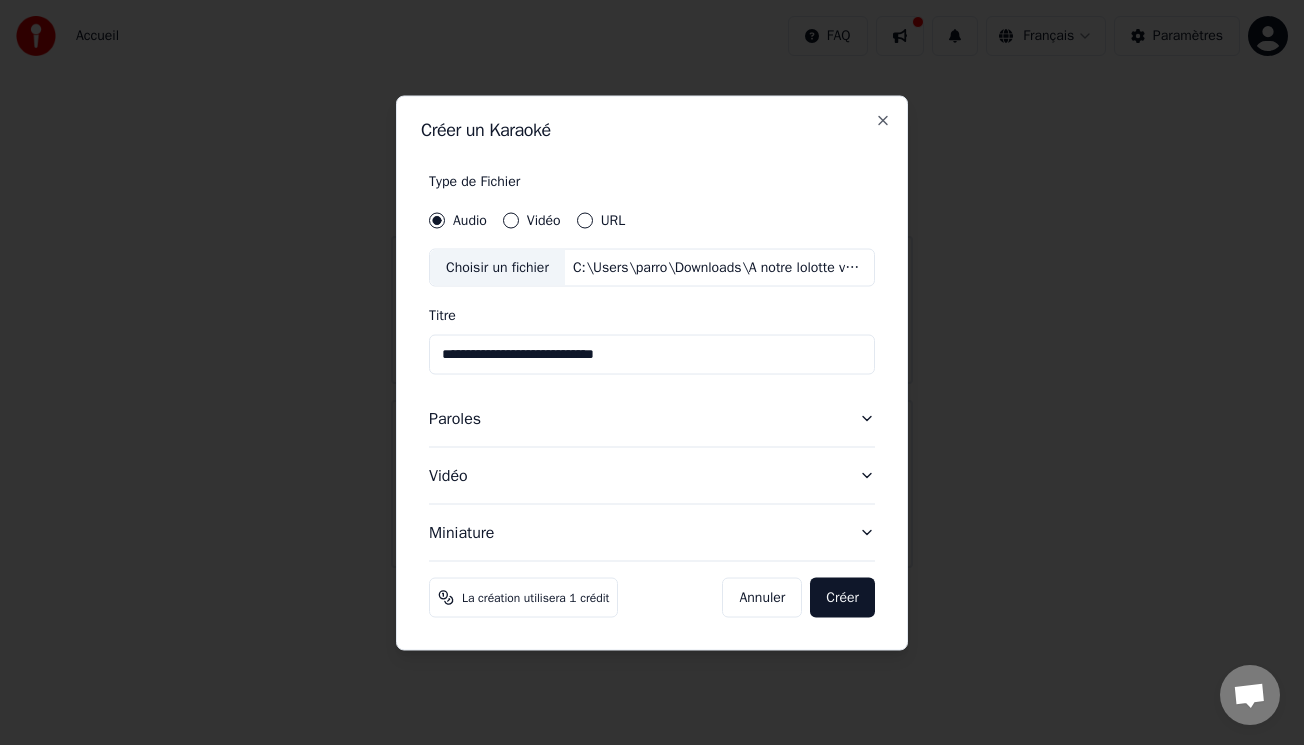 click on "**********" at bounding box center (652, 354) 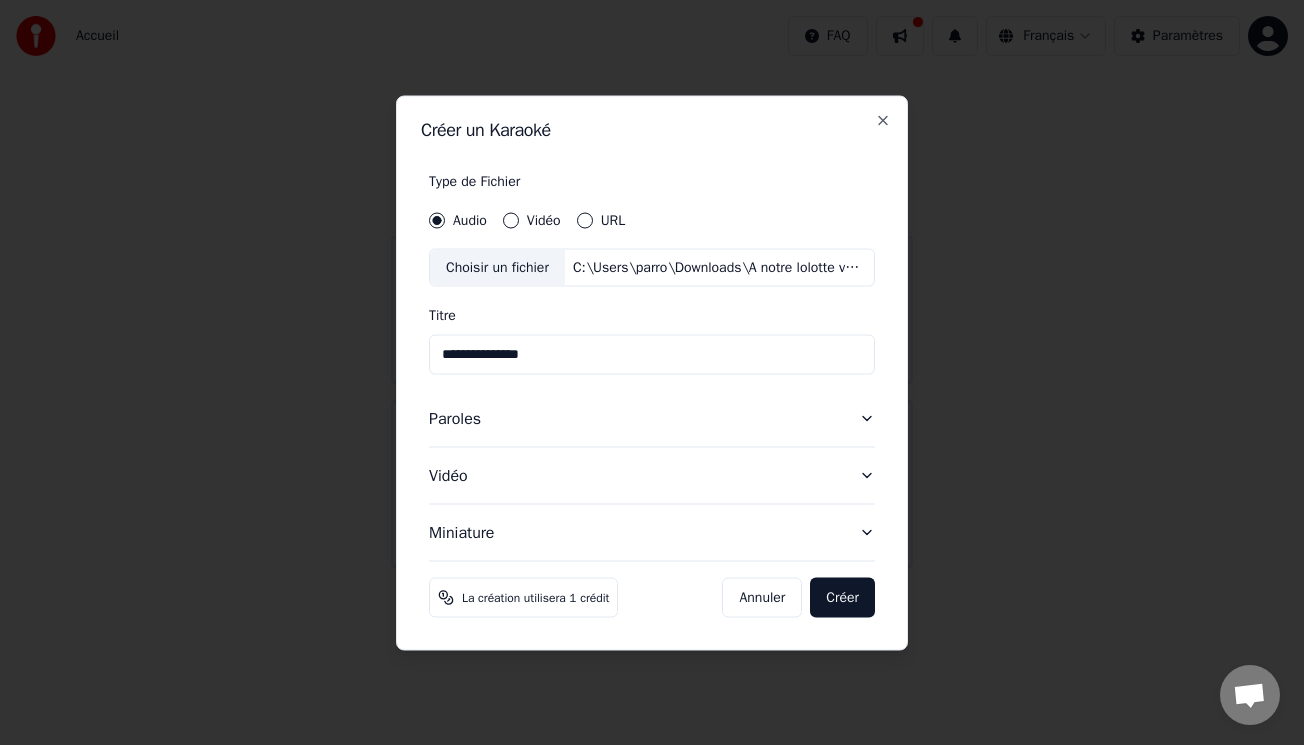 click on "**********" at bounding box center [652, 354] 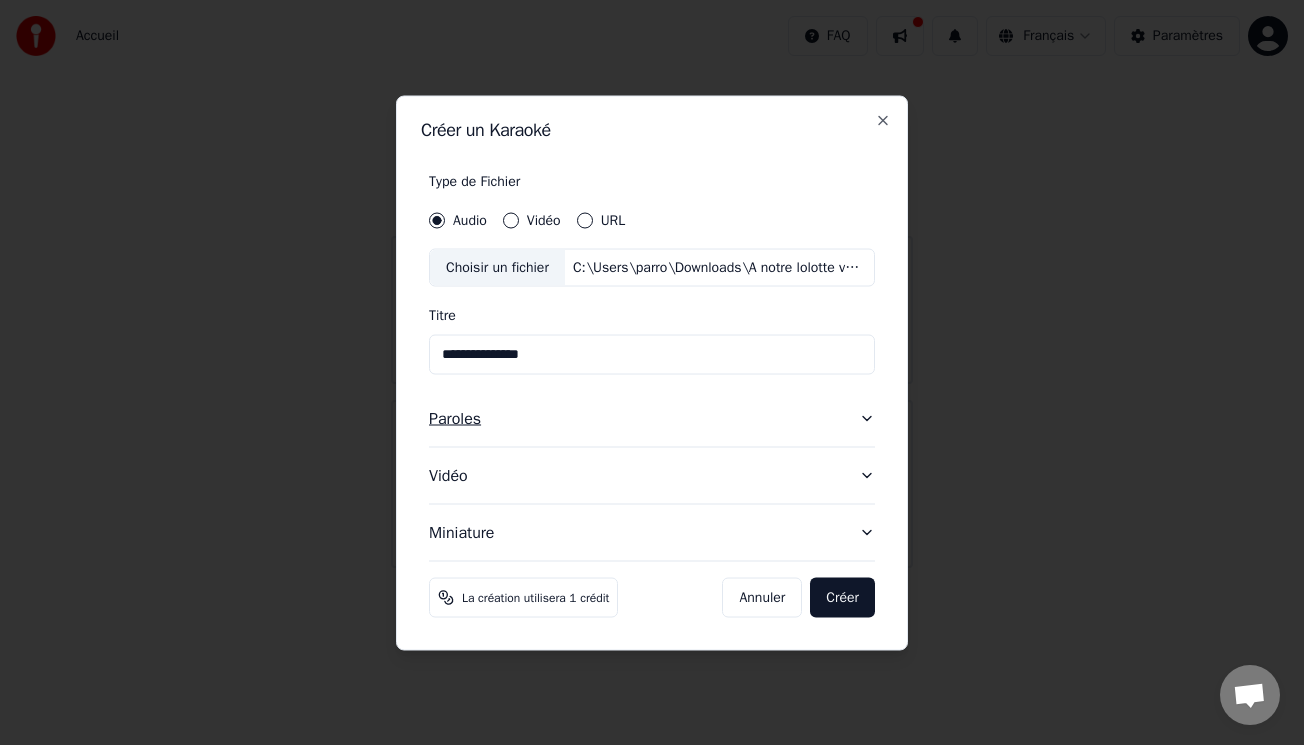 type on "**********" 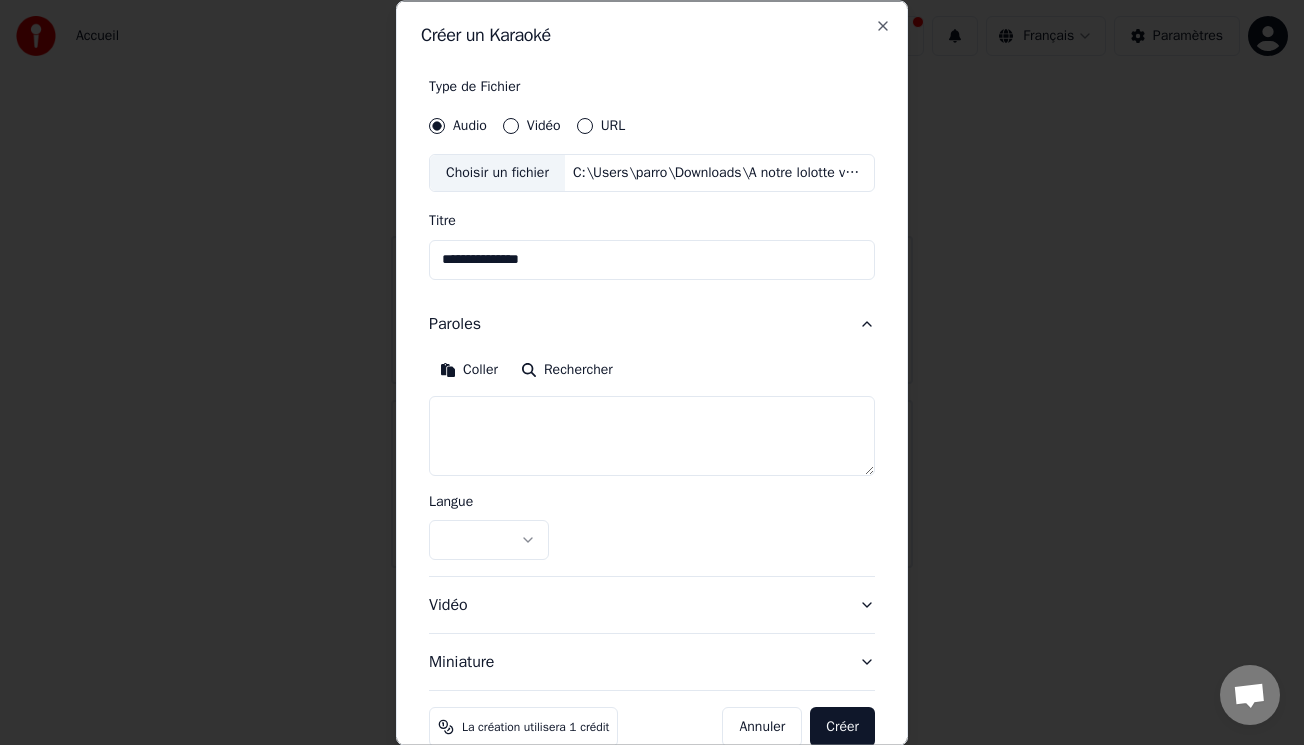 click at bounding box center [652, 435] 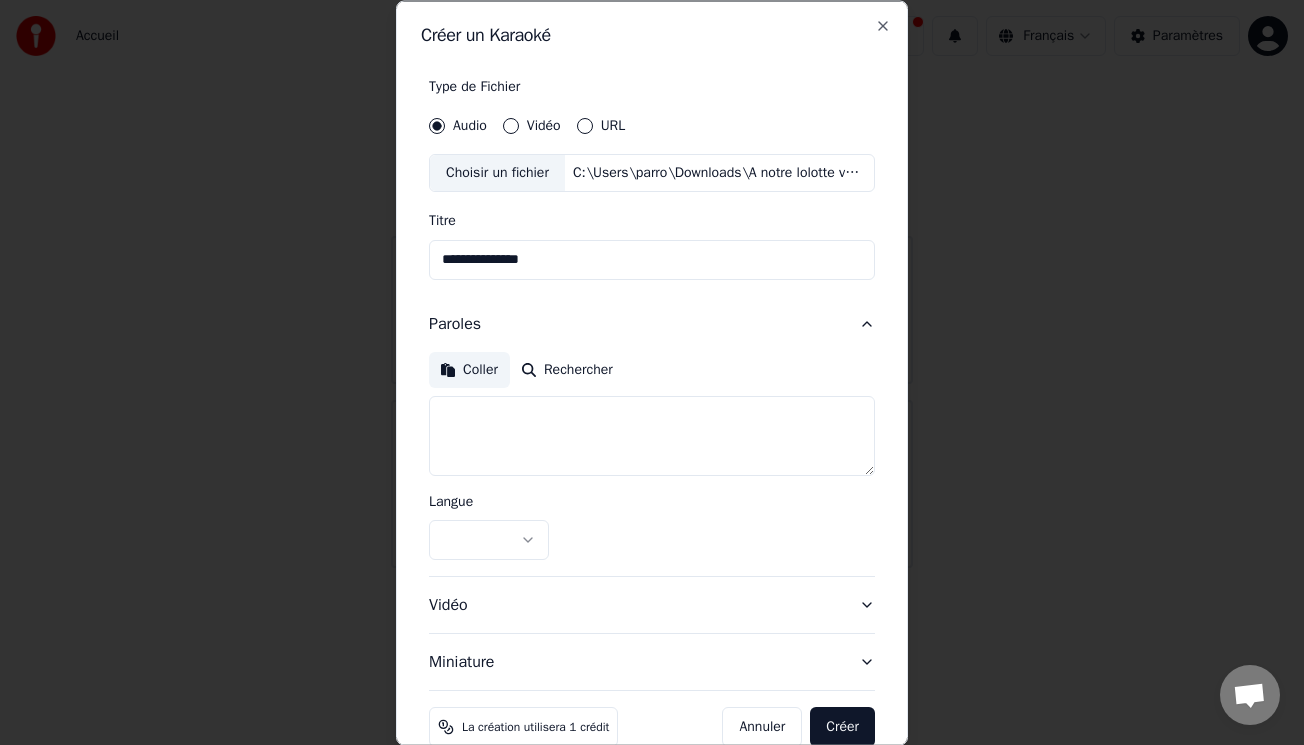 click on "Coller" at bounding box center (469, 369) 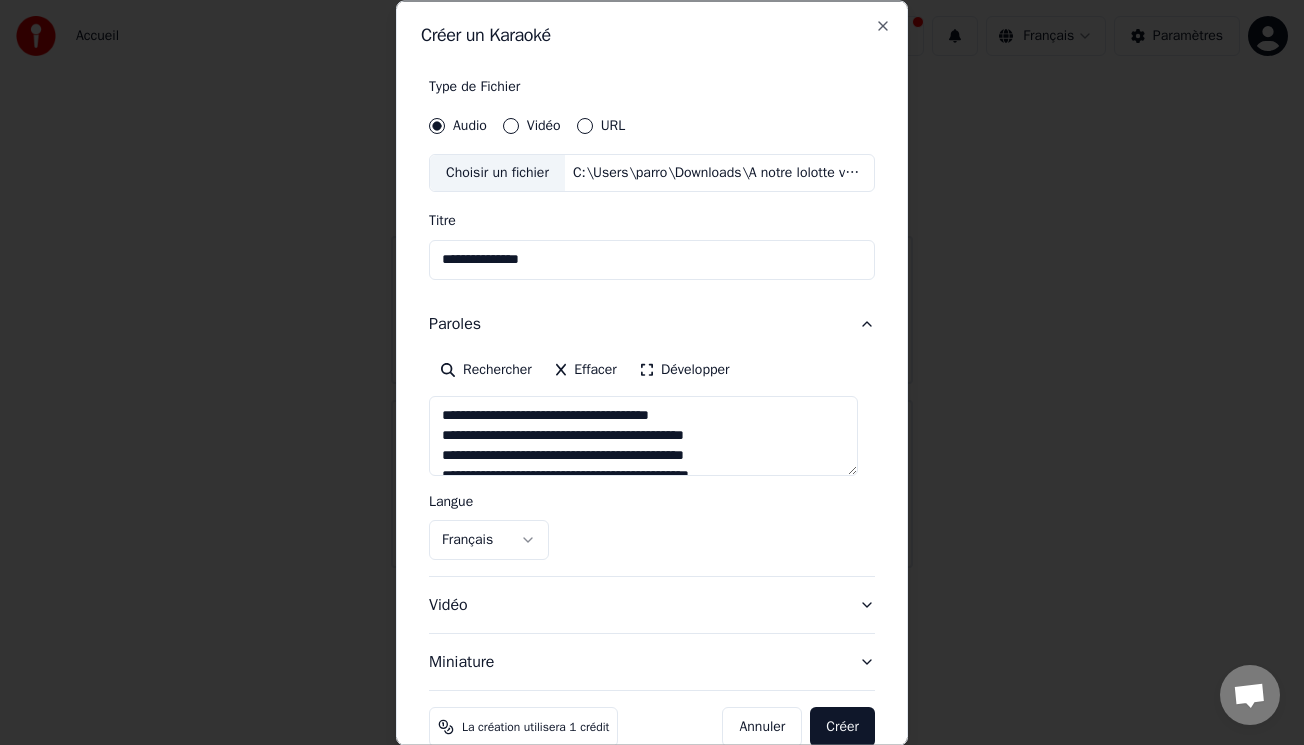 scroll, scrollTop: 818, scrollLeft: 0, axis: vertical 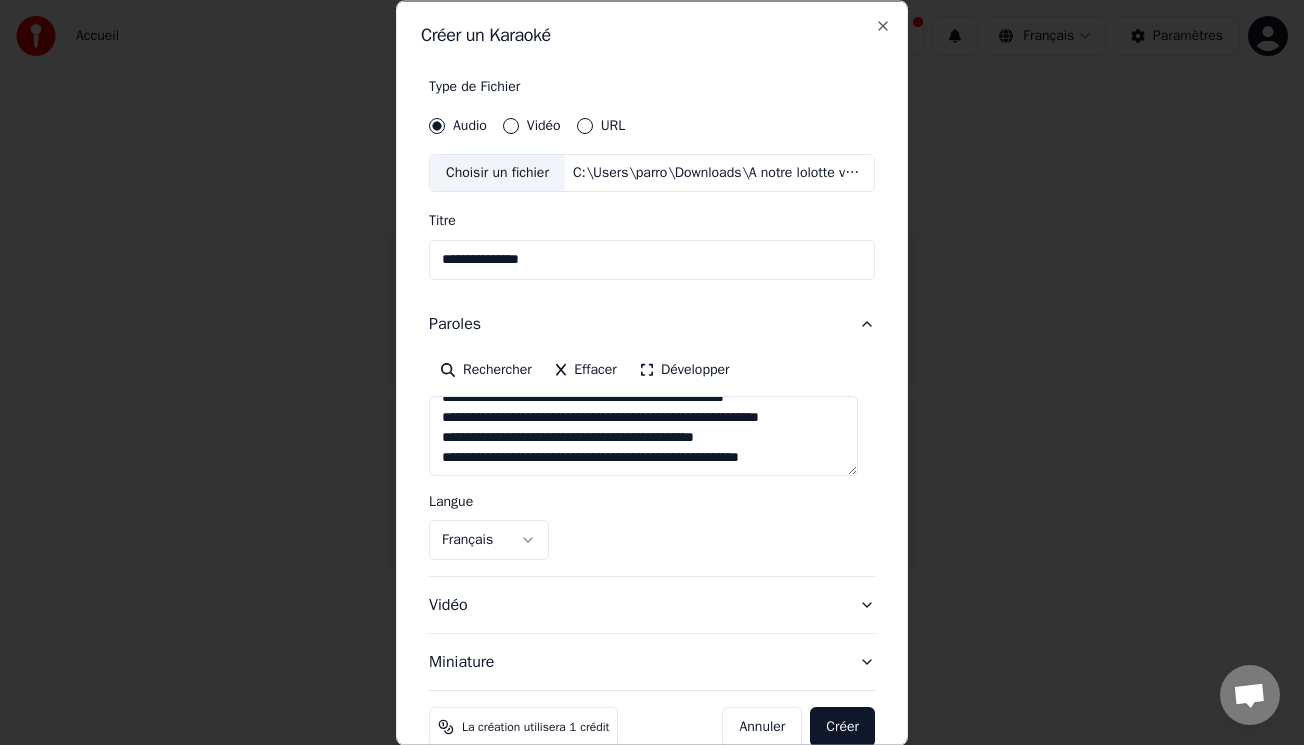 drag, startPoint x: 855, startPoint y: 470, endPoint x: 846, endPoint y: 529, distance: 59.682495 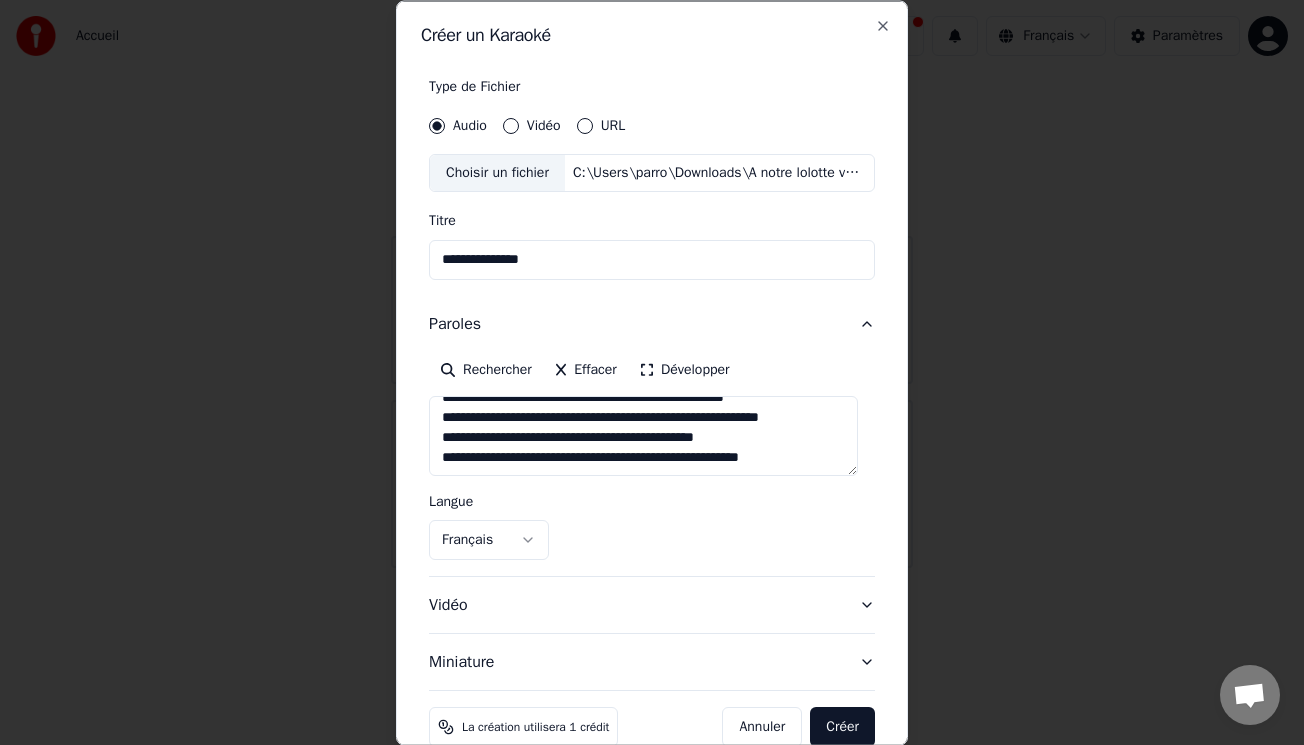 click at bounding box center (643, 435) 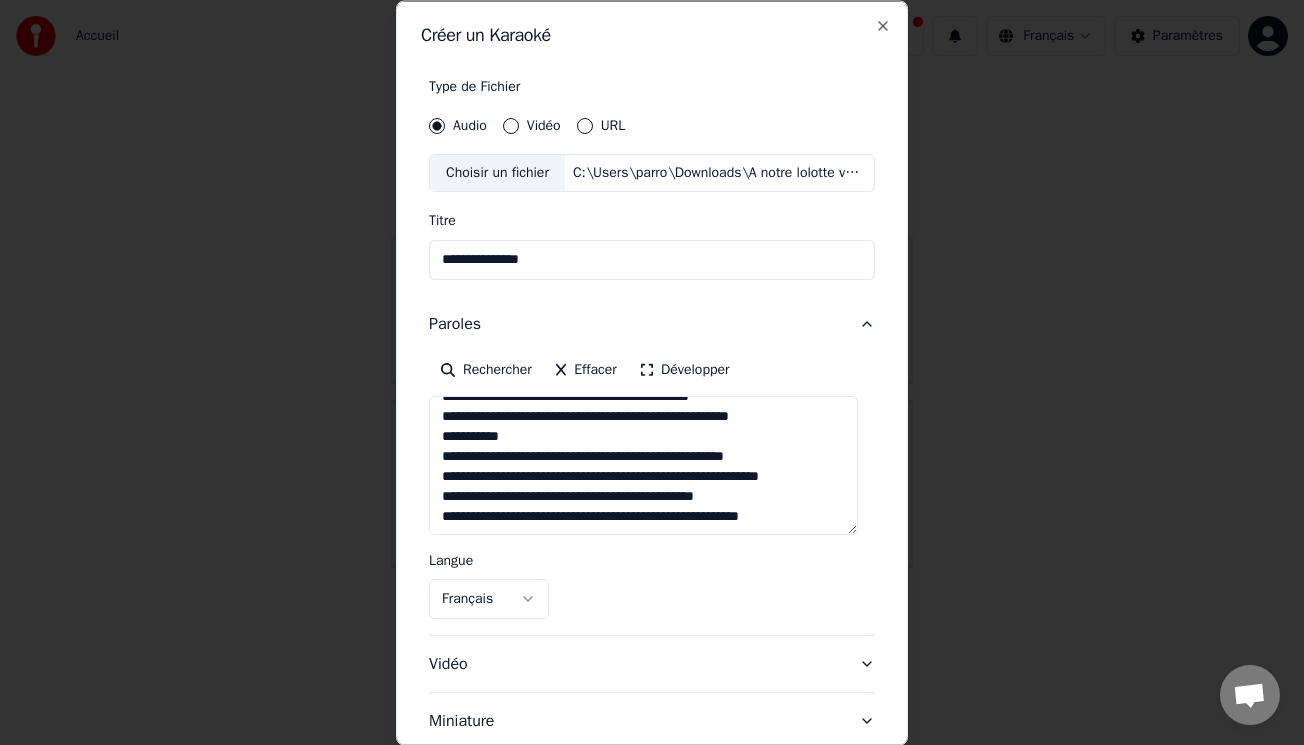 scroll, scrollTop: 93, scrollLeft: 0, axis: vertical 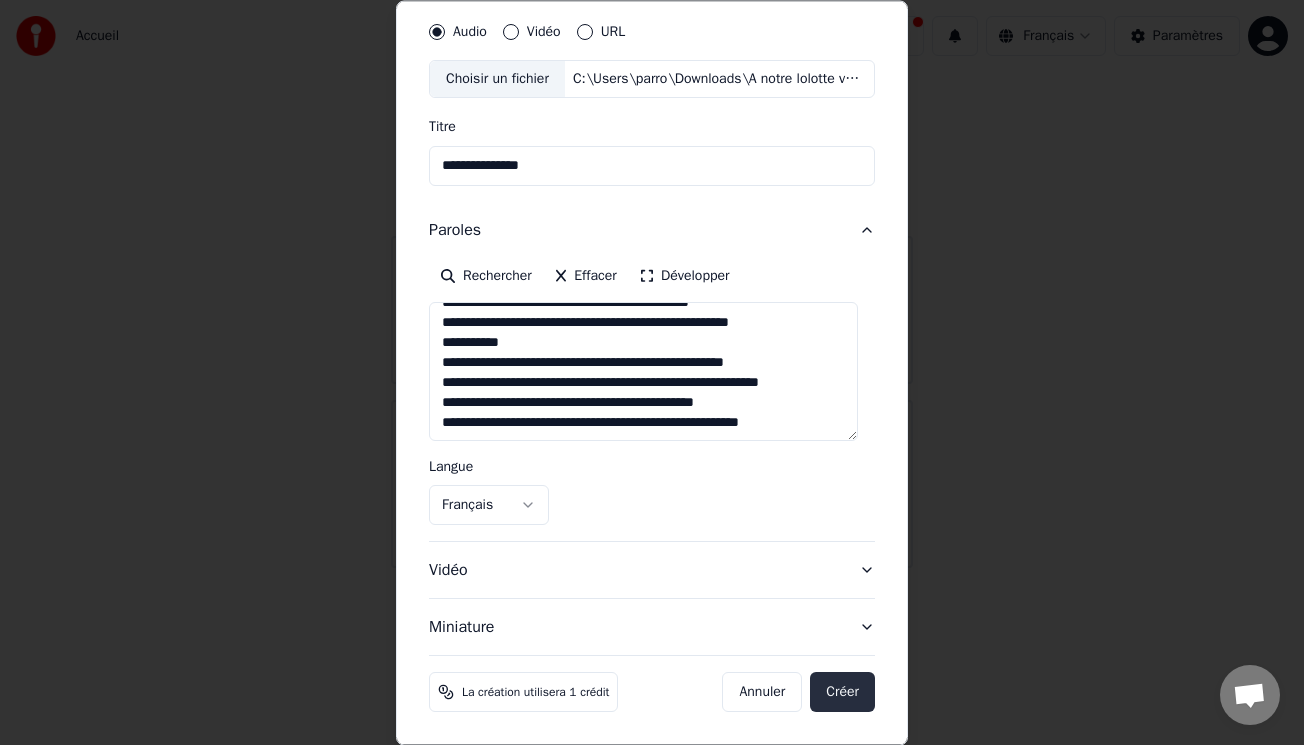 click on "Créer" at bounding box center [842, 692] 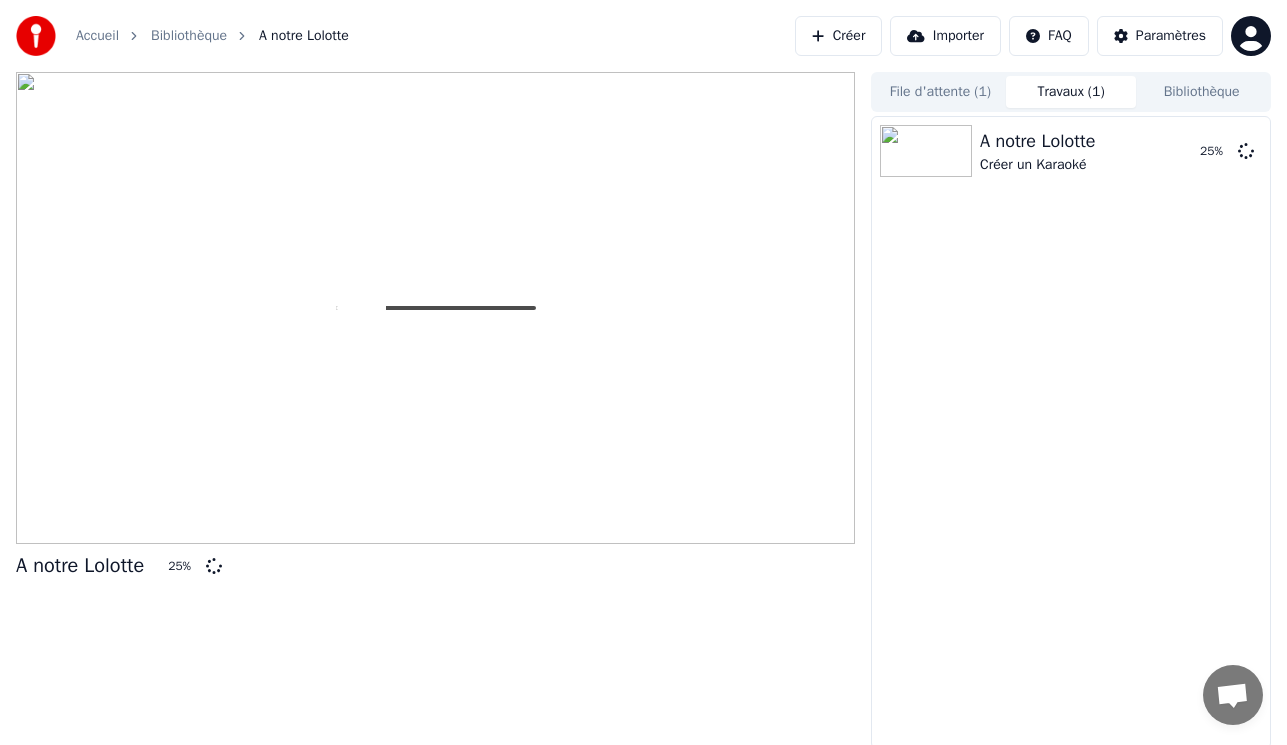 click on "A notre Lolotte 25 %" at bounding box center [435, 410] 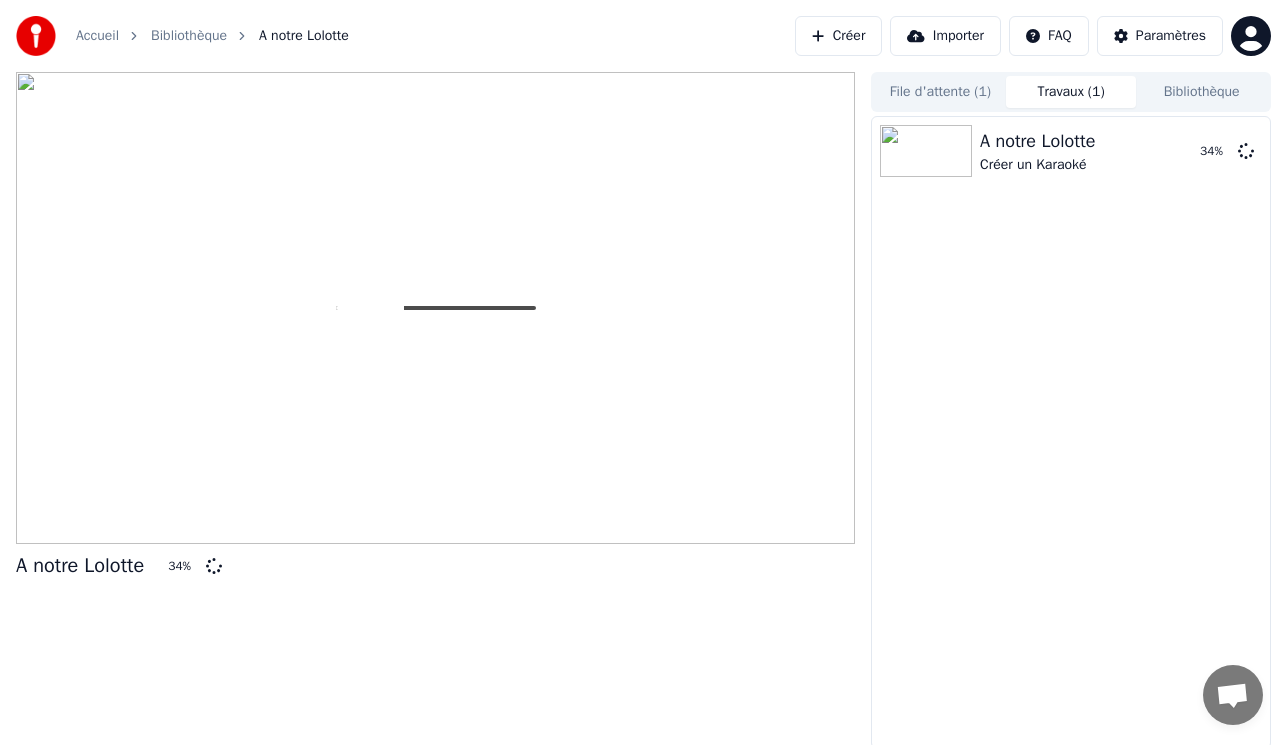 drag, startPoint x: 548, startPoint y: 659, endPoint x: 545, endPoint y: 640, distance: 19.235384 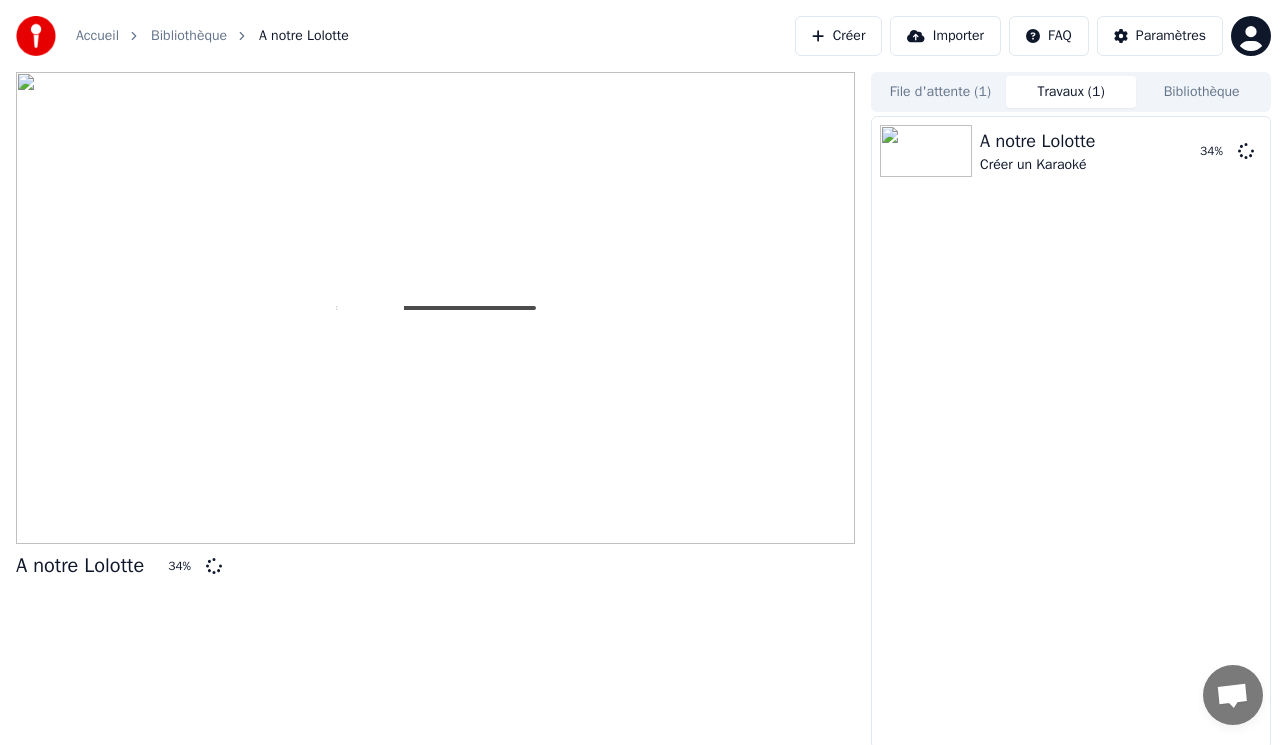 click on "A notre Lolotte 34 %" at bounding box center (435, 410) 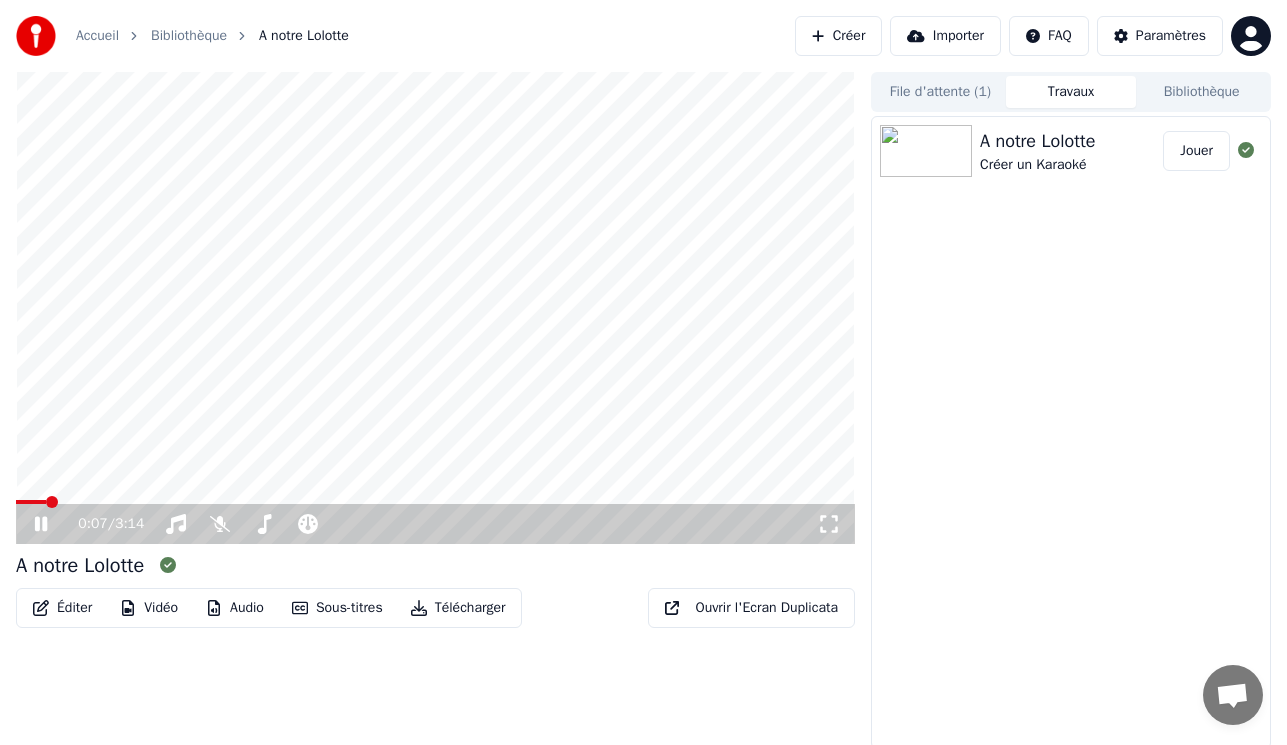 click 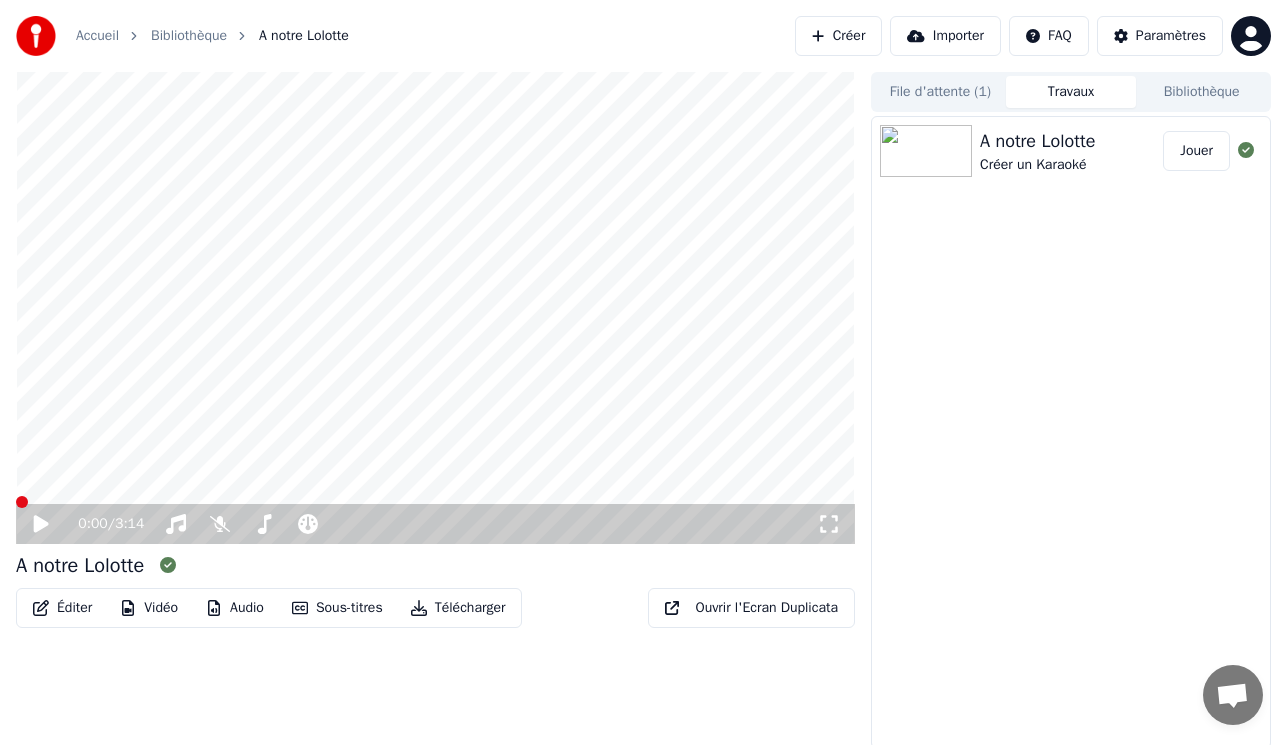 click at bounding box center [22, 502] 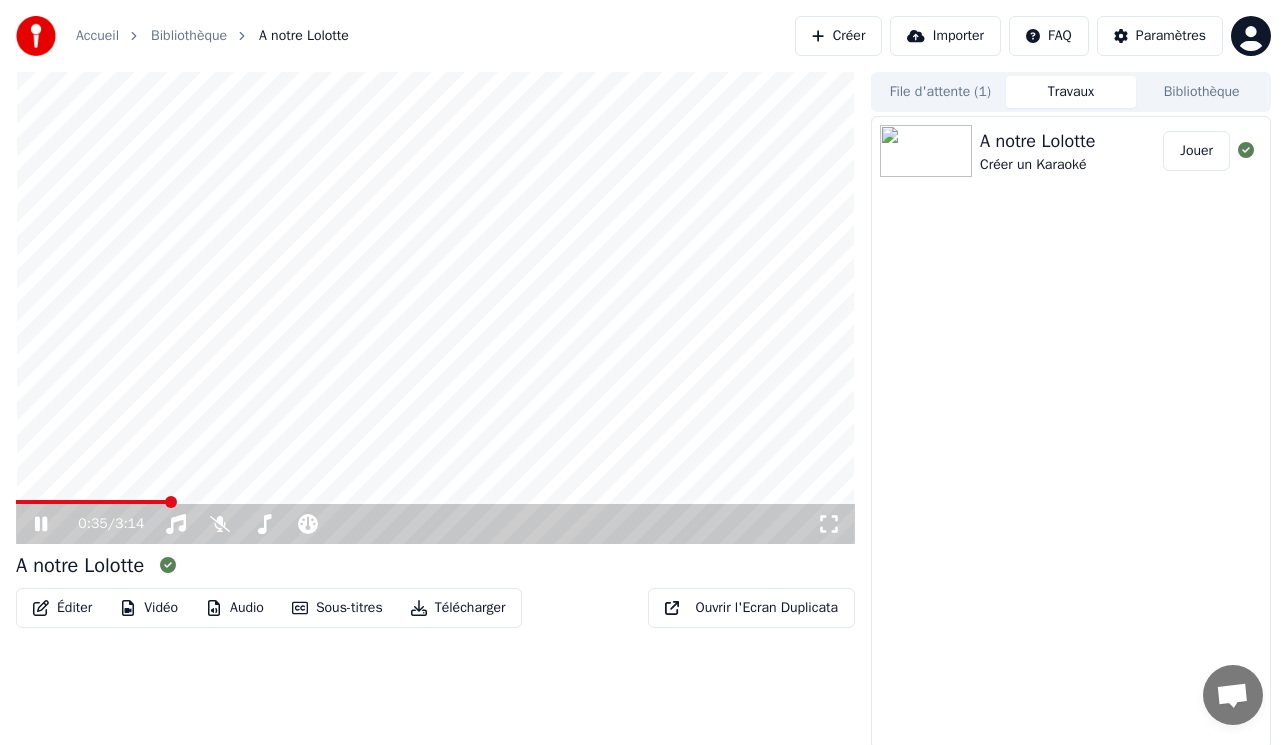 click 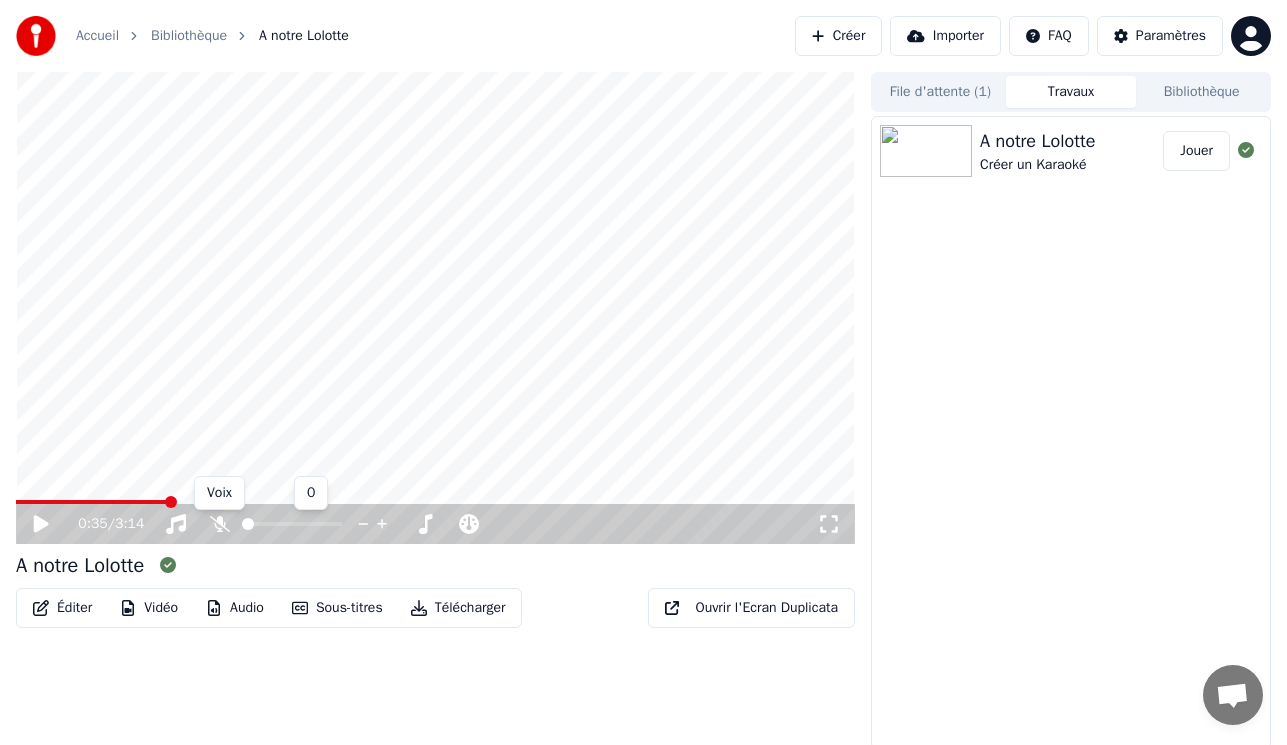 click 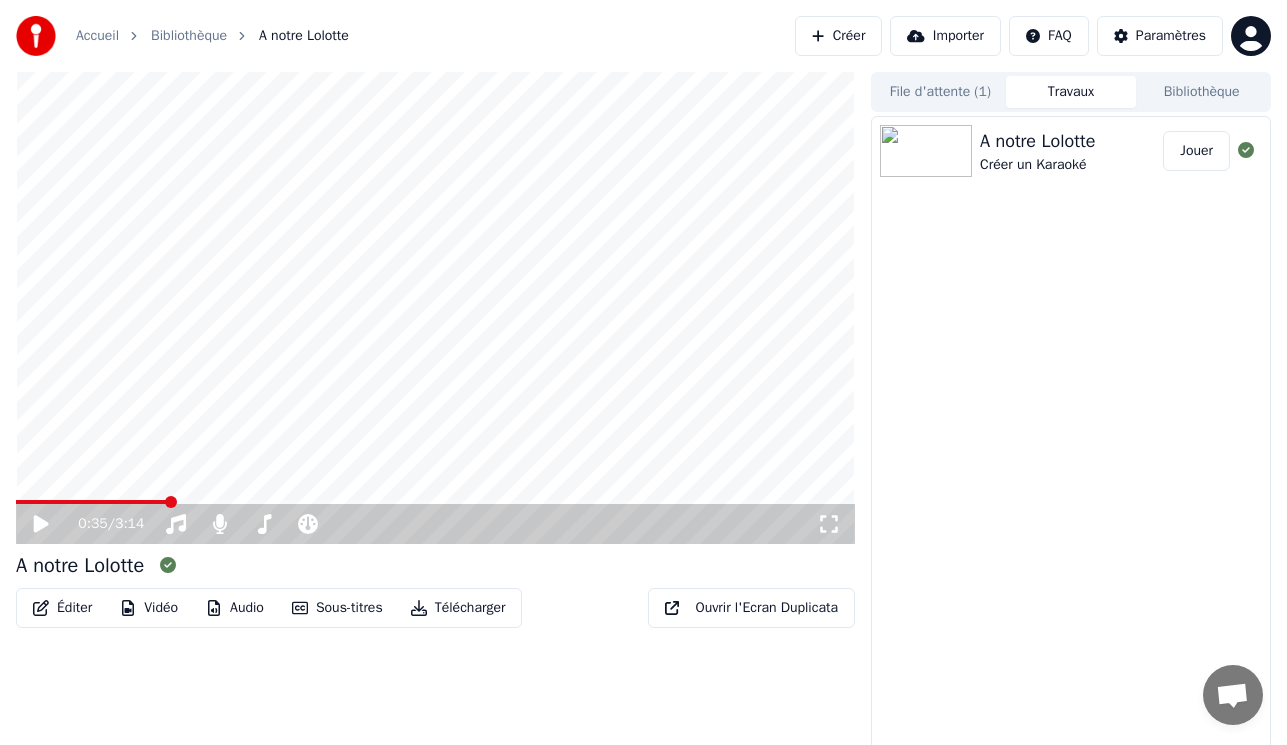 click 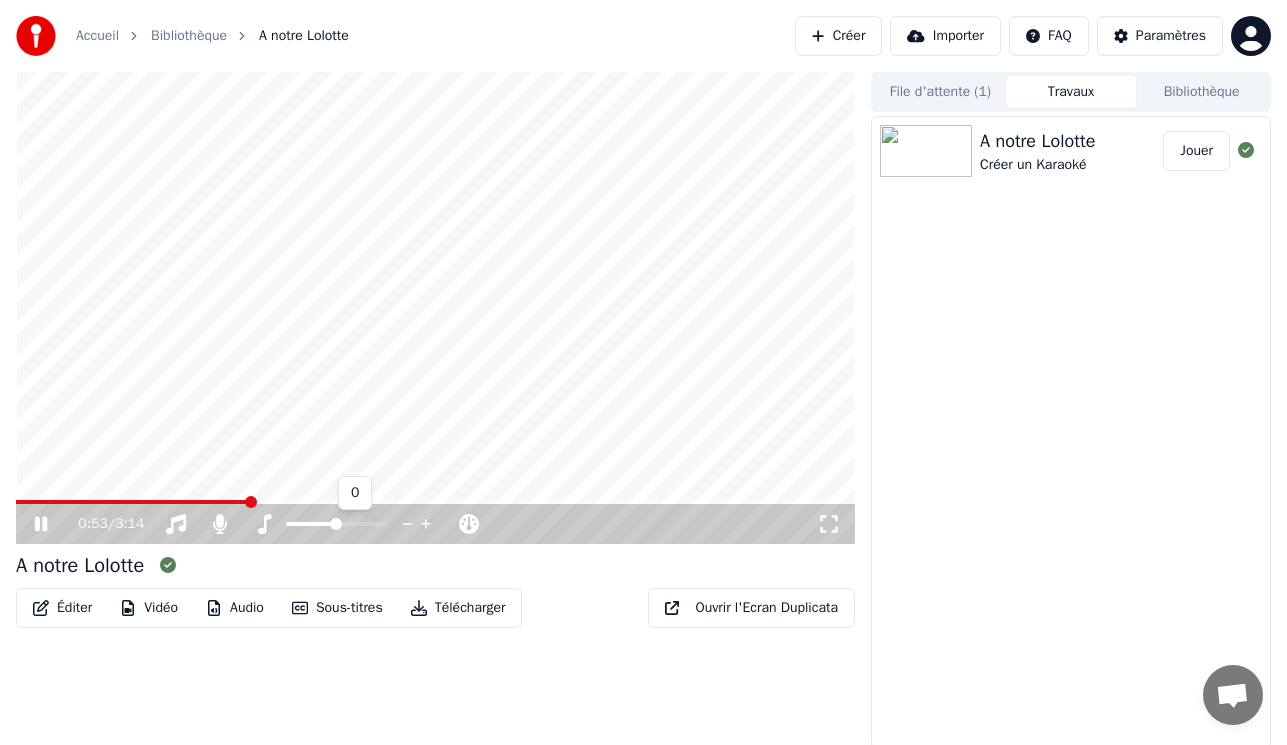 click at bounding box center (311, 524) 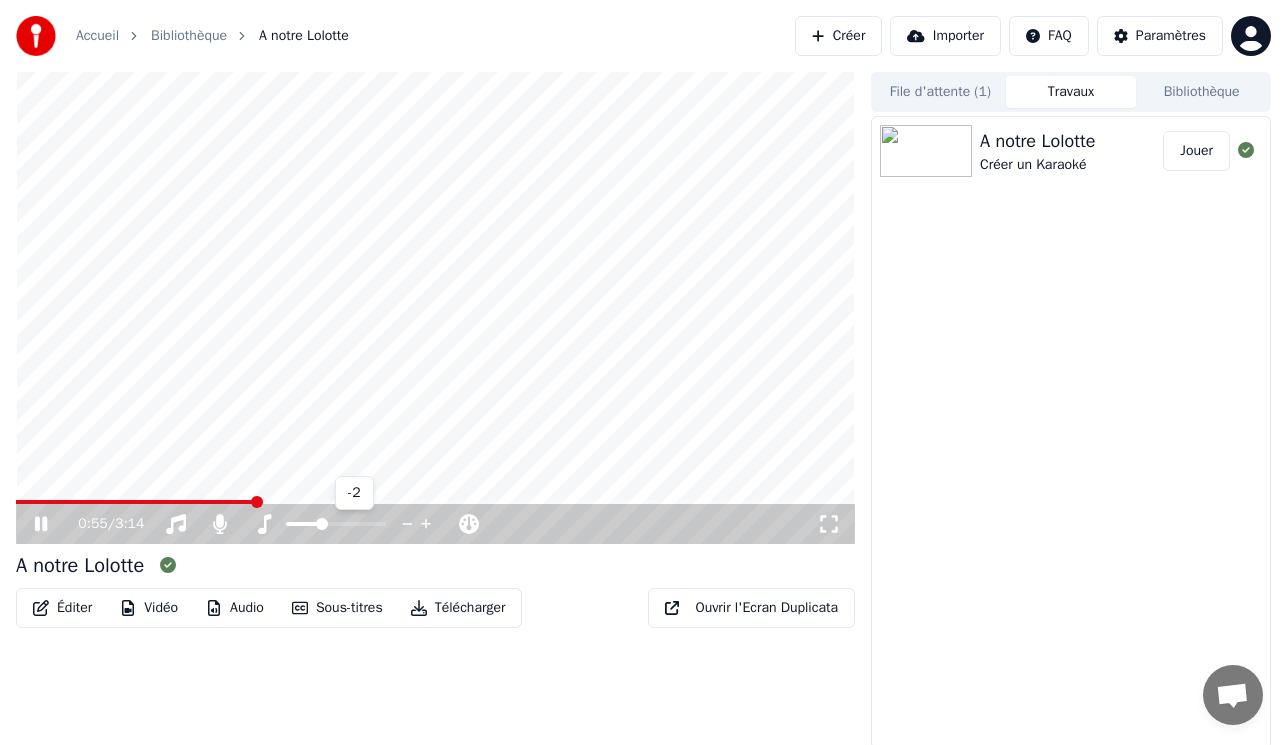 click at bounding box center [354, 524] 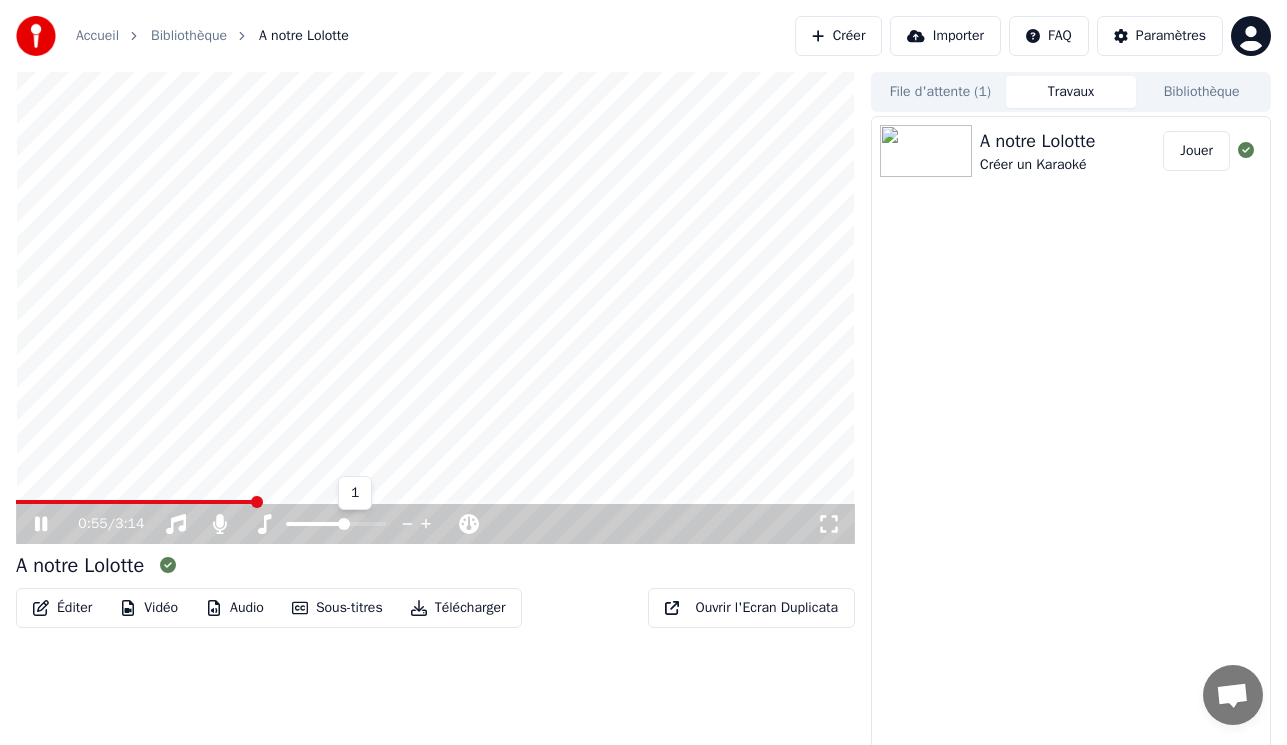 click at bounding box center (344, 524) 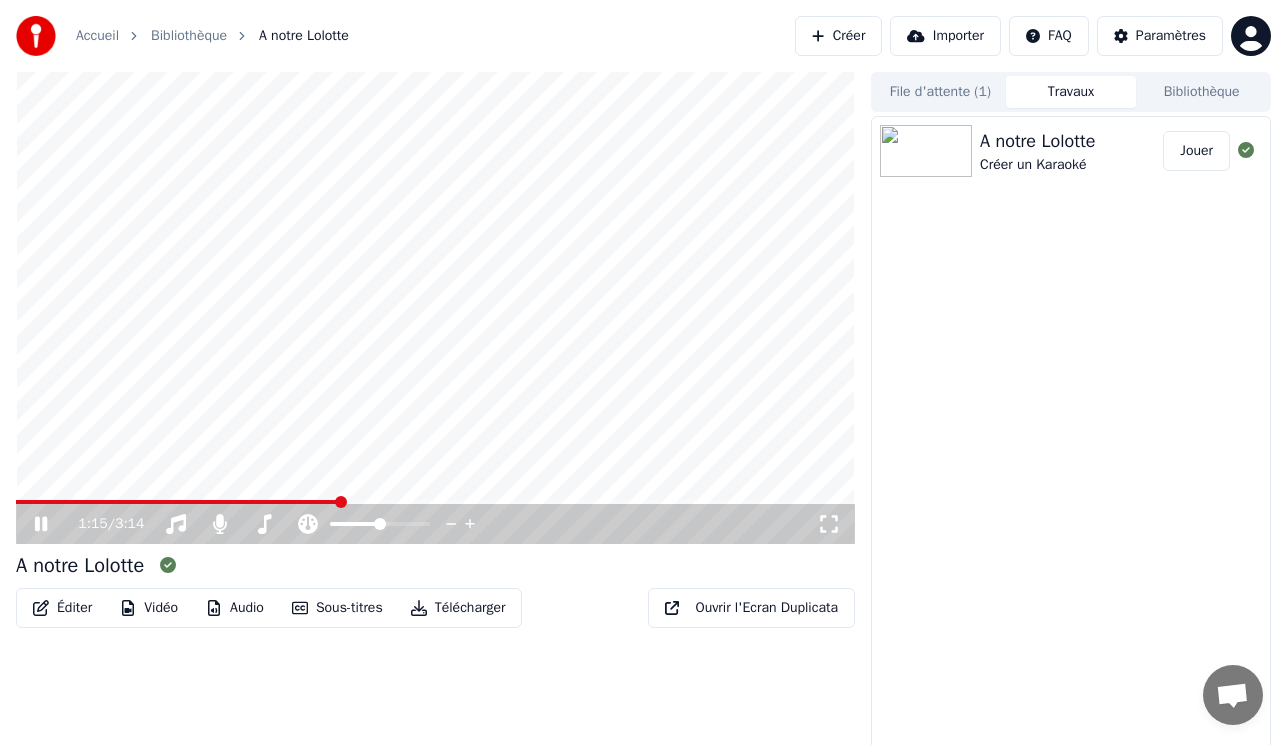 click 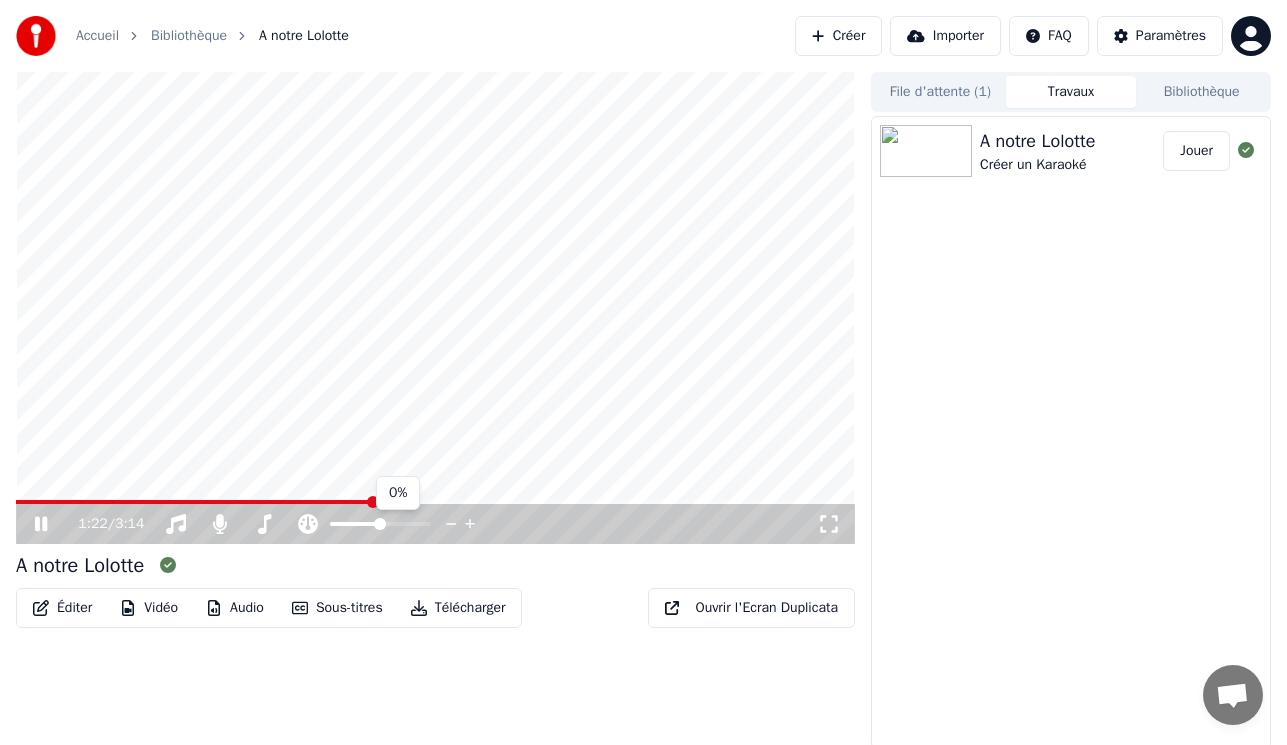 click 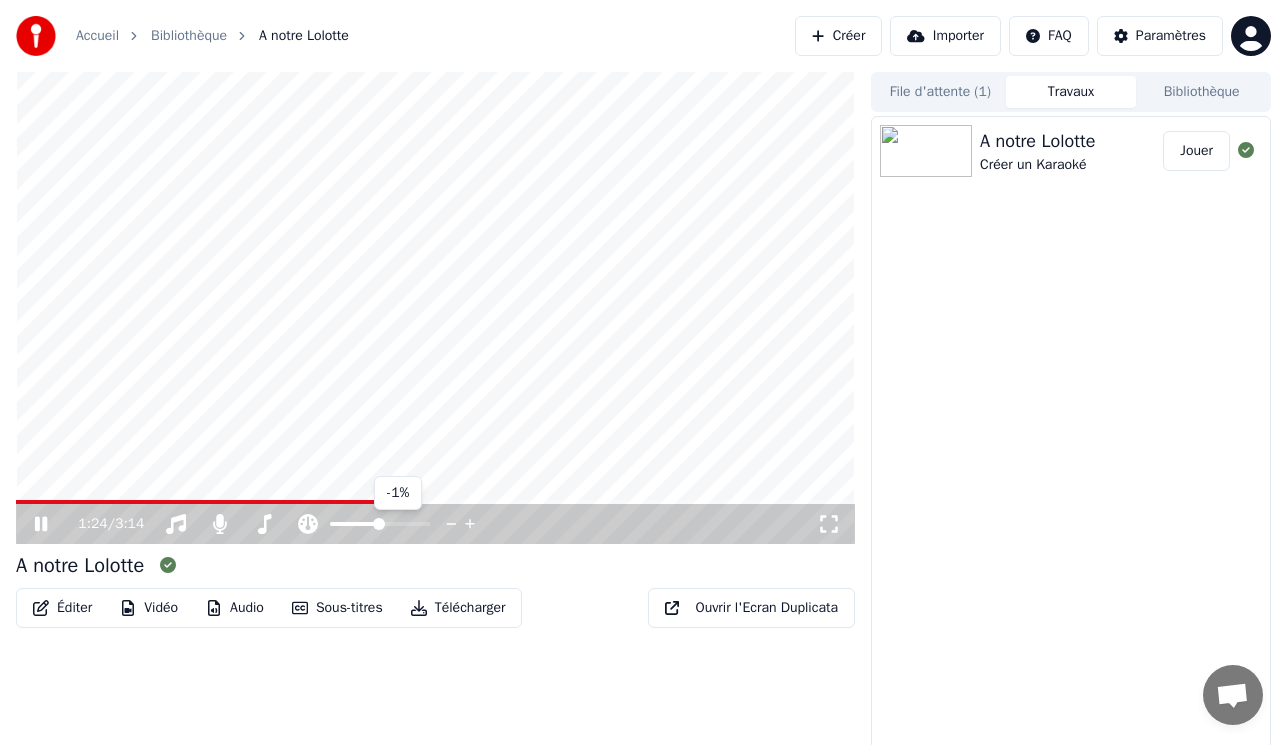 click 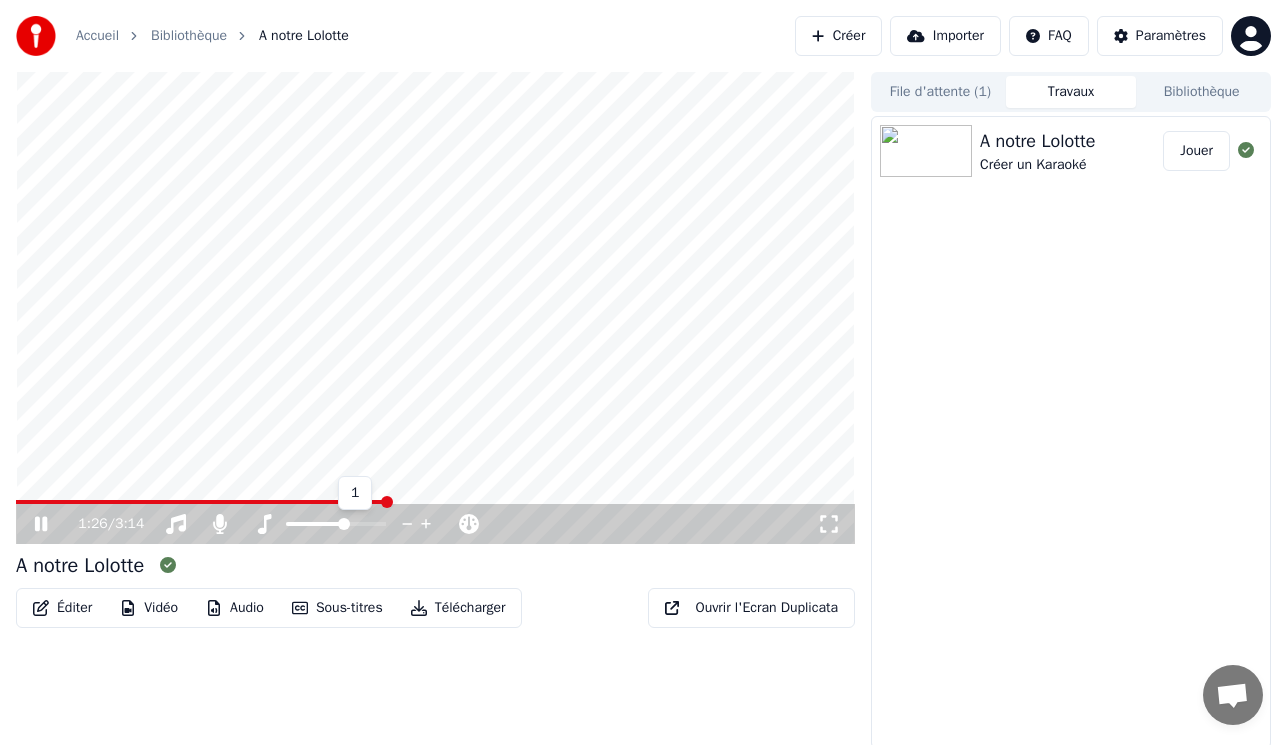 click 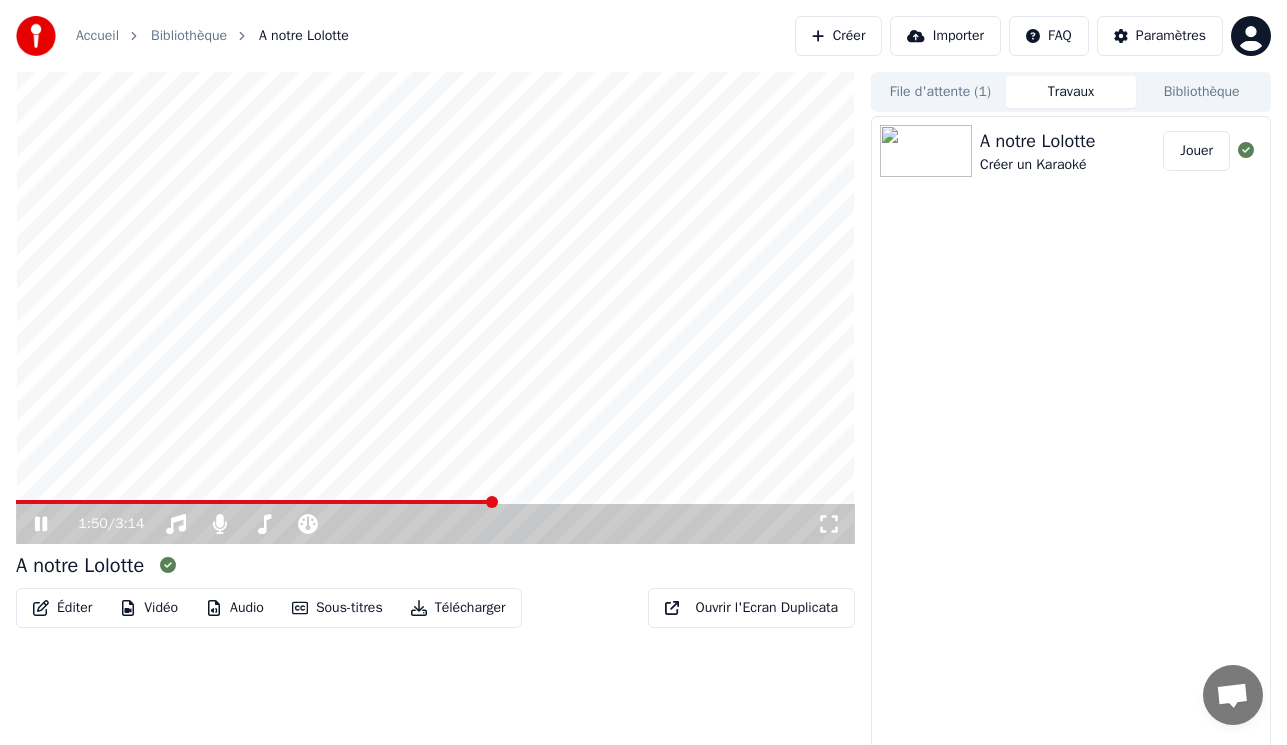 click 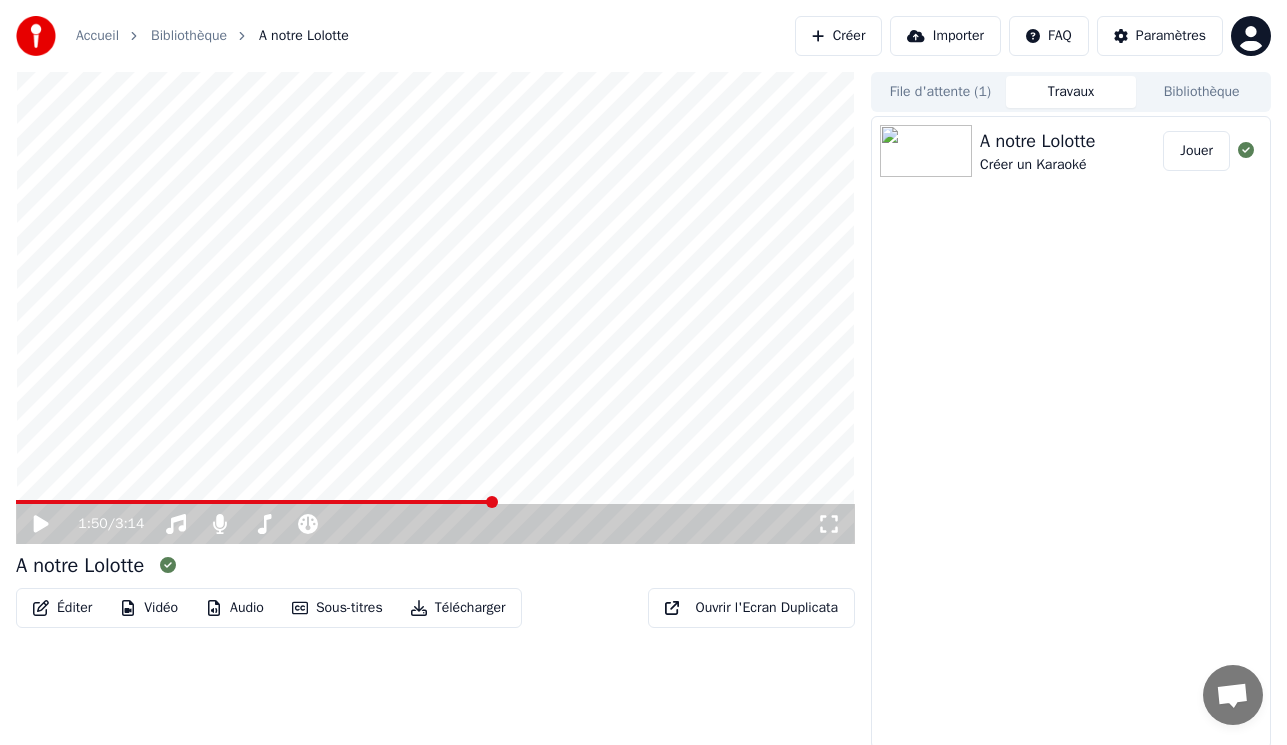 click 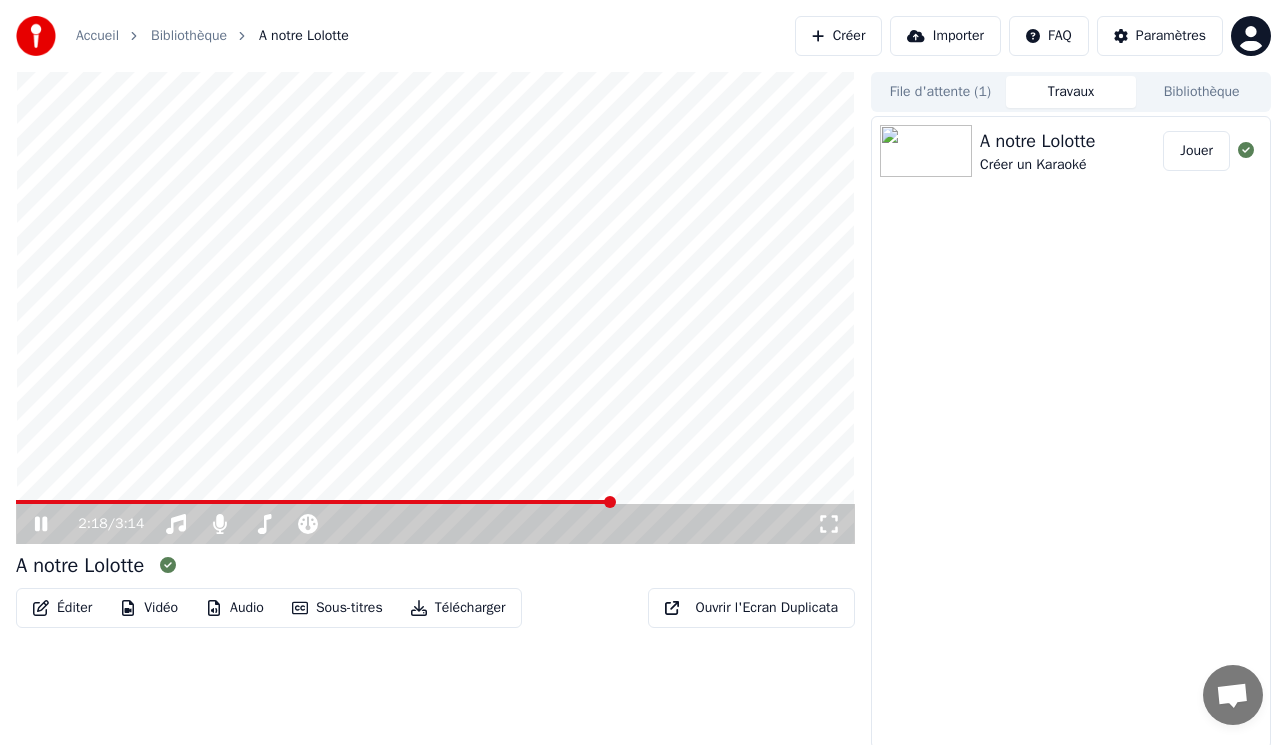 click 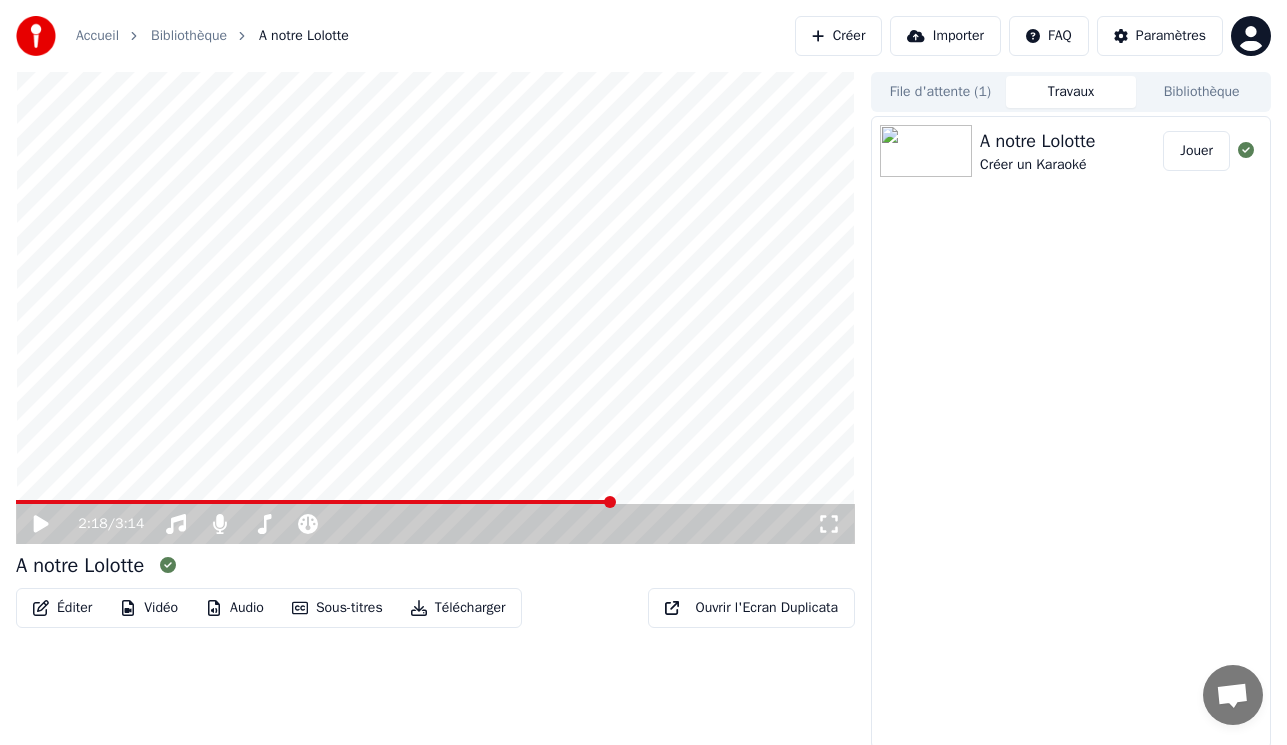 click 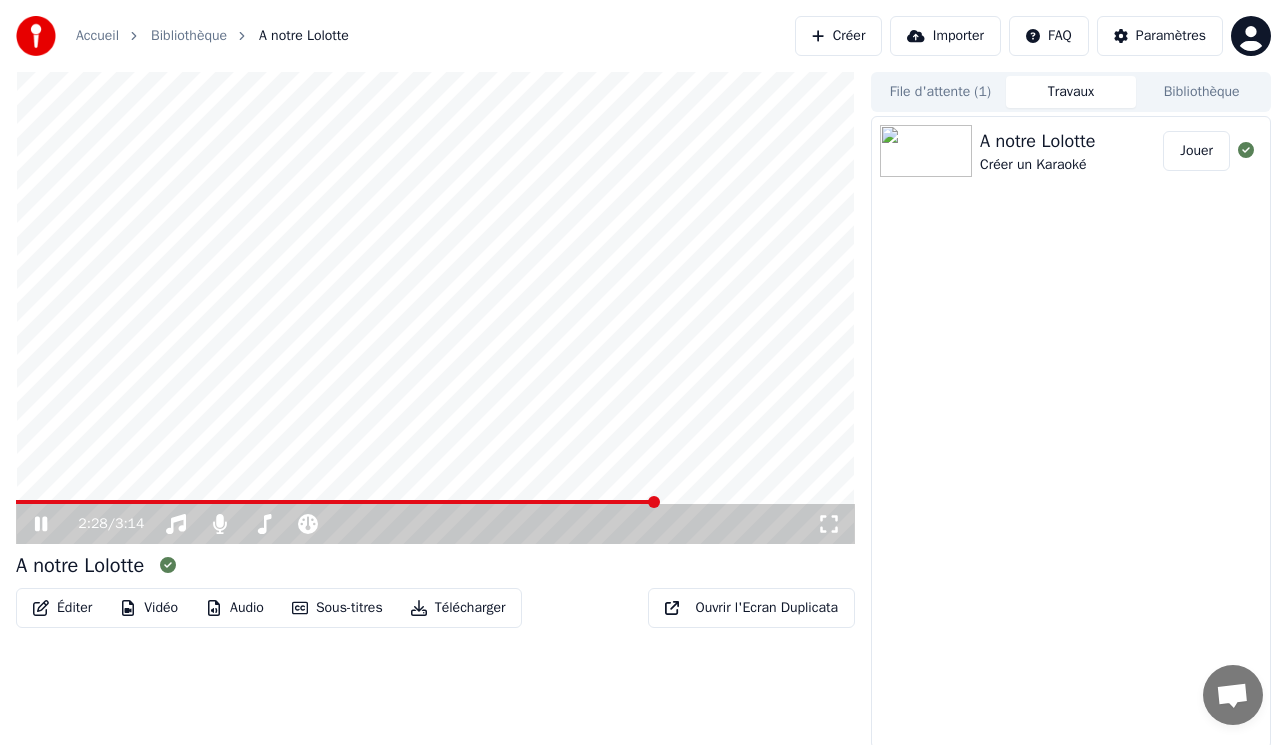 click 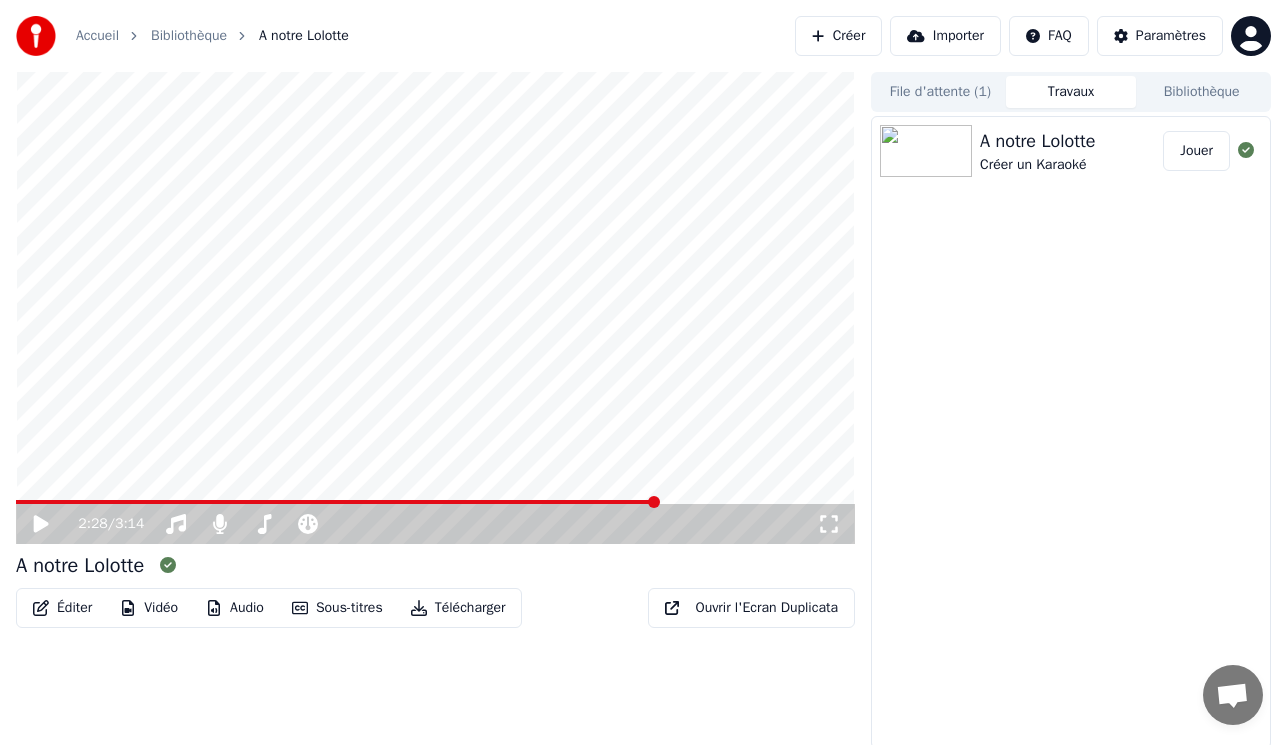 click on "Éditer" at bounding box center [62, 608] 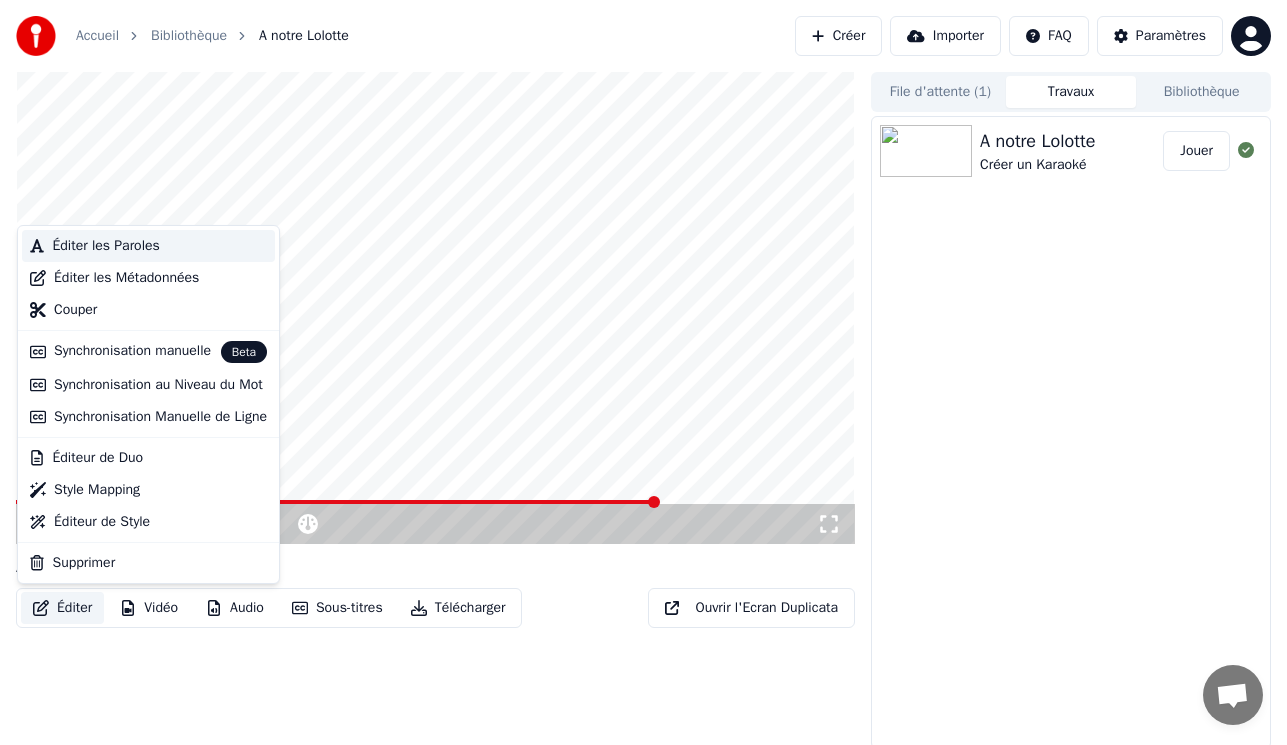 click on "Éditer les Paroles" at bounding box center (105, 246) 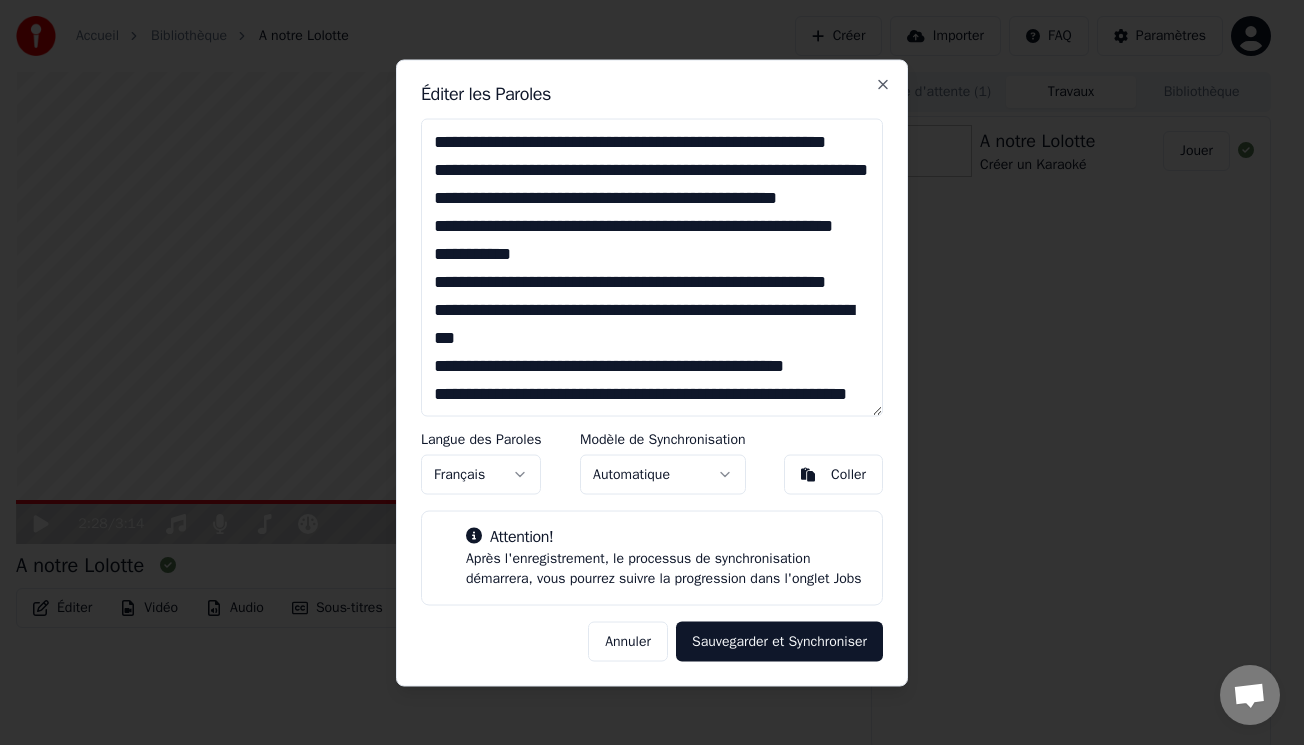 scroll, scrollTop: 1230, scrollLeft: 0, axis: vertical 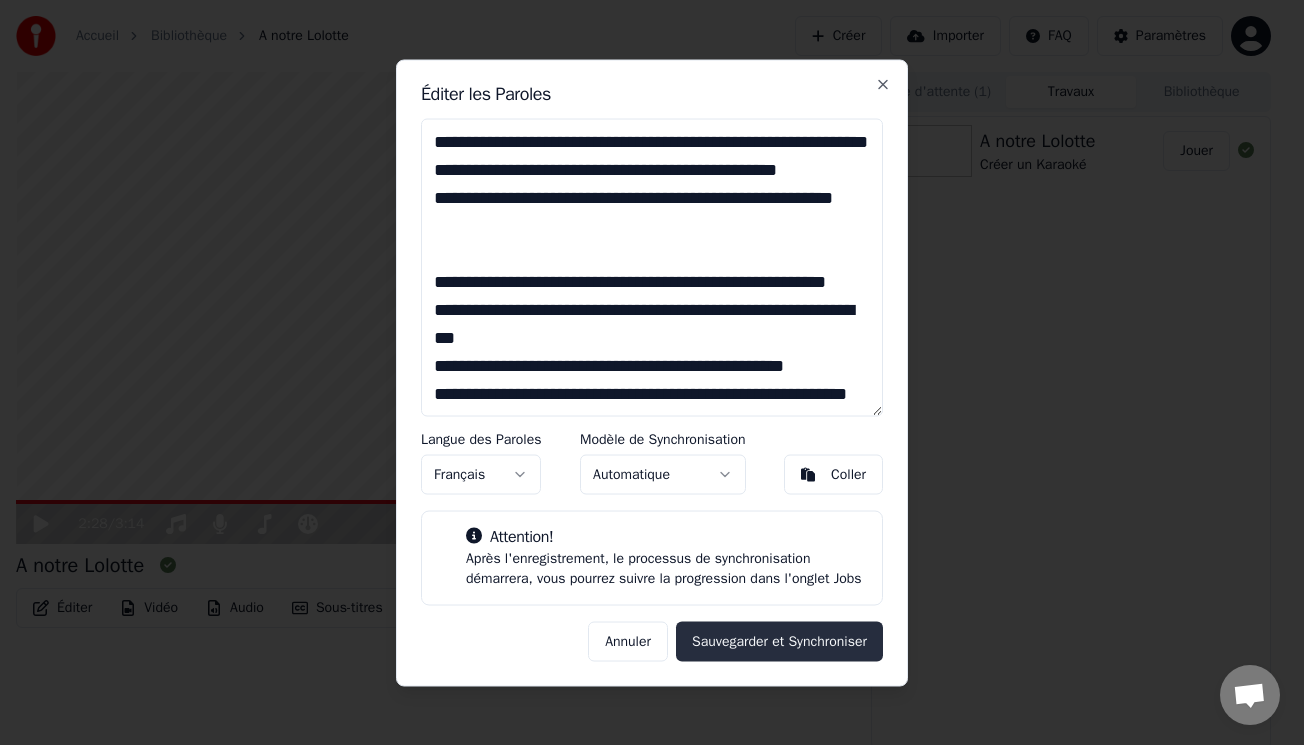 type on "**********" 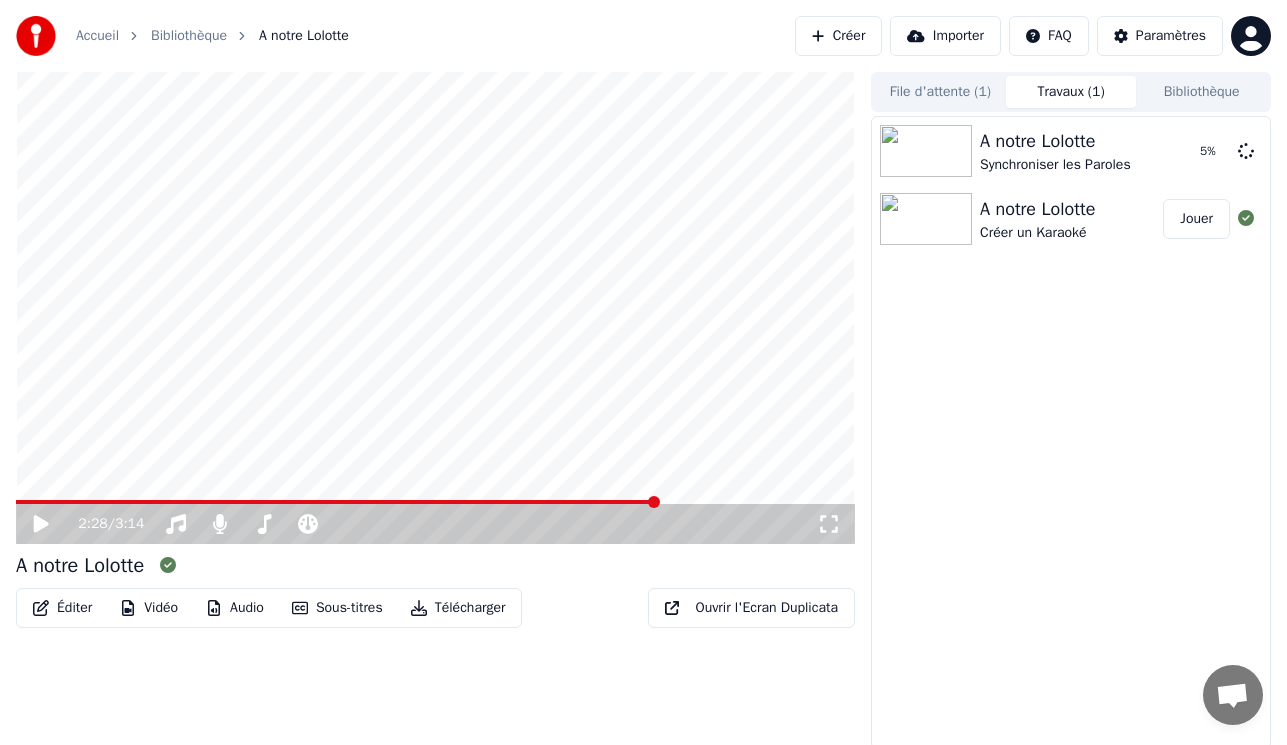 click at bounding box center [336, 502] 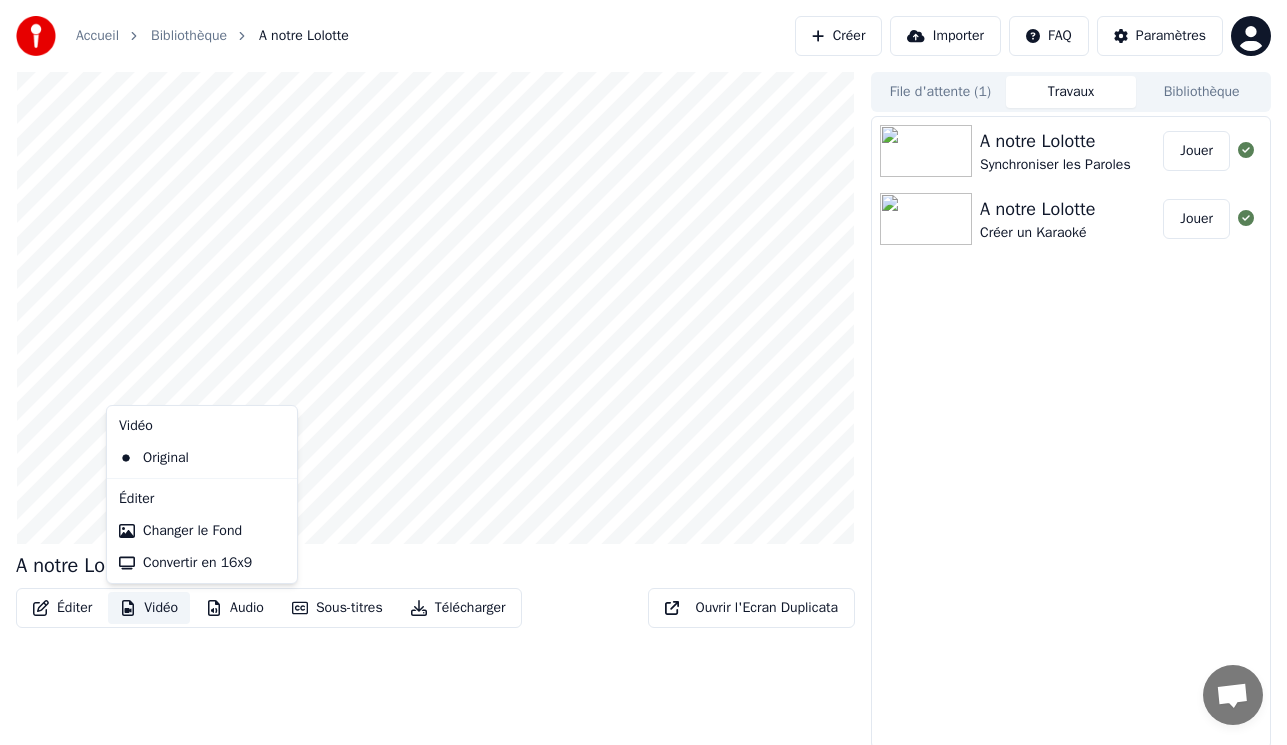 click on "Vidéo" at bounding box center [149, 608] 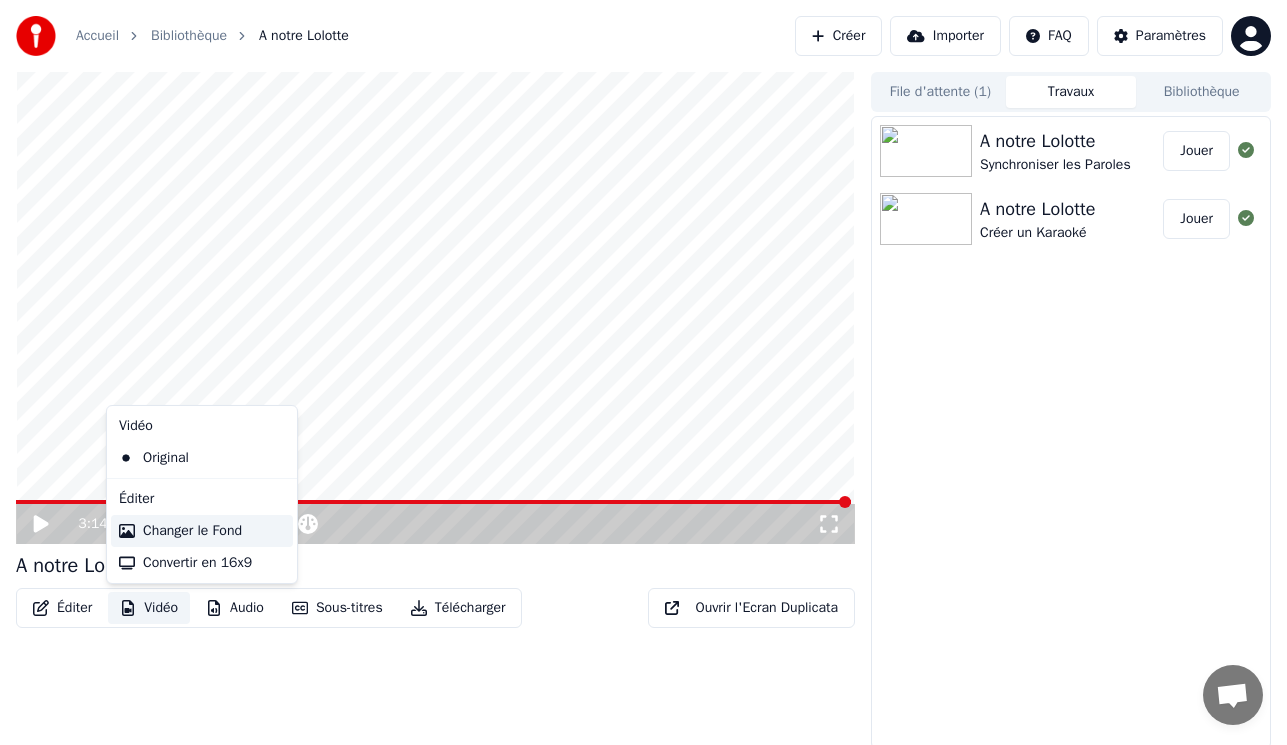 click on "Changer le Fond" at bounding box center [192, 531] 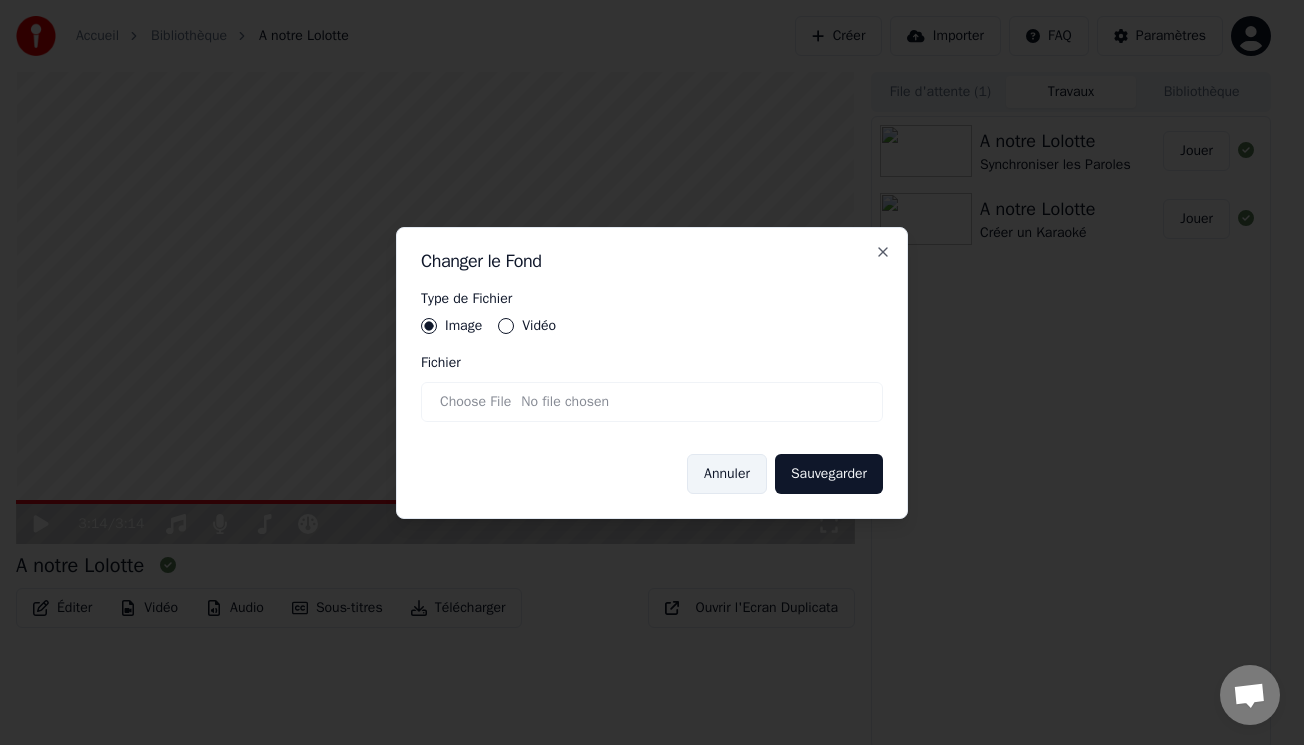 click on "Annuler" at bounding box center [727, 474] 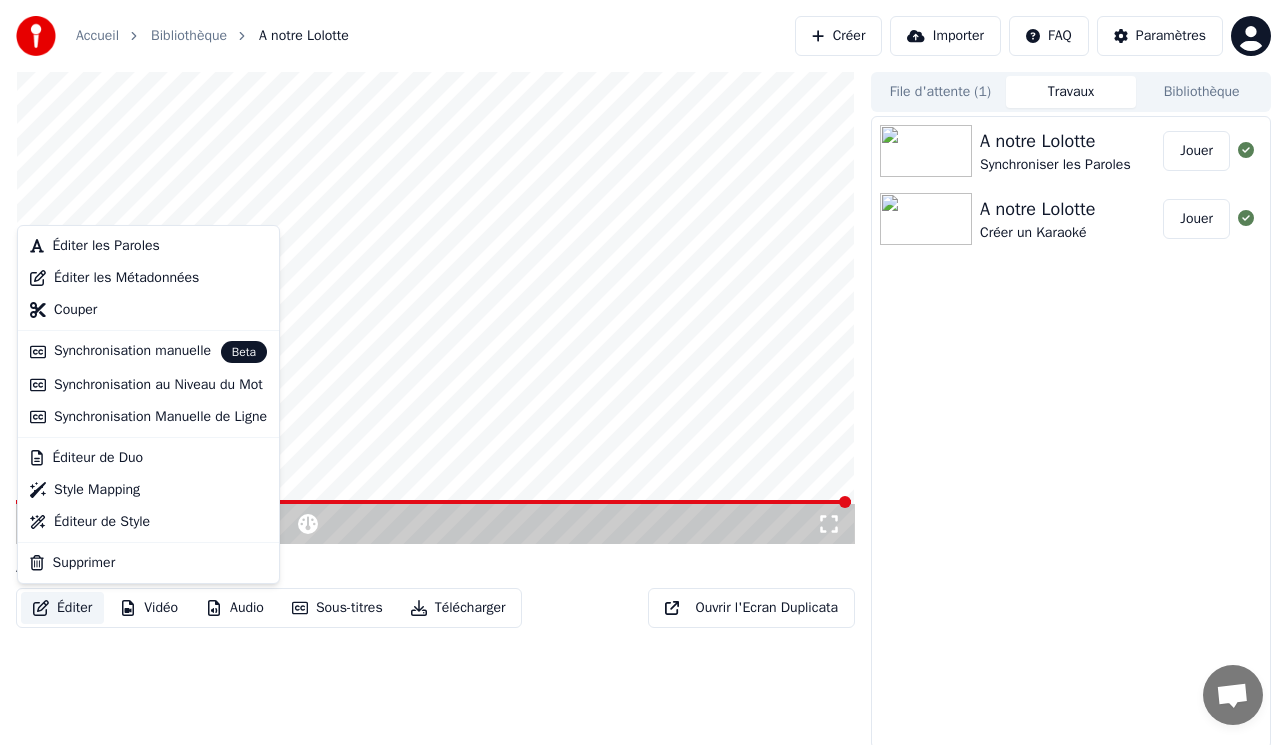 click 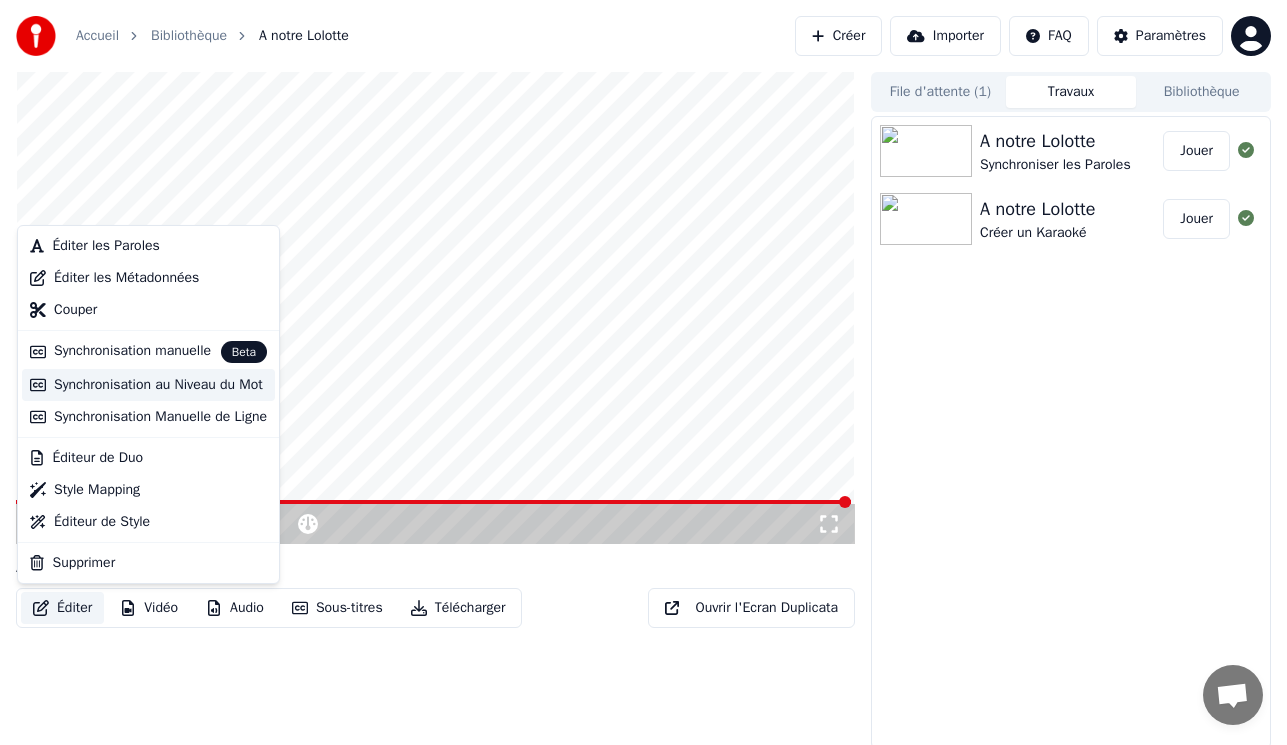 click on "Synchronisation au Niveau du Mot" at bounding box center [158, 385] 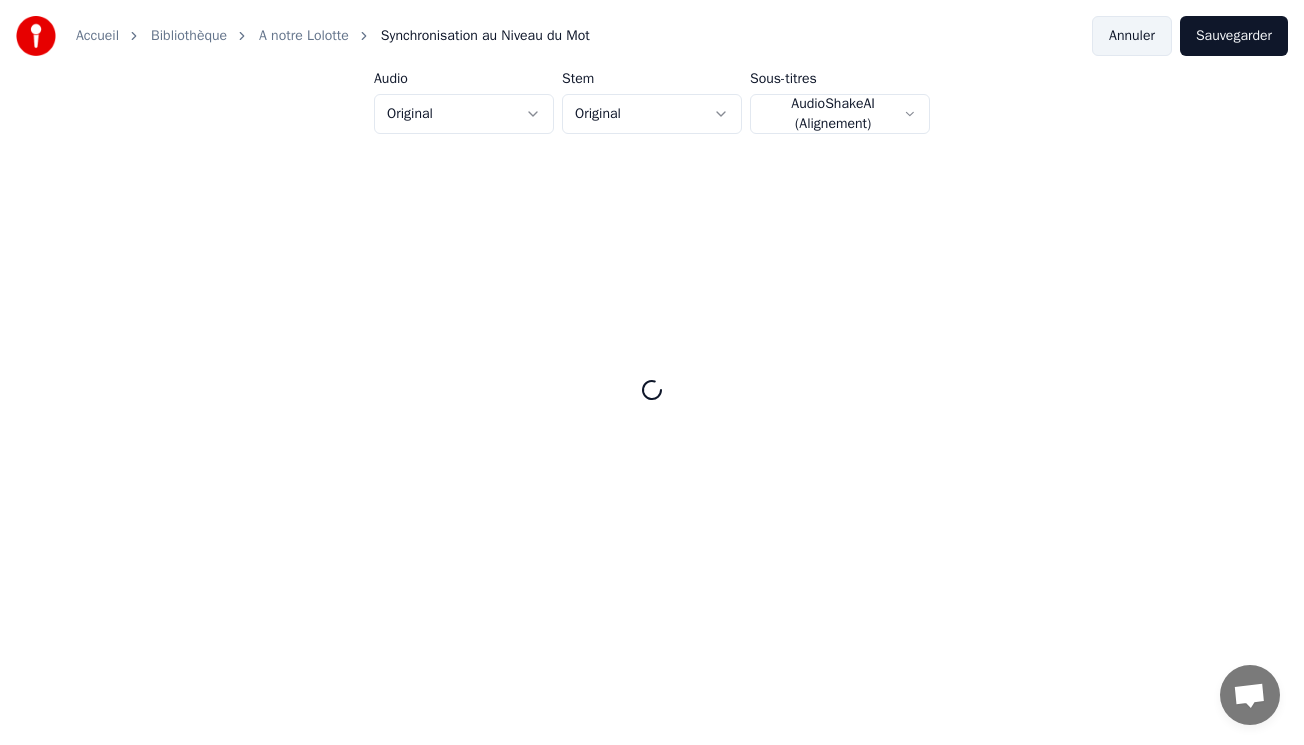 click on "Annuler" at bounding box center (1132, 36) 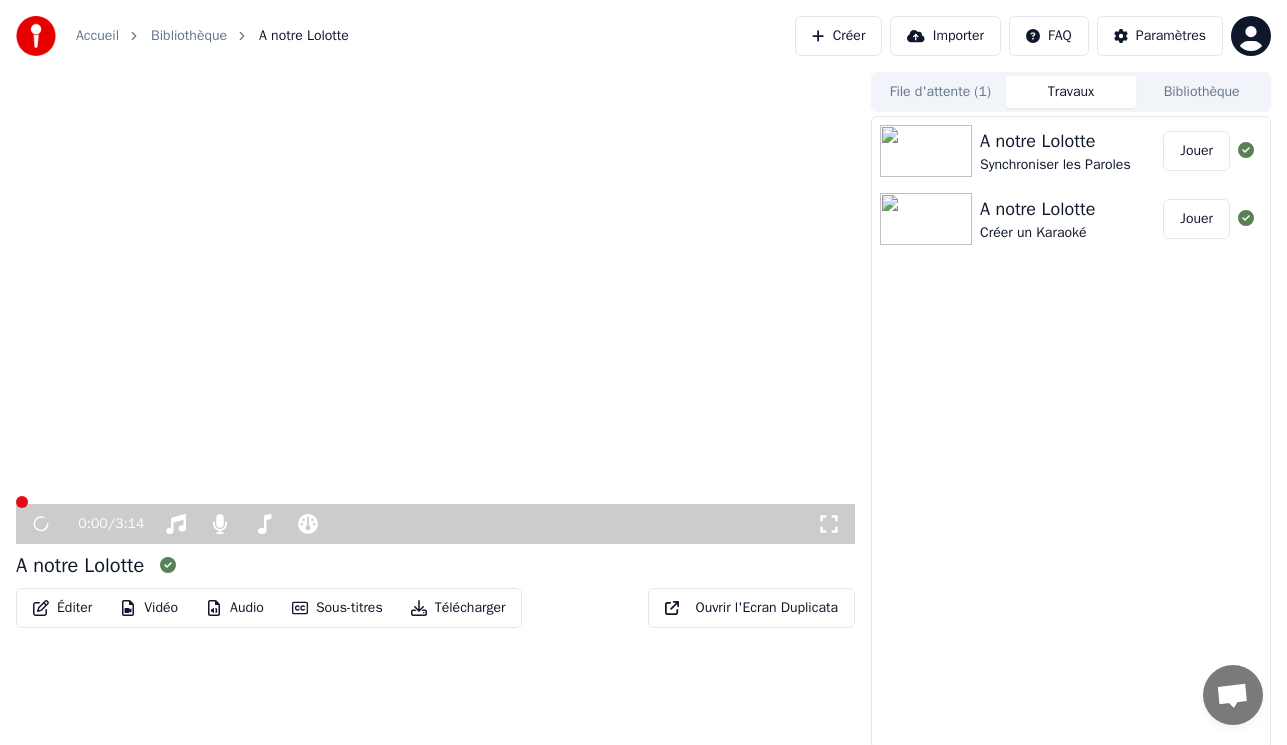 click on "Éditer" at bounding box center [62, 608] 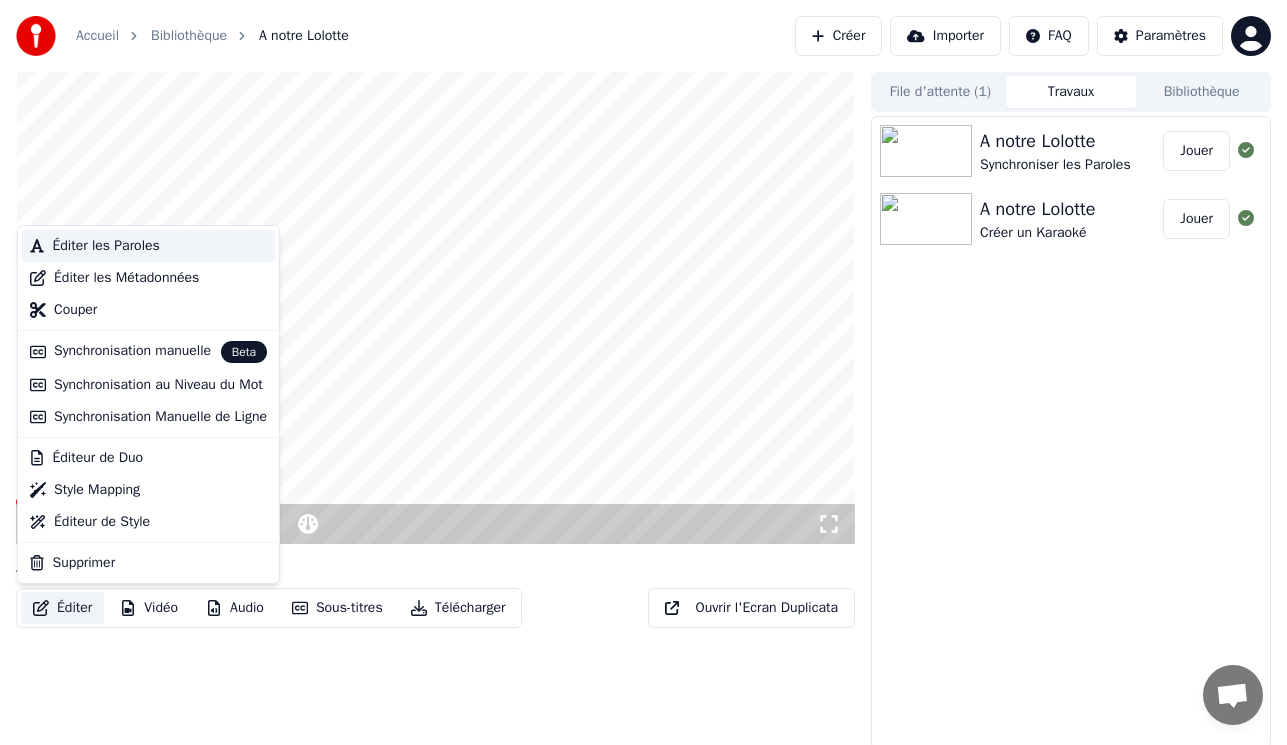 click on "Éditer les Paroles" at bounding box center (105, 246) 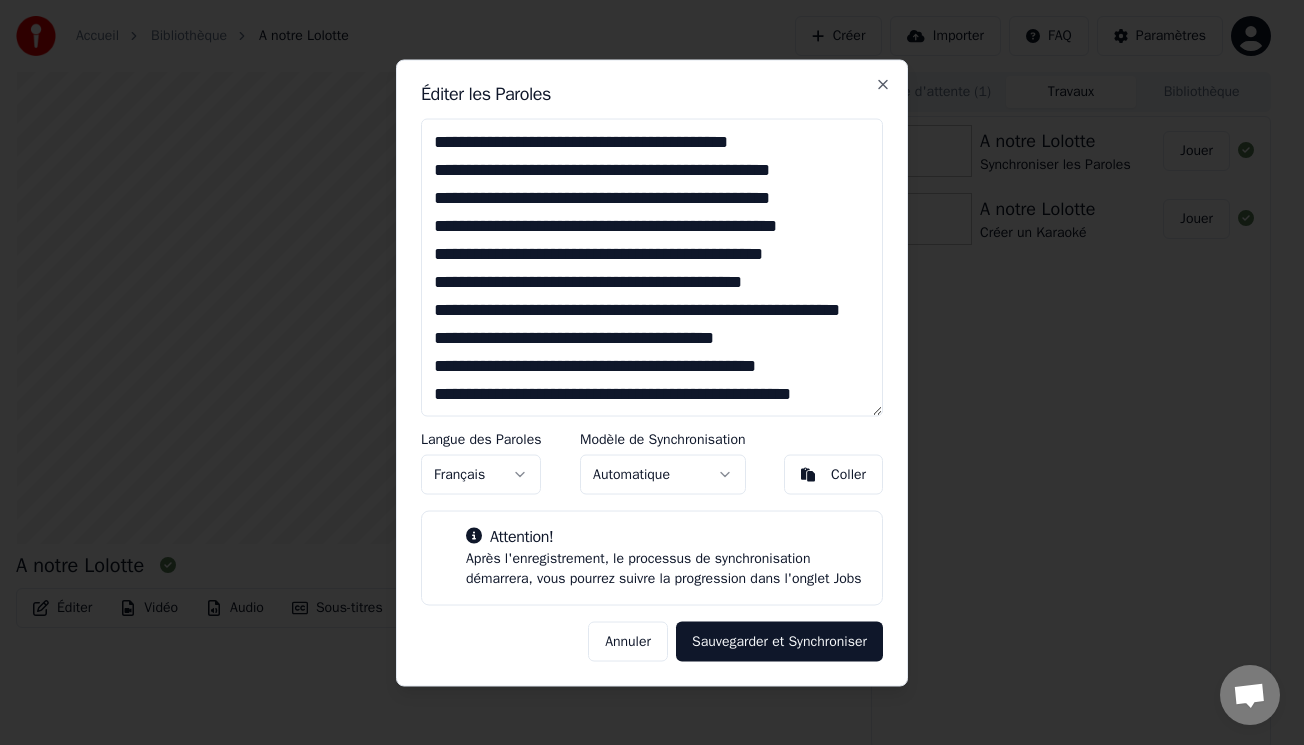 click 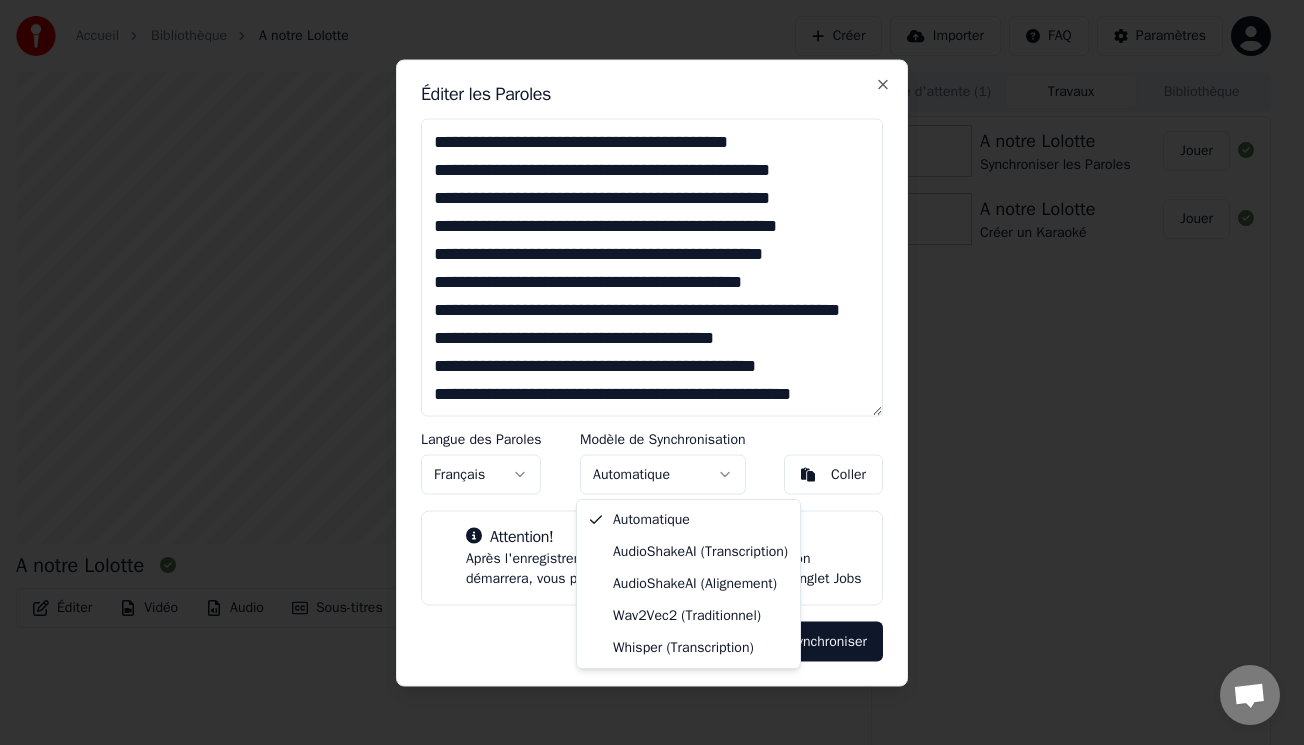 click 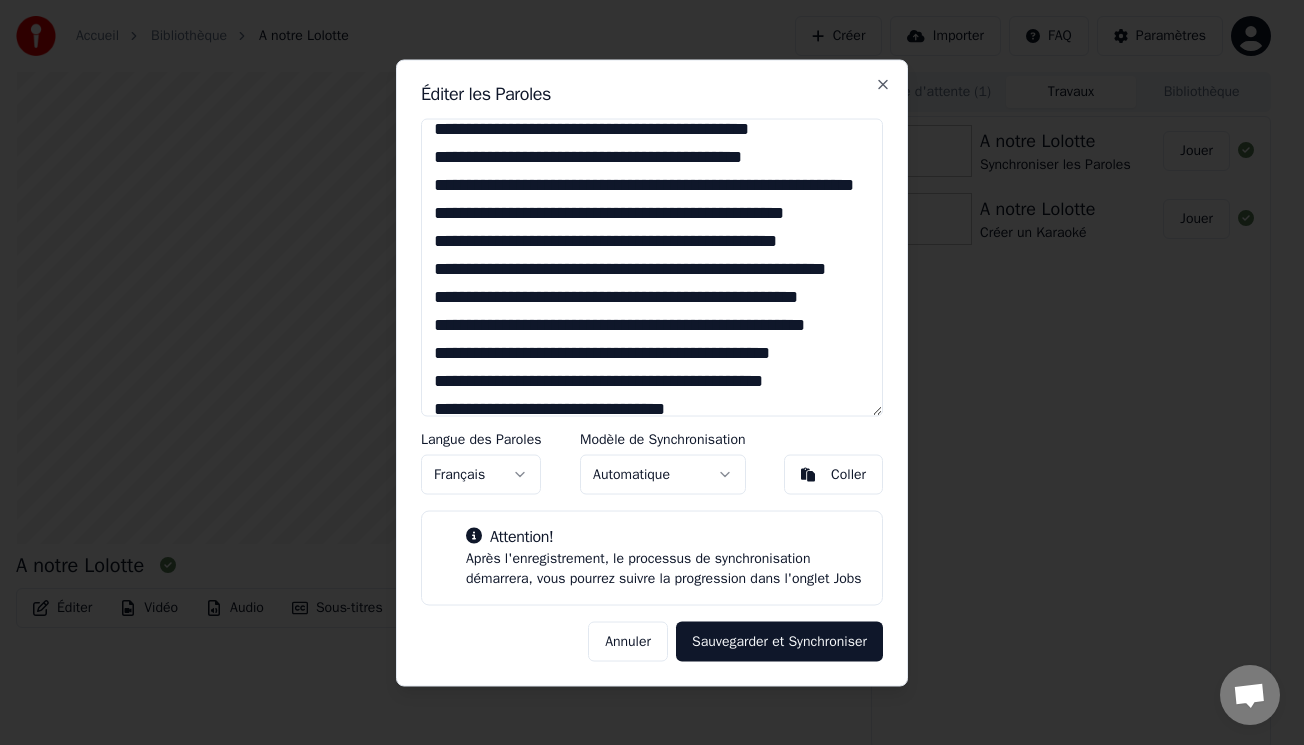 scroll, scrollTop: 1168, scrollLeft: 0, axis: vertical 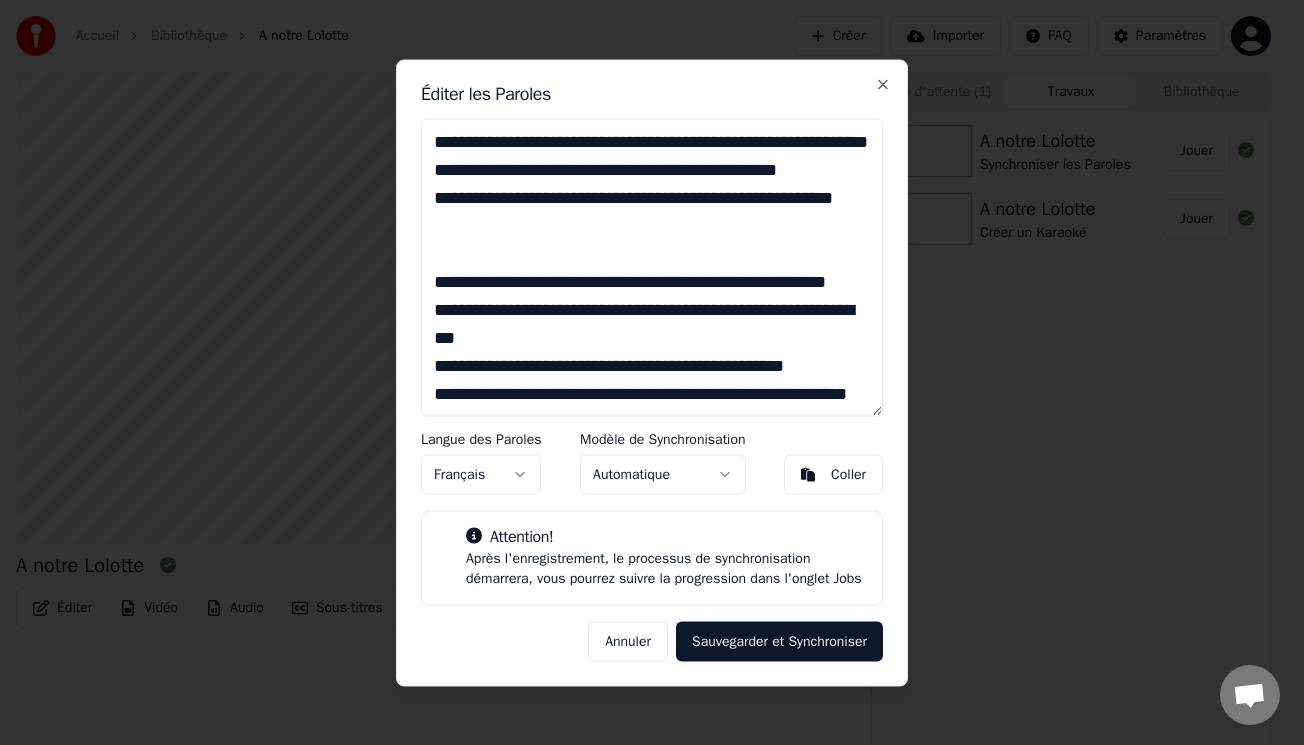 click at bounding box center (652, 267) 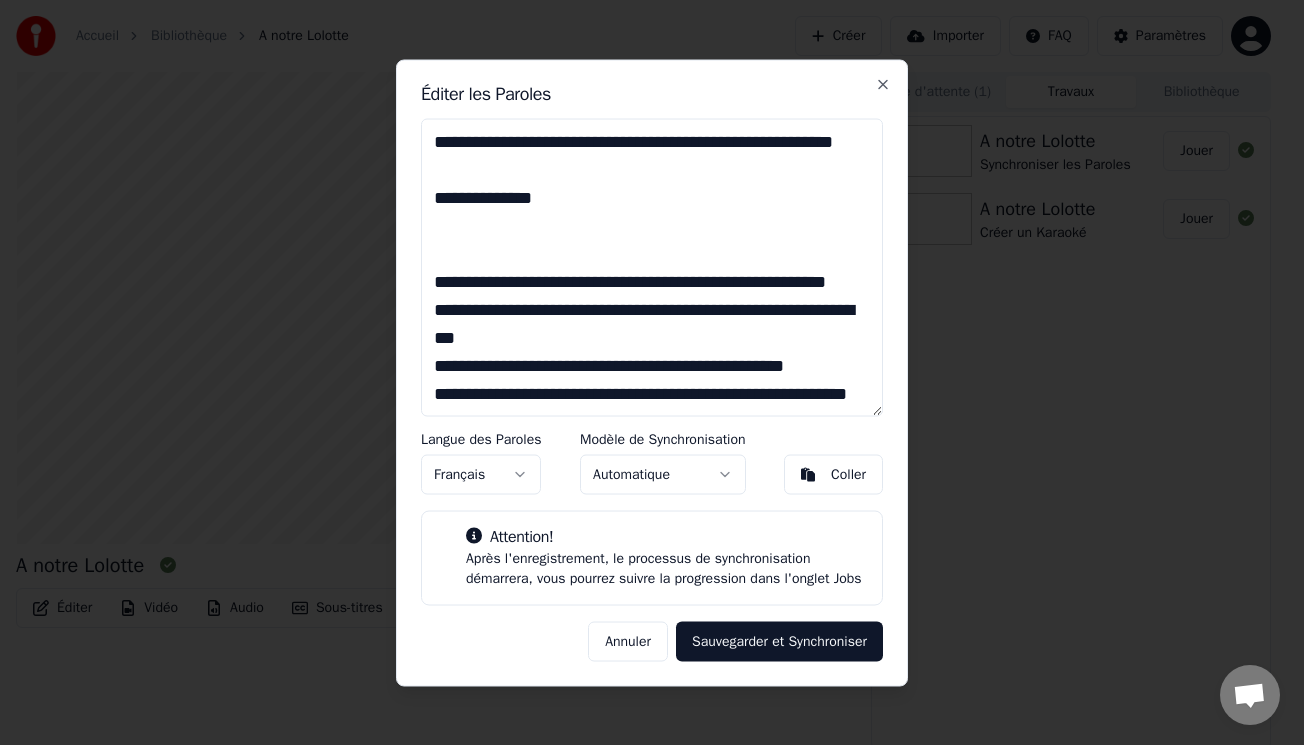 scroll, scrollTop: 1428, scrollLeft: 0, axis: vertical 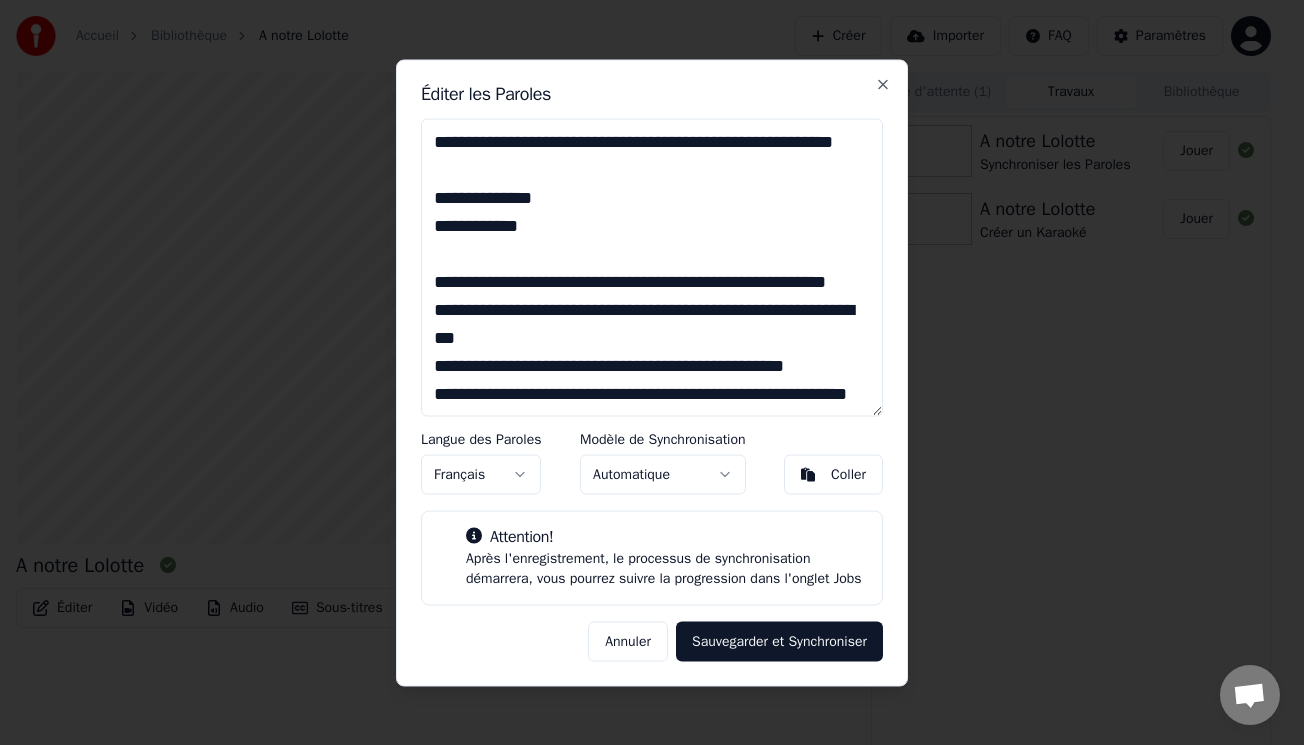 click at bounding box center [652, 267] 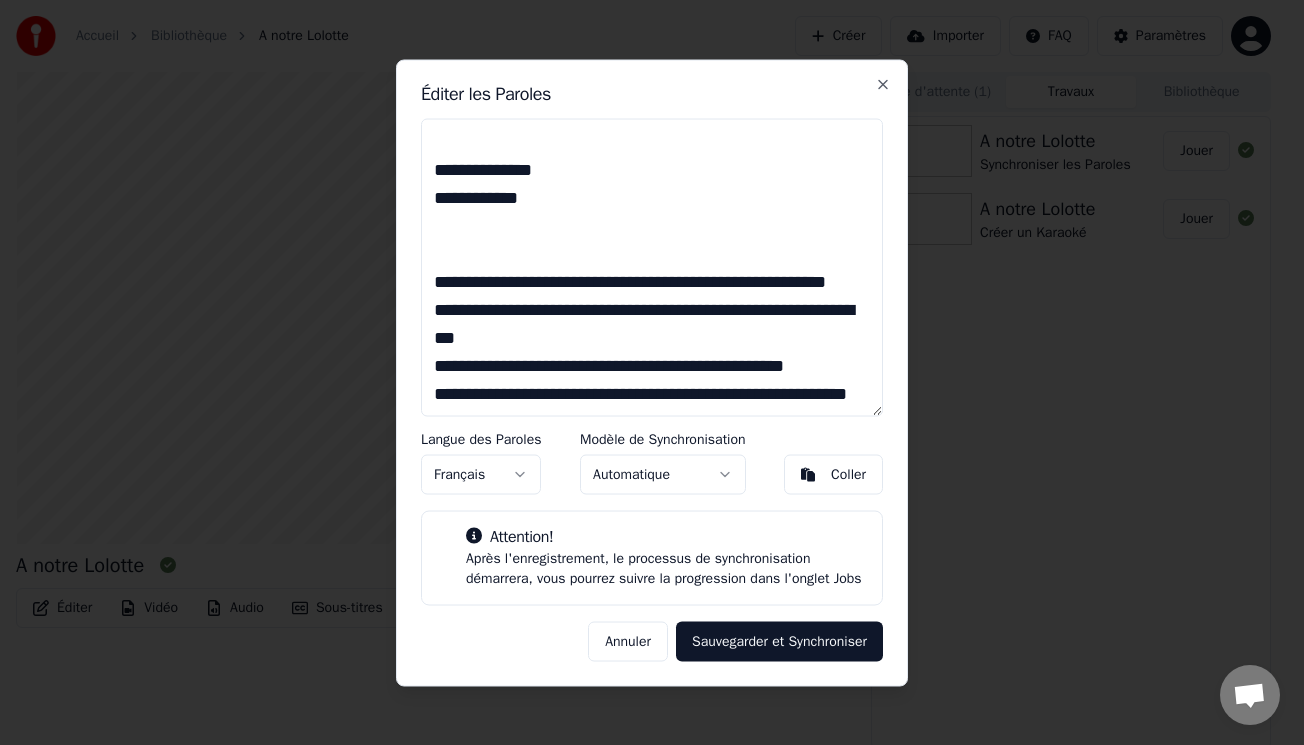 scroll, scrollTop: 1456, scrollLeft: 0, axis: vertical 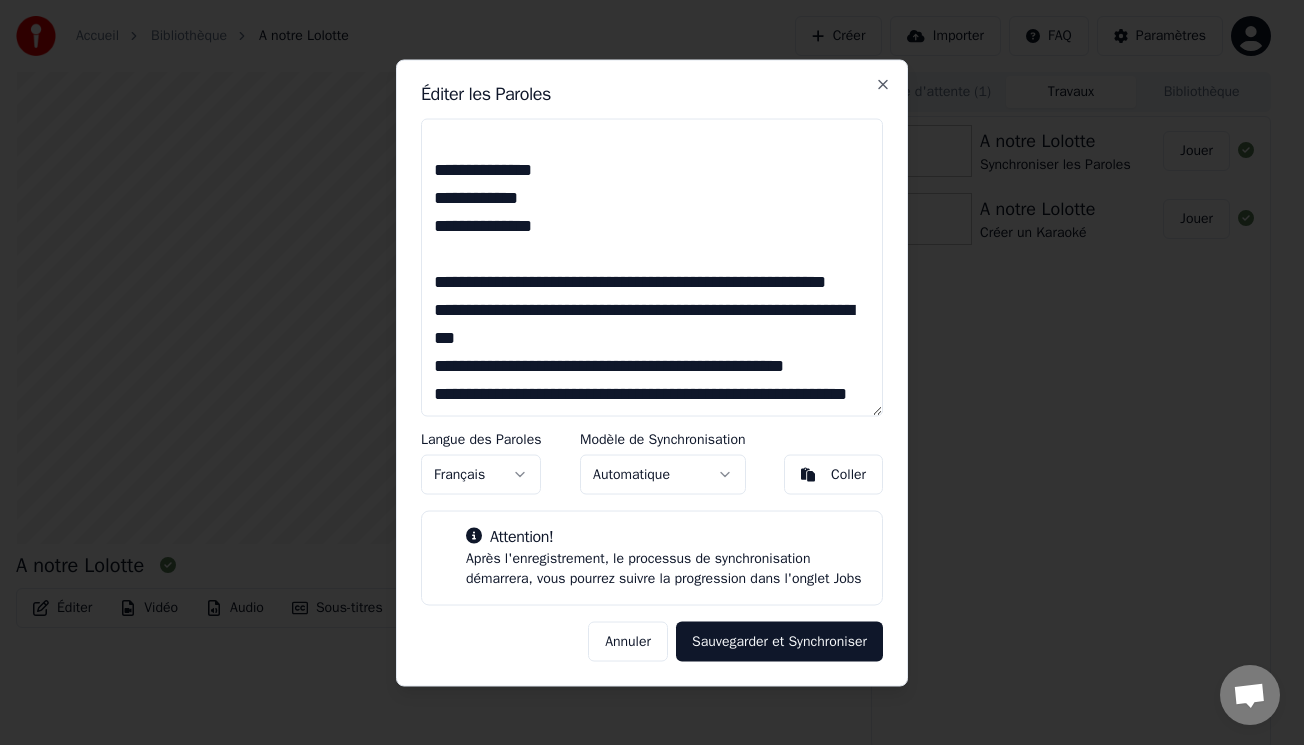 click at bounding box center [652, 267] 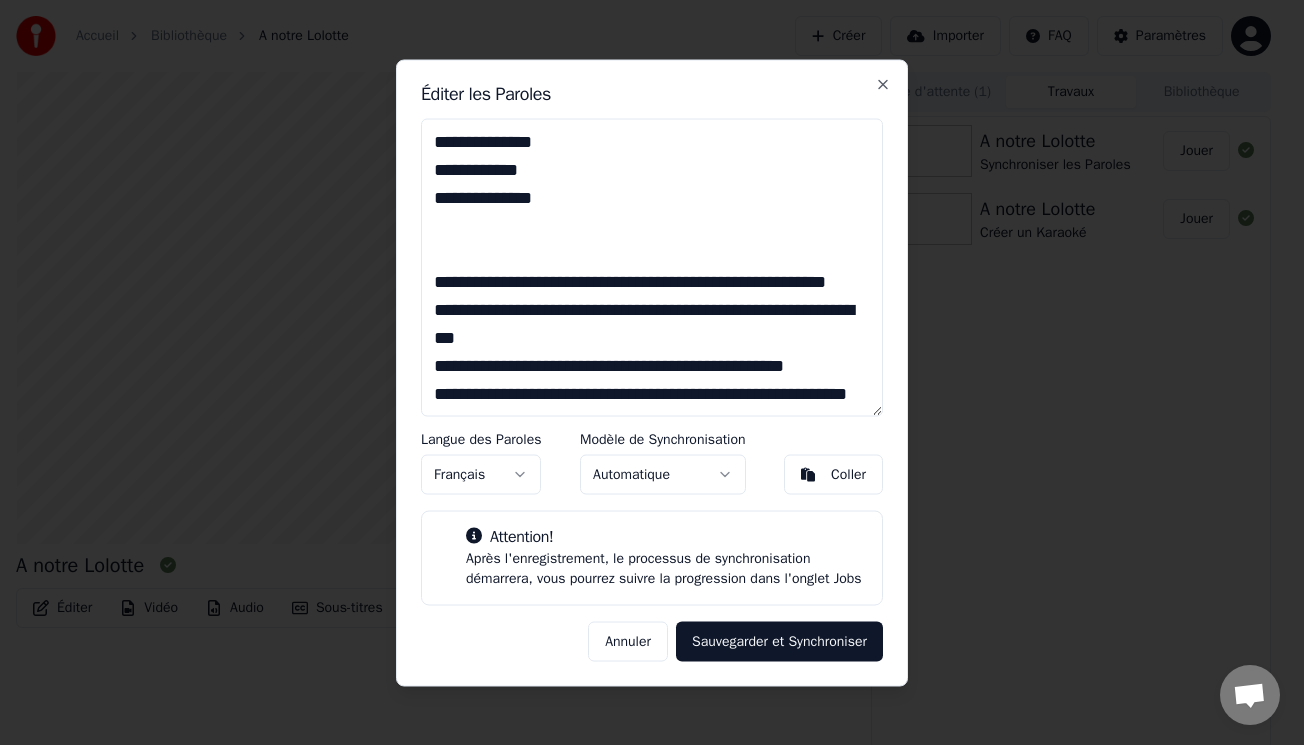 scroll, scrollTop: 1484, scrollLeft: 0, axis: vertical 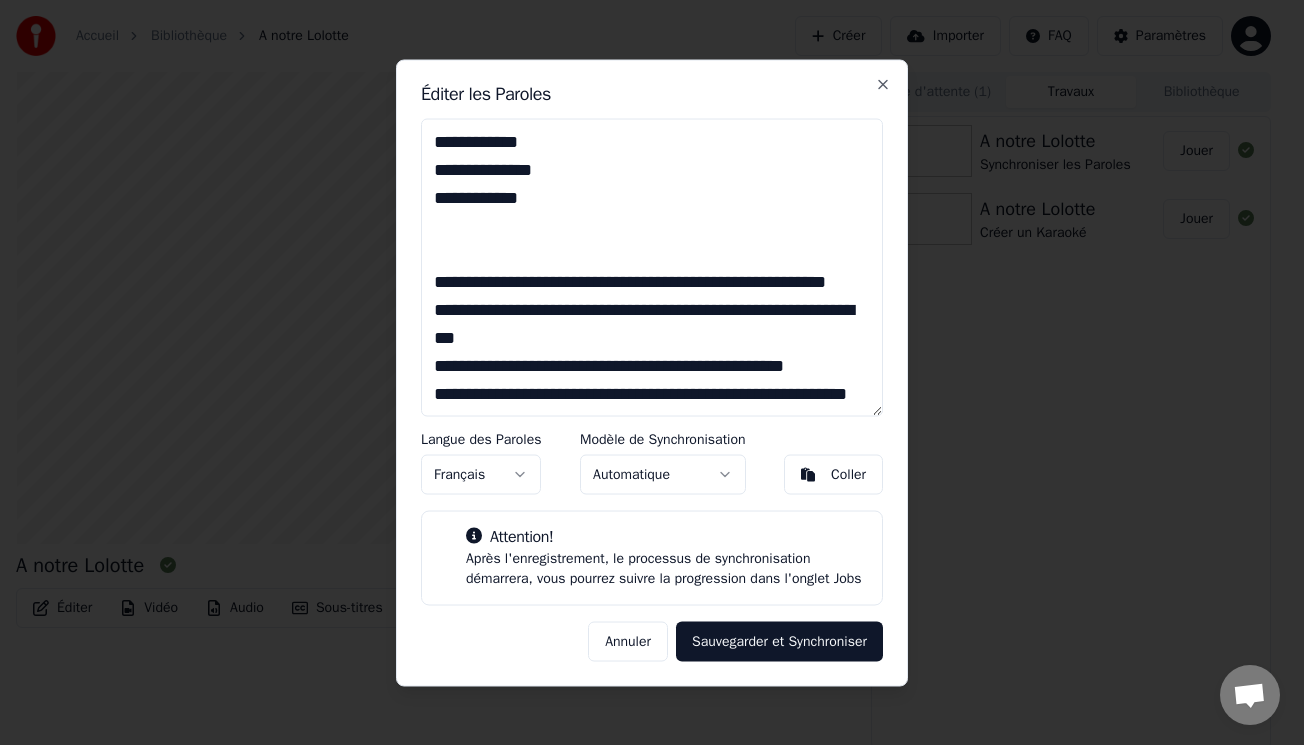 click at bounding box center [652, 267] 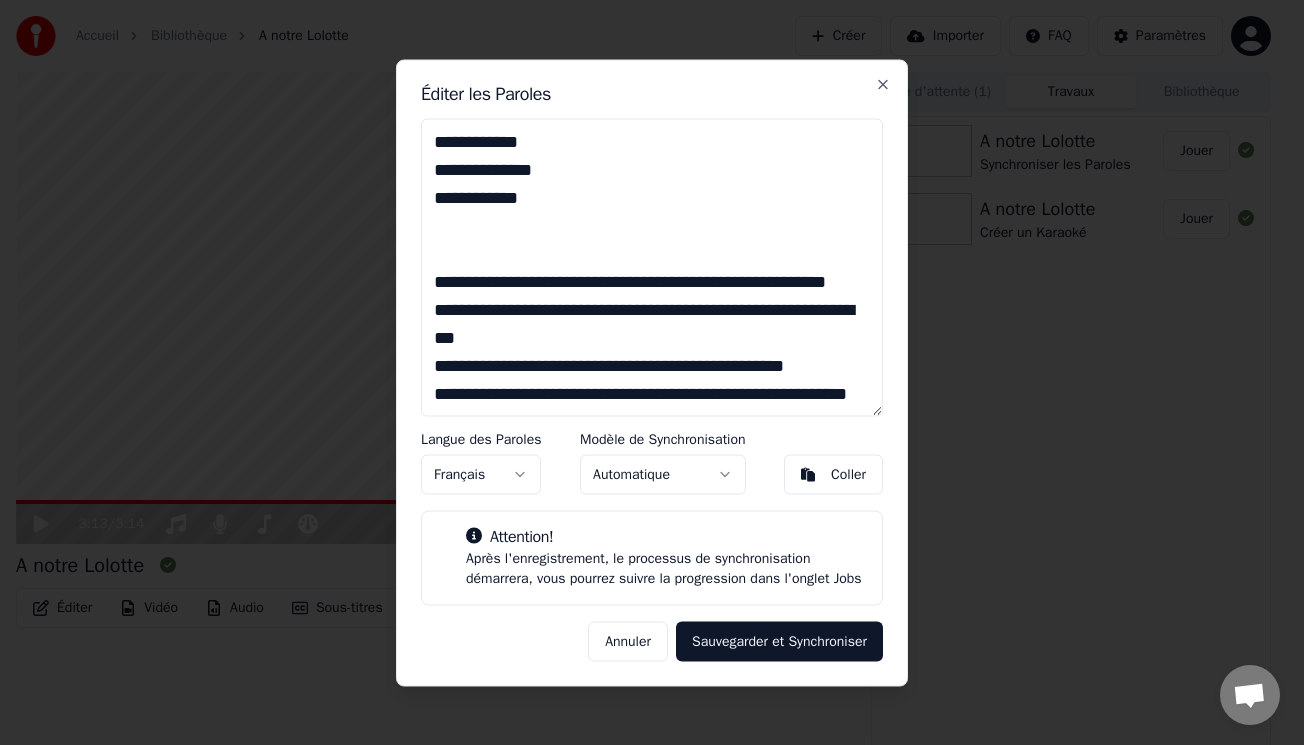 scroll, scrollTop: 1619, scrollLeft: 0, axis: vertical 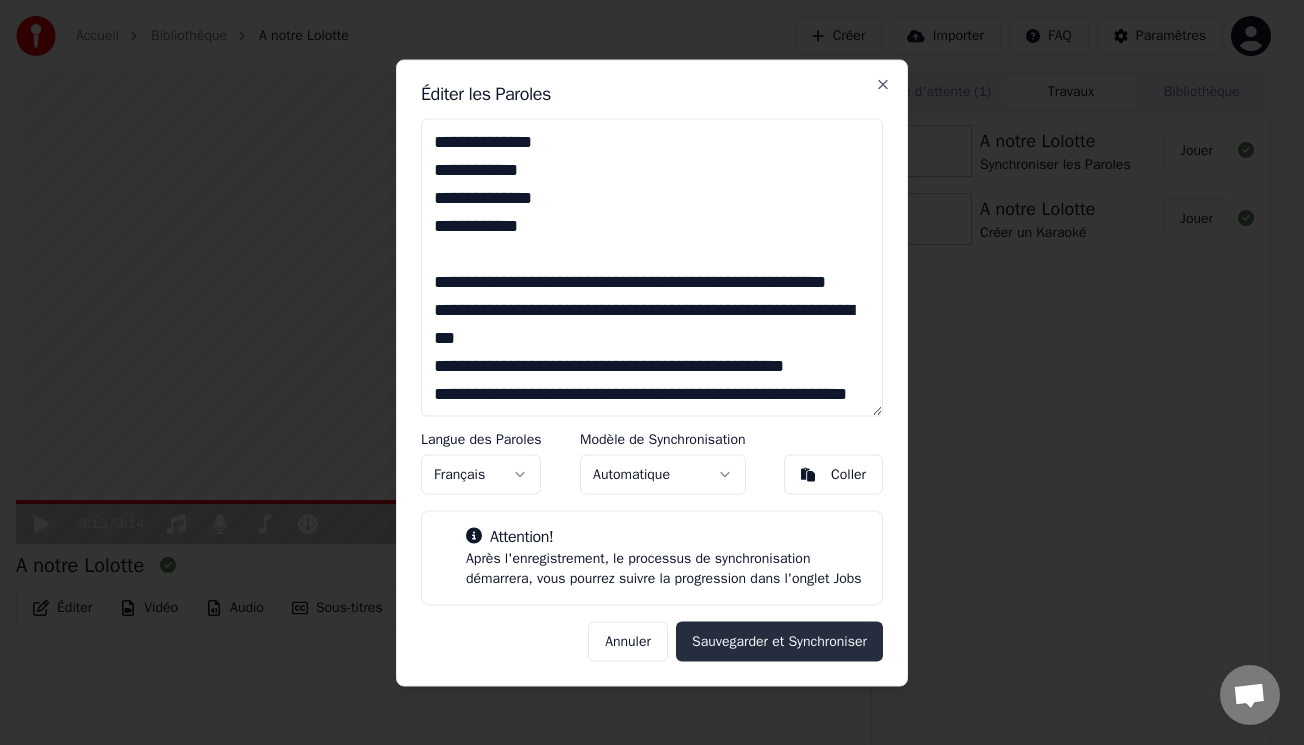 type on "**********" 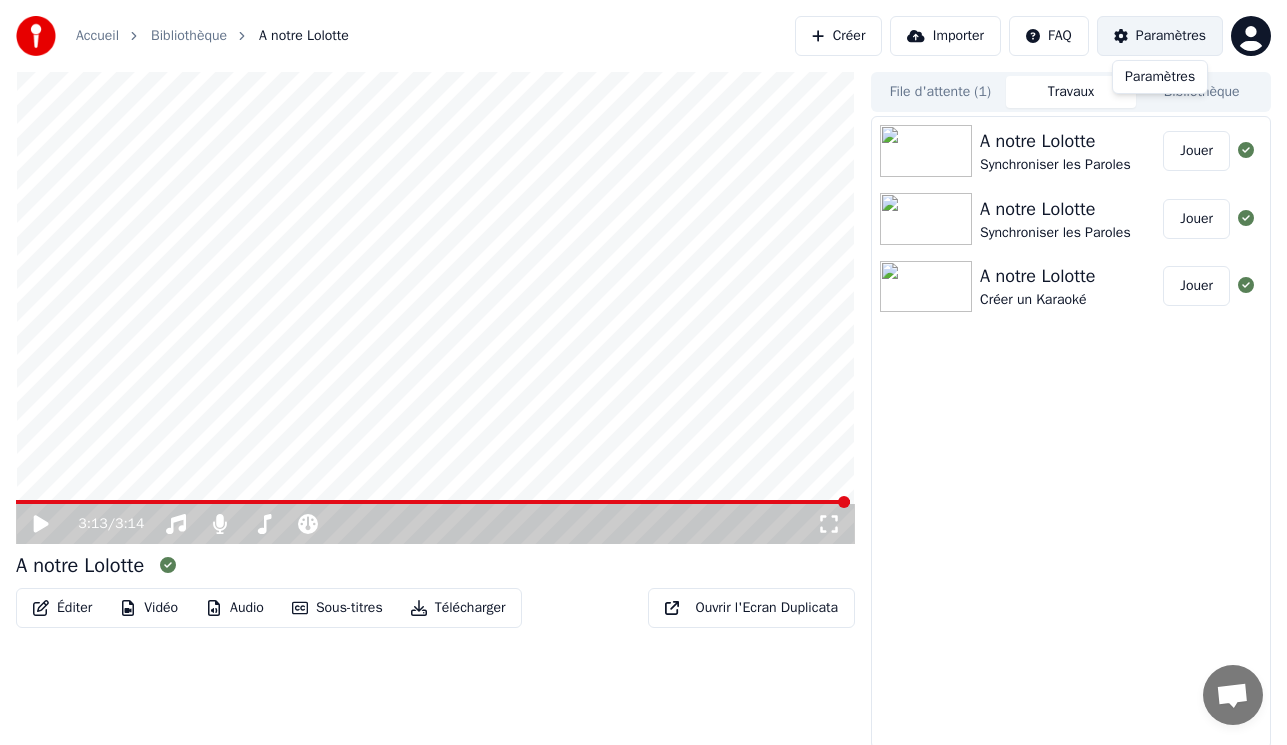 click on "Paramètres" at bounding box center (1171, 36) 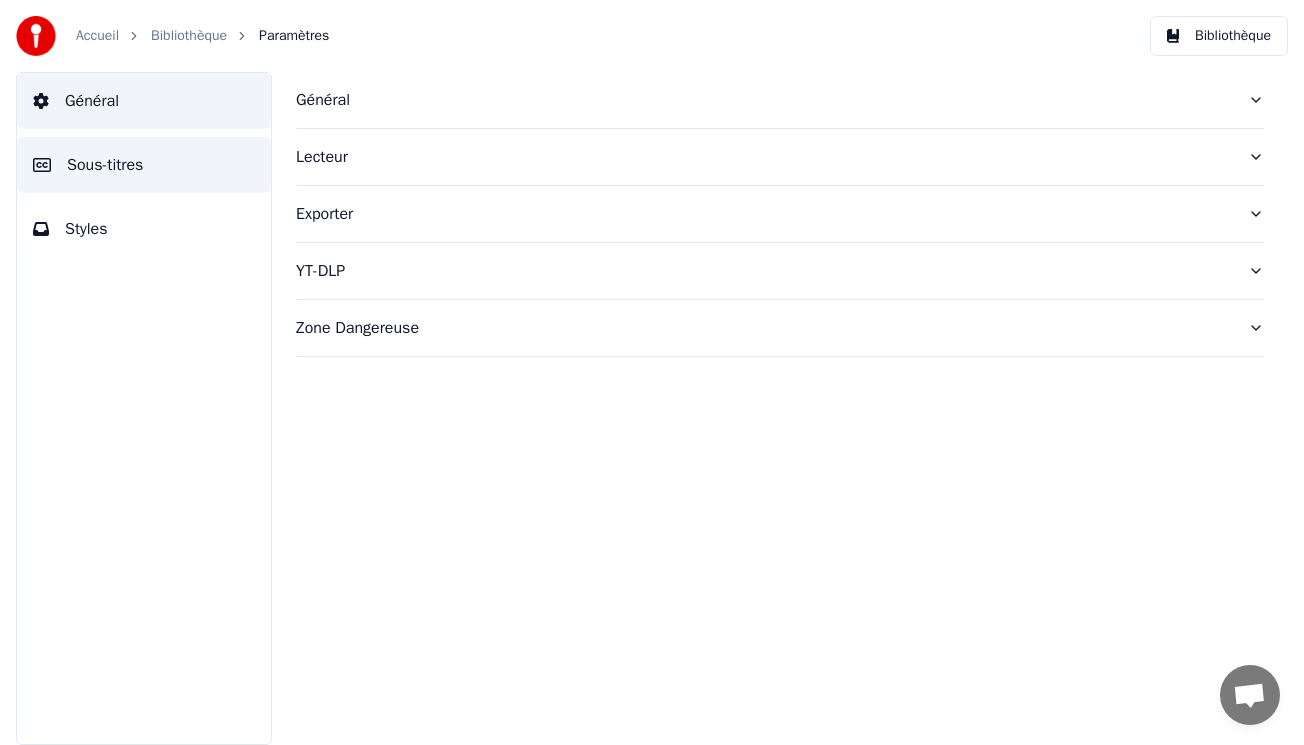 click on "Sous-titres" at bounding box center [105, 165] 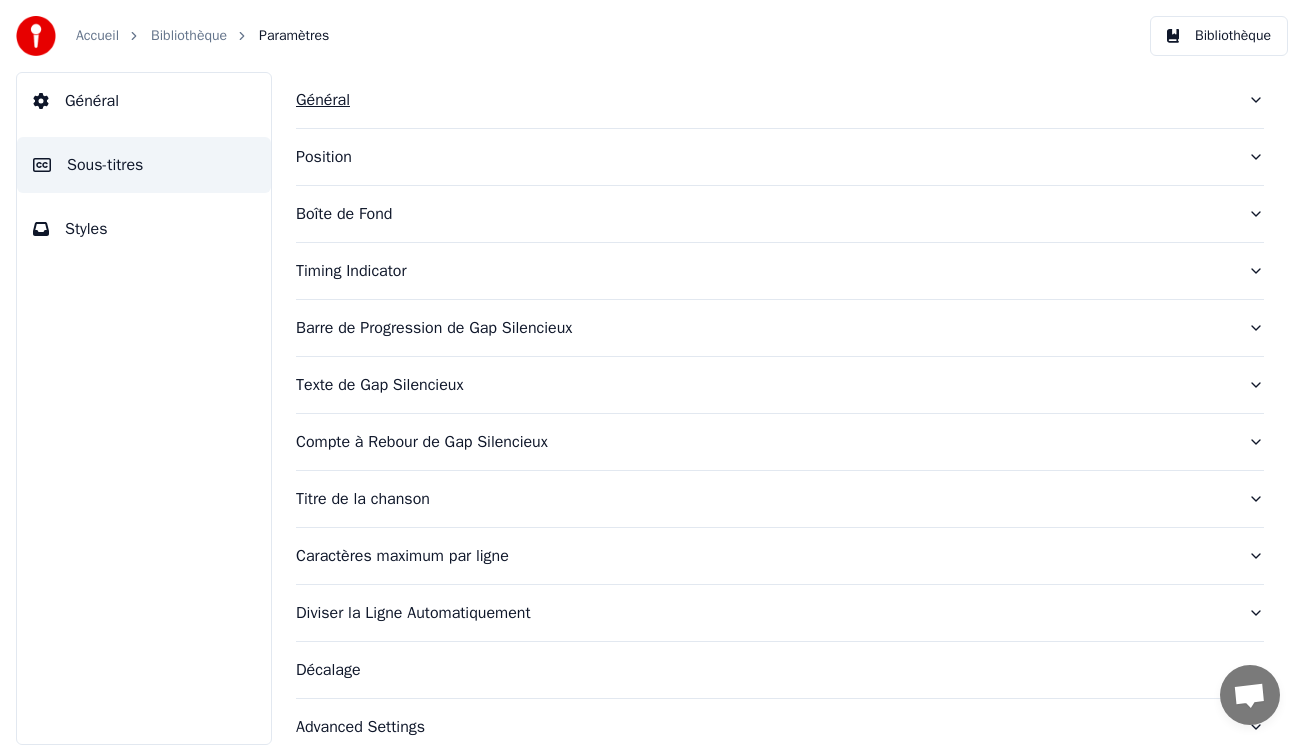 click 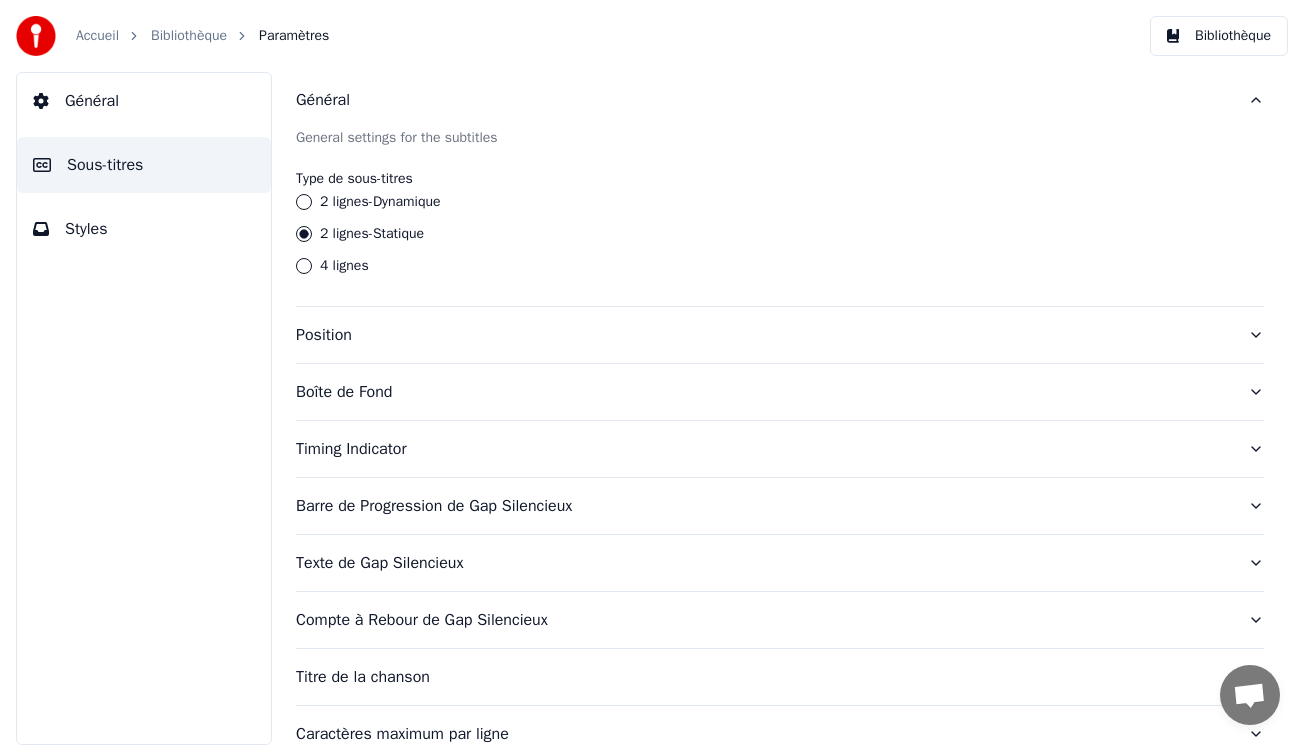 click on "4 lignes" at bounding box center [344, 266] 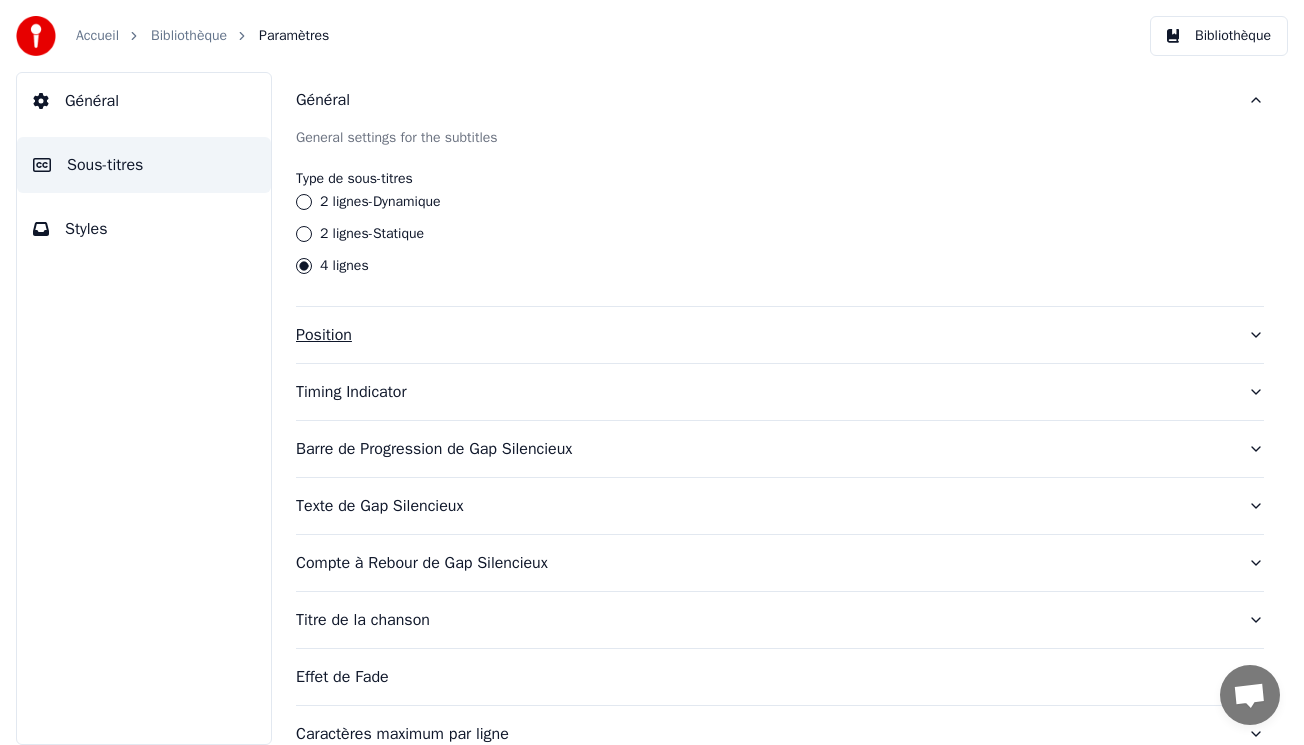 click on "Position" at bounding box center (772, 335) 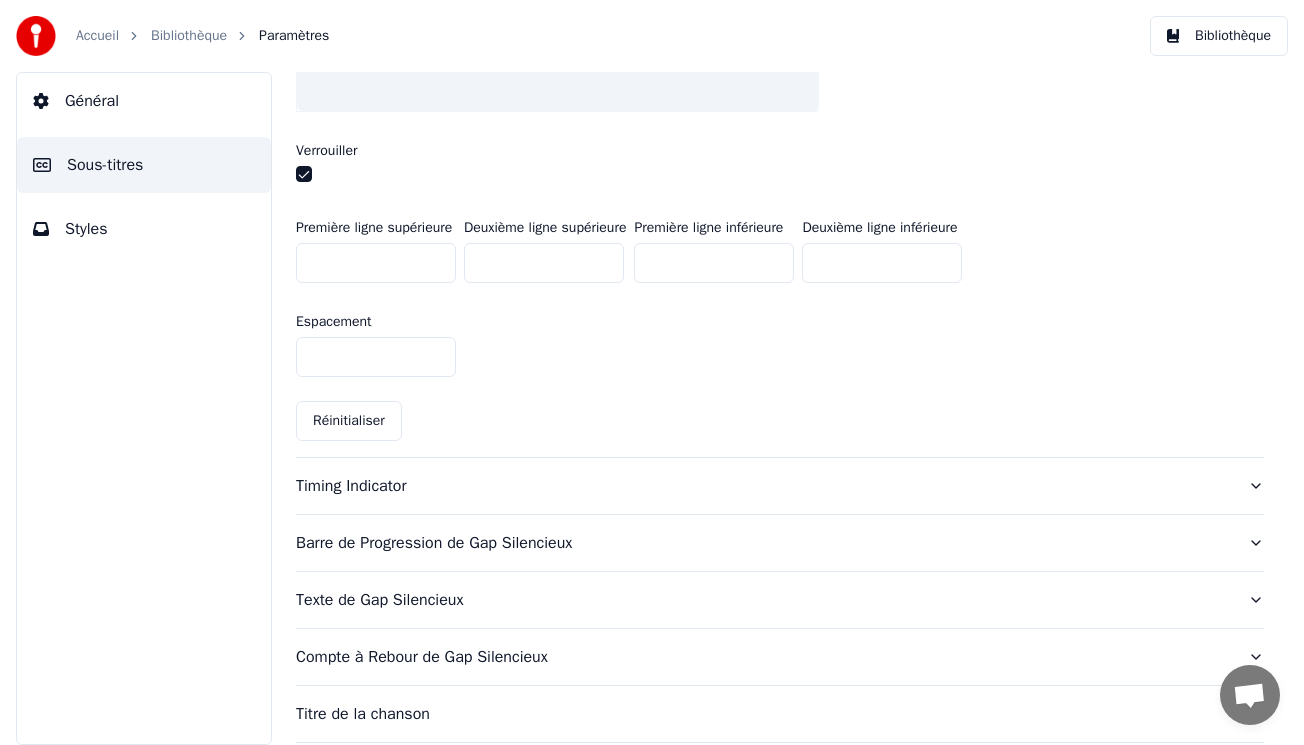 scroll, scrollTop: 642, scrollLeft: 0, axis: vertical 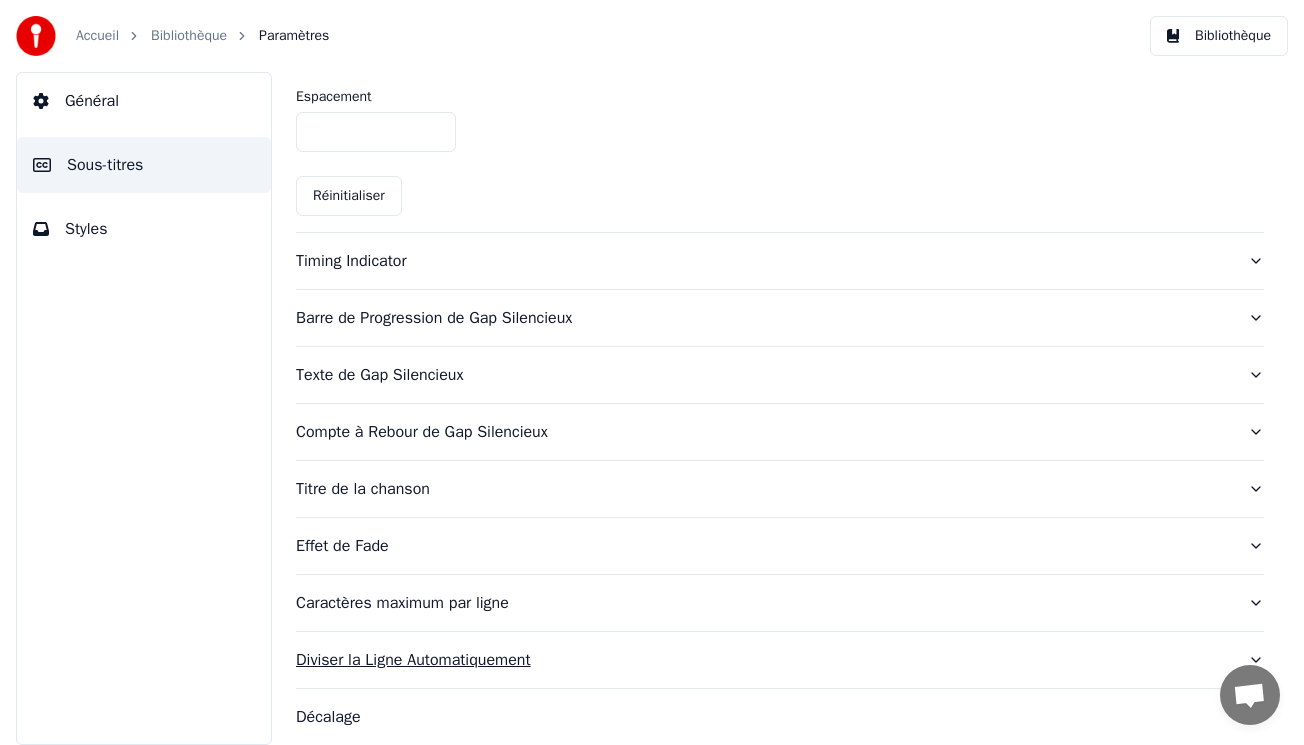 click on "Diviser la Ligne Automatiquement" at bounding box center [772, 660] 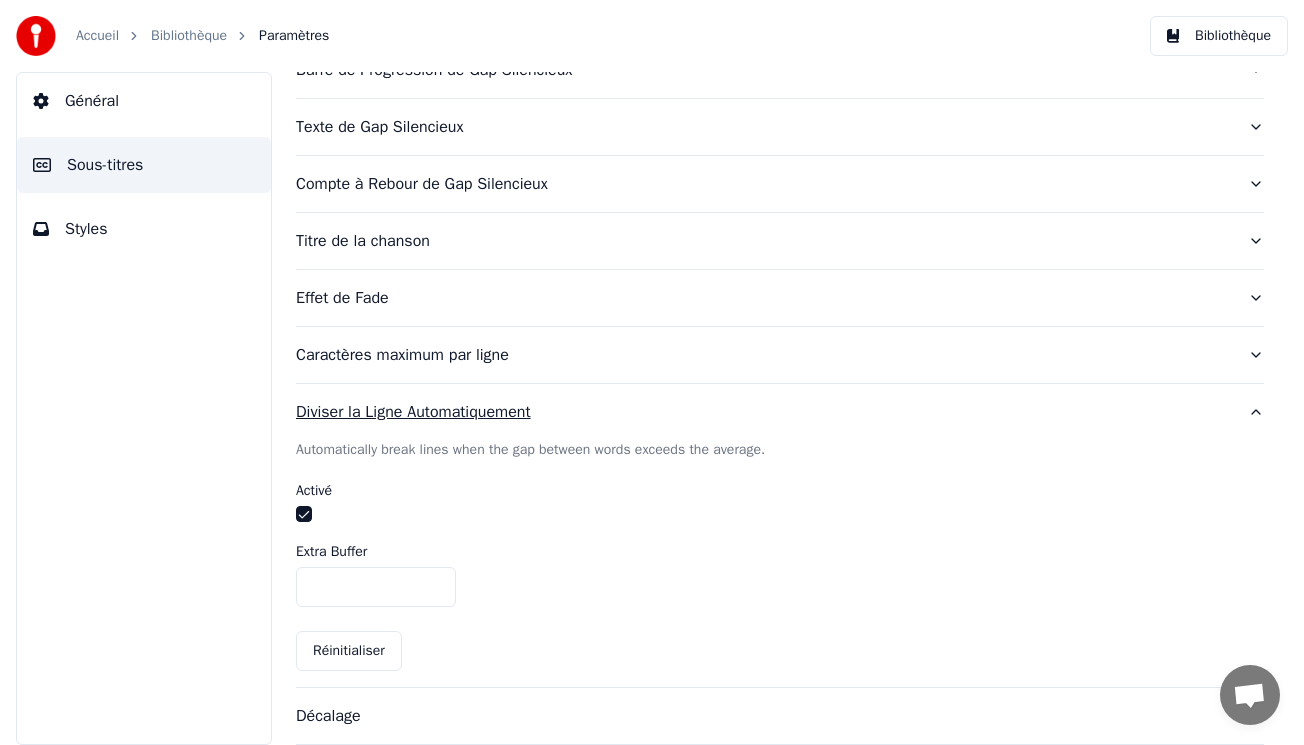 scroll, scrollTop: 162, scrollLeft: 0, axis: vertical 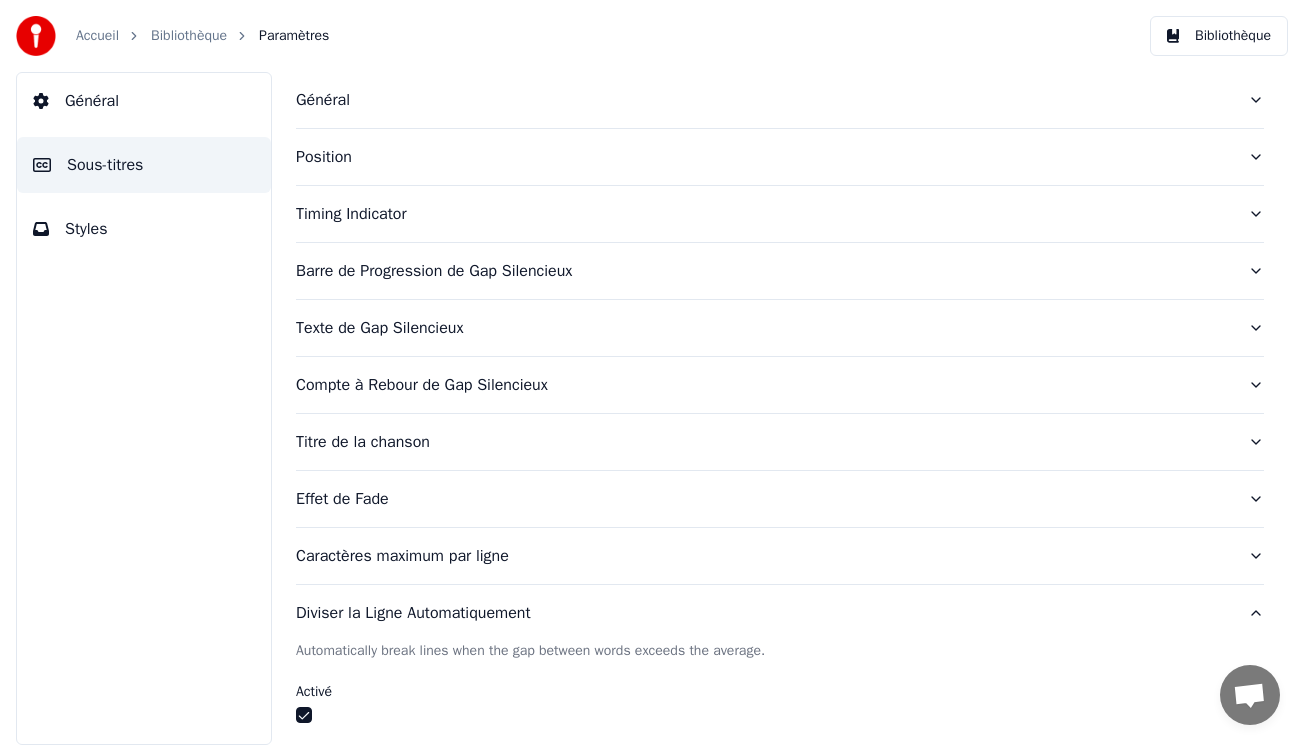 click on "Sous-titres" at bounding box center [144, 165] 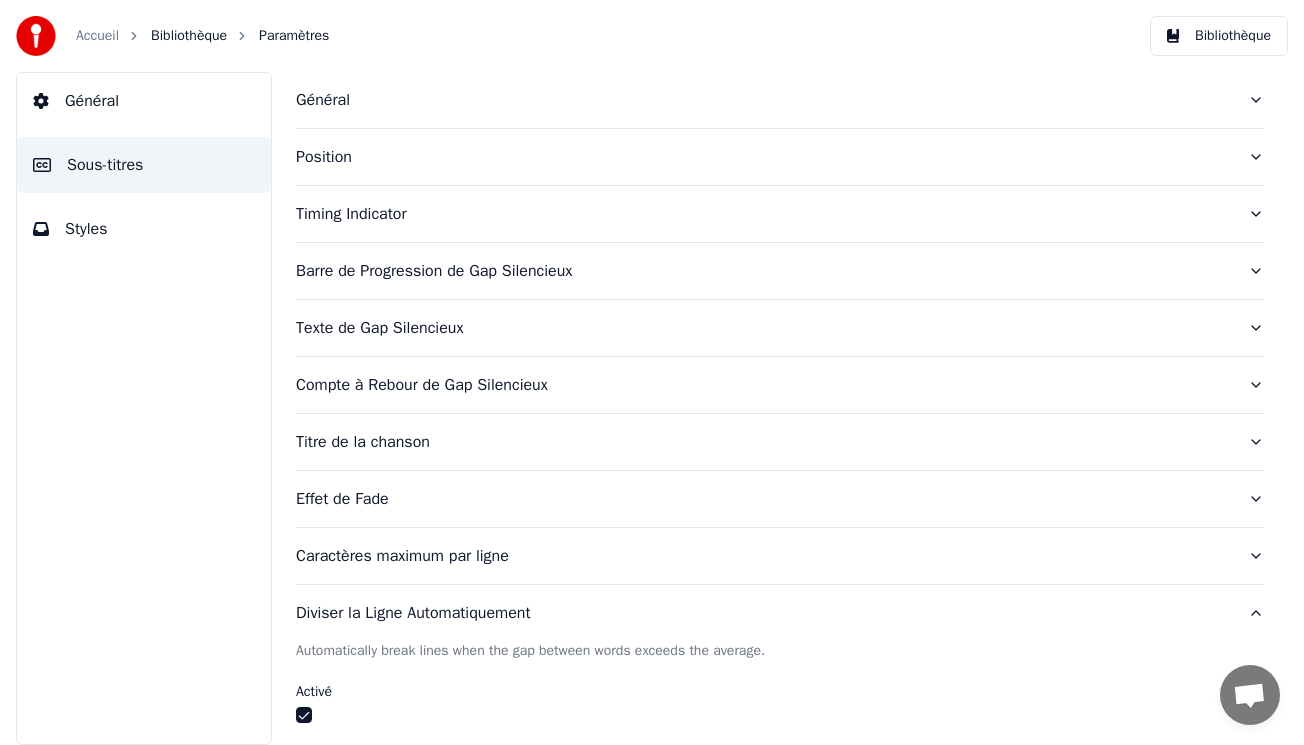 click on "Bibliothèque" at bounding box center [189, 36] 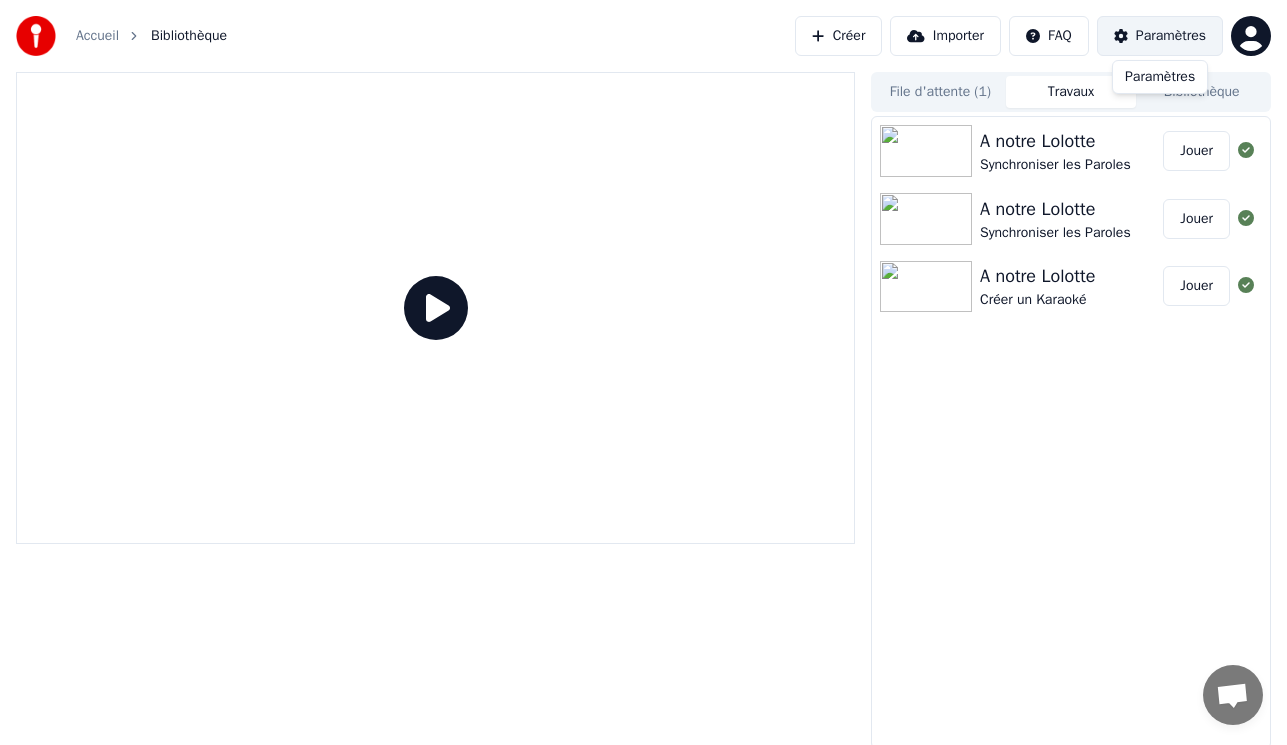 click on "Paramètres" at bounding box center (1171, 36) 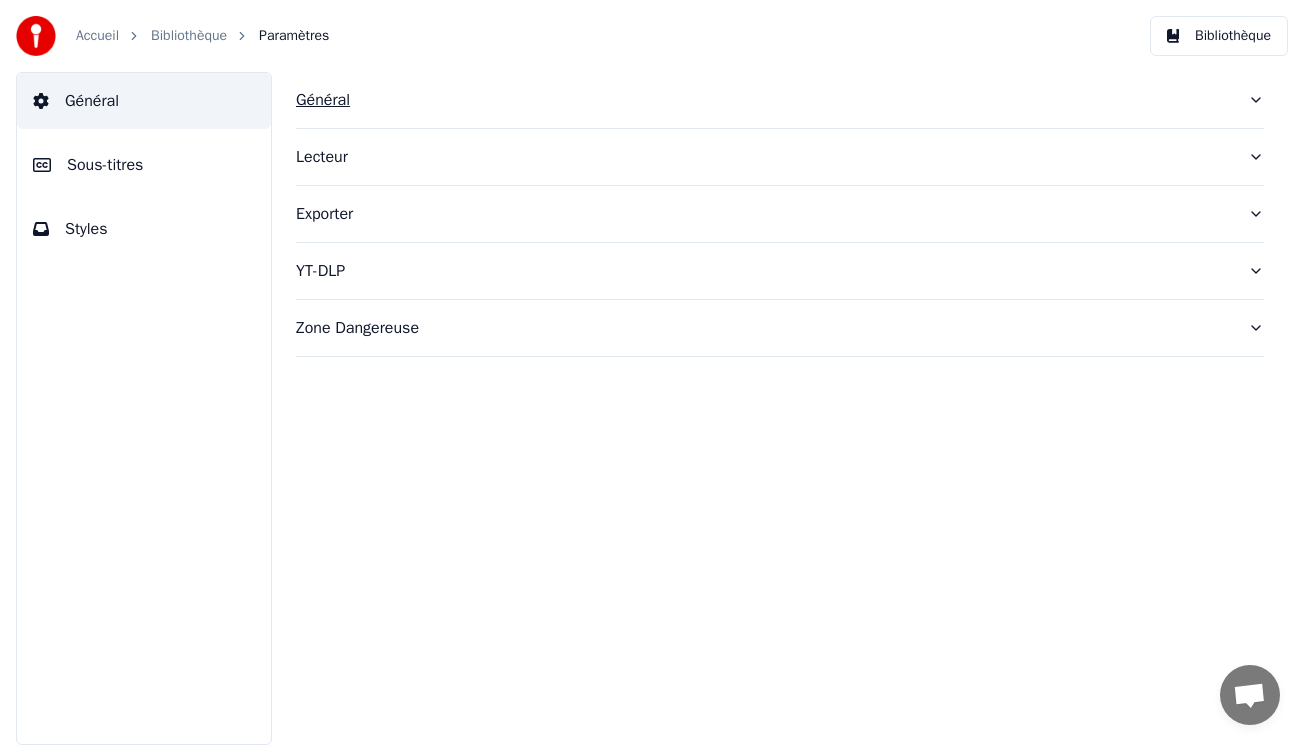 click on "Général" at bounding box center [772, 100] 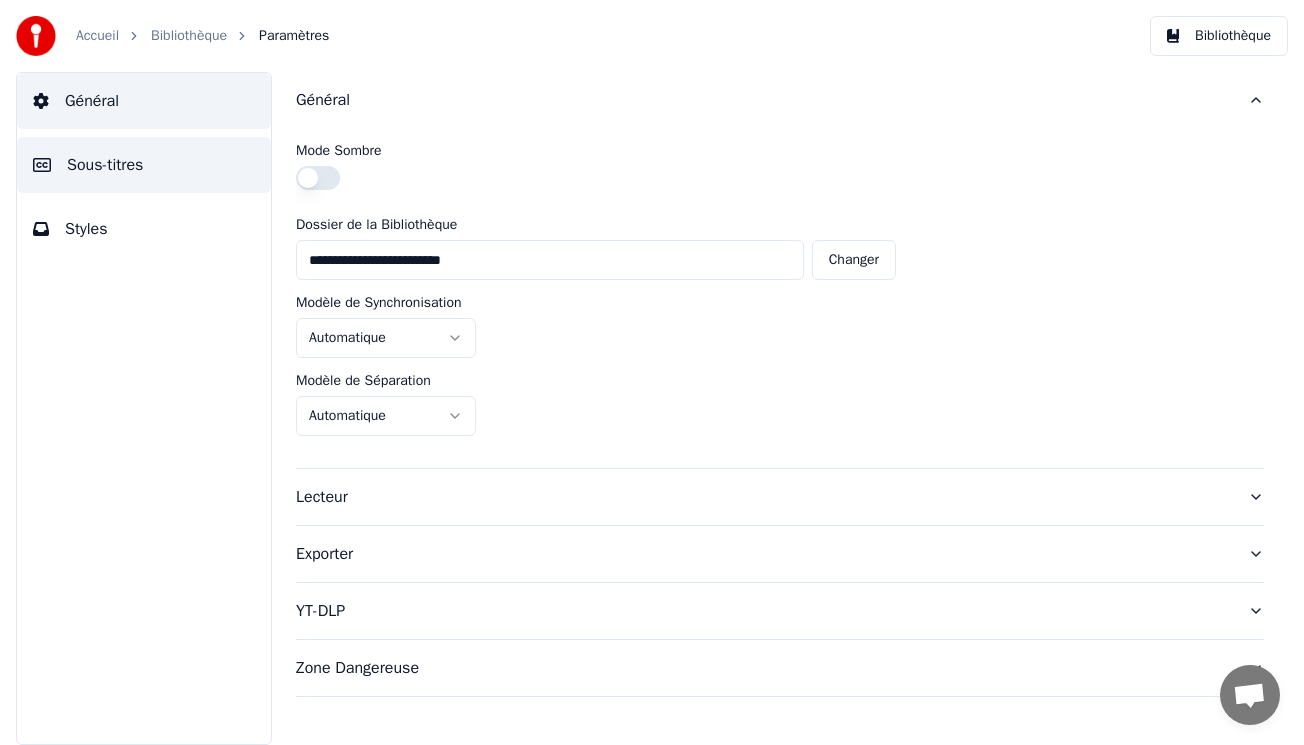 click on "Sous-titres" at bounding box center [105, 165] 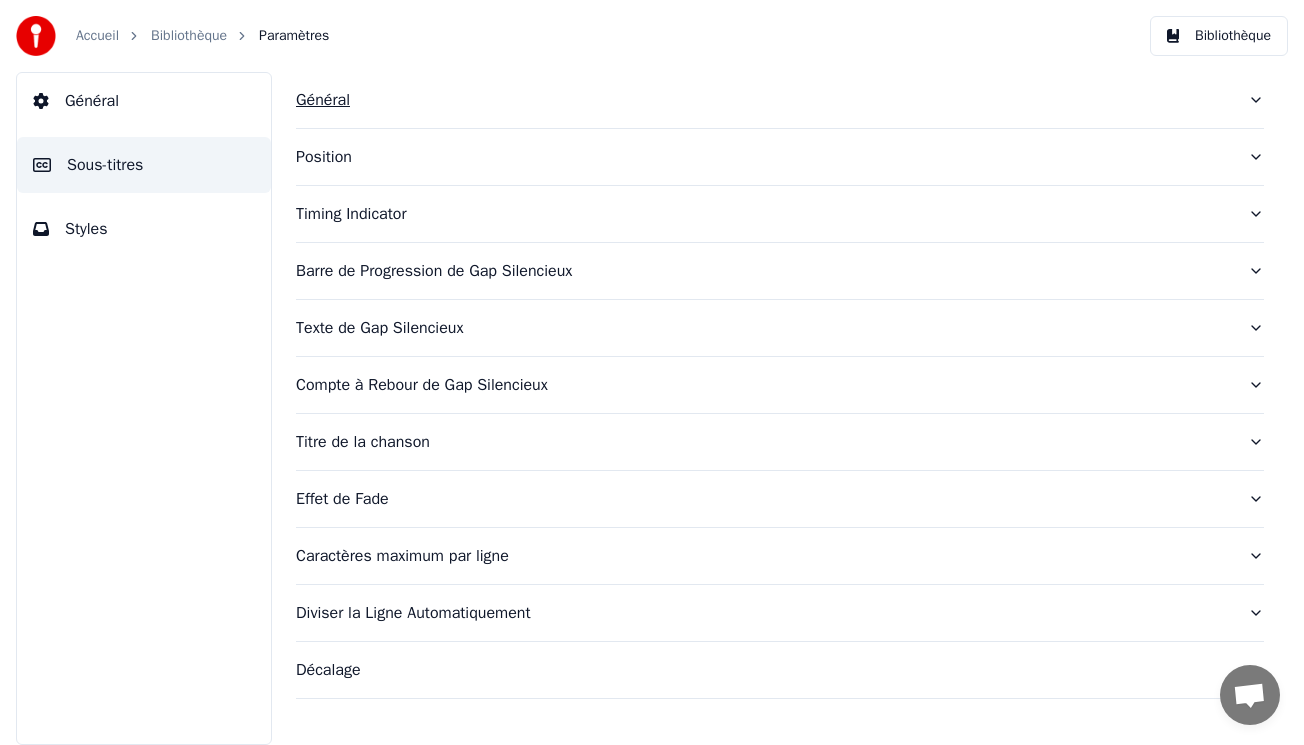click on "Général" at bounding box center [772, 100] 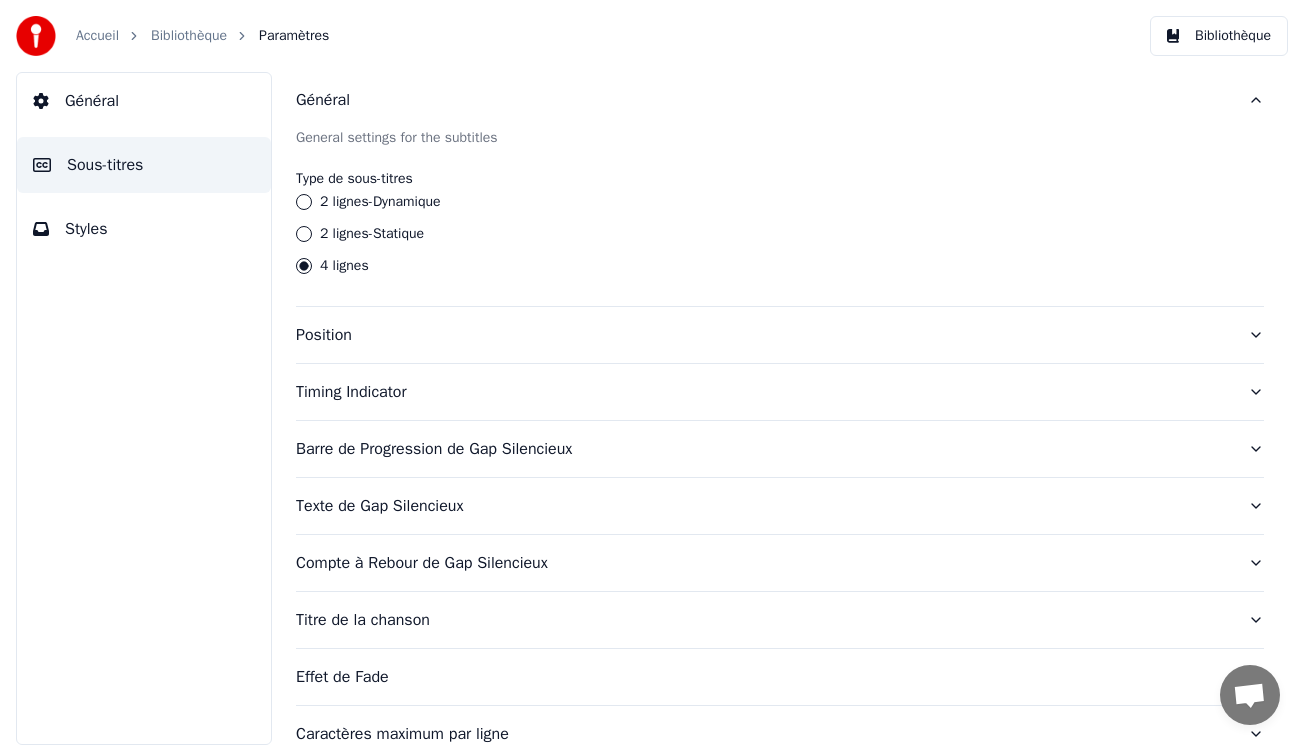 click on "2 lignes  -  Dynamique" at bounding box center (304, 202) 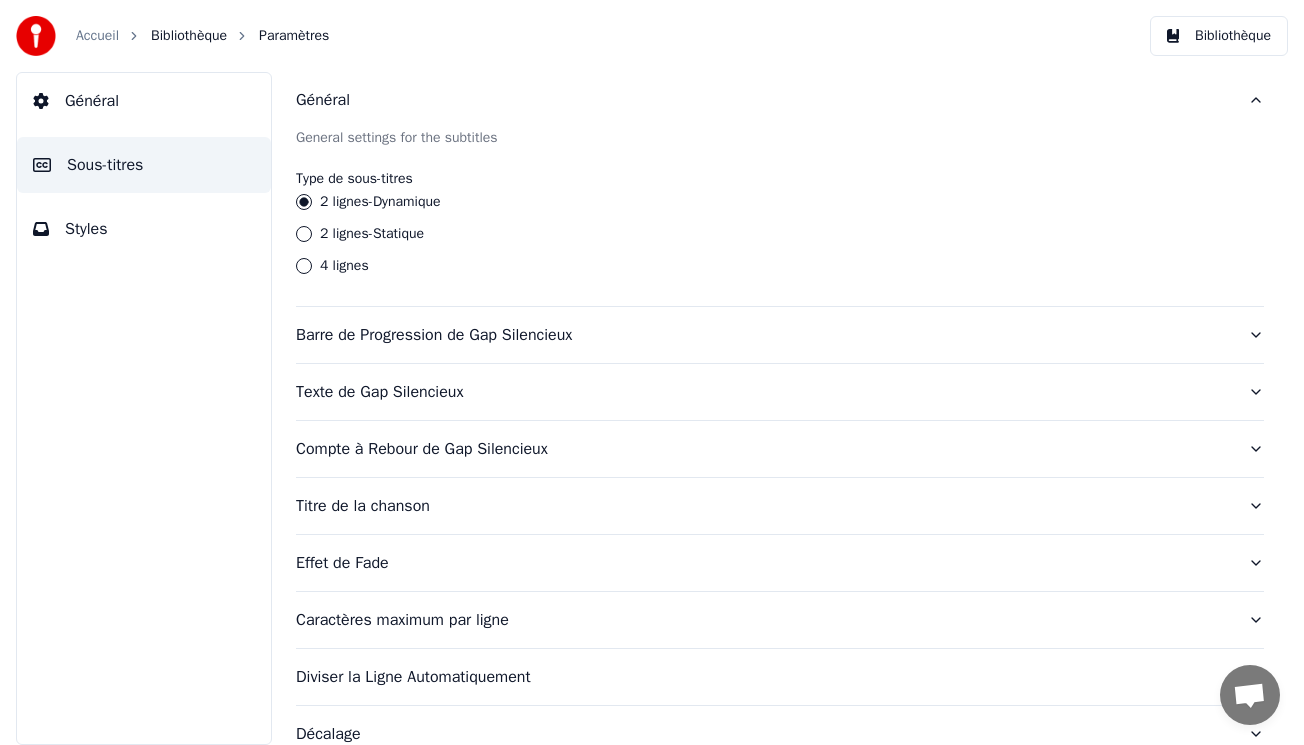click on "Bibliothèque" at bounding box center [189, 36] 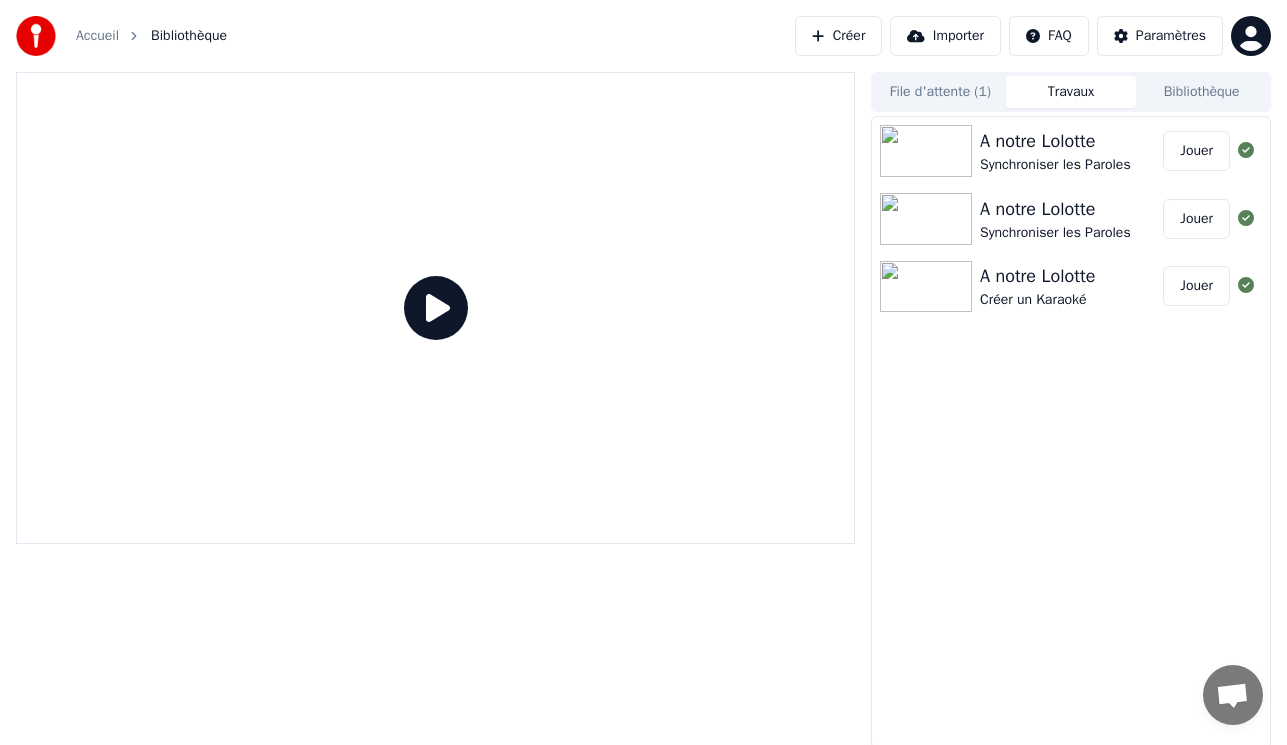click 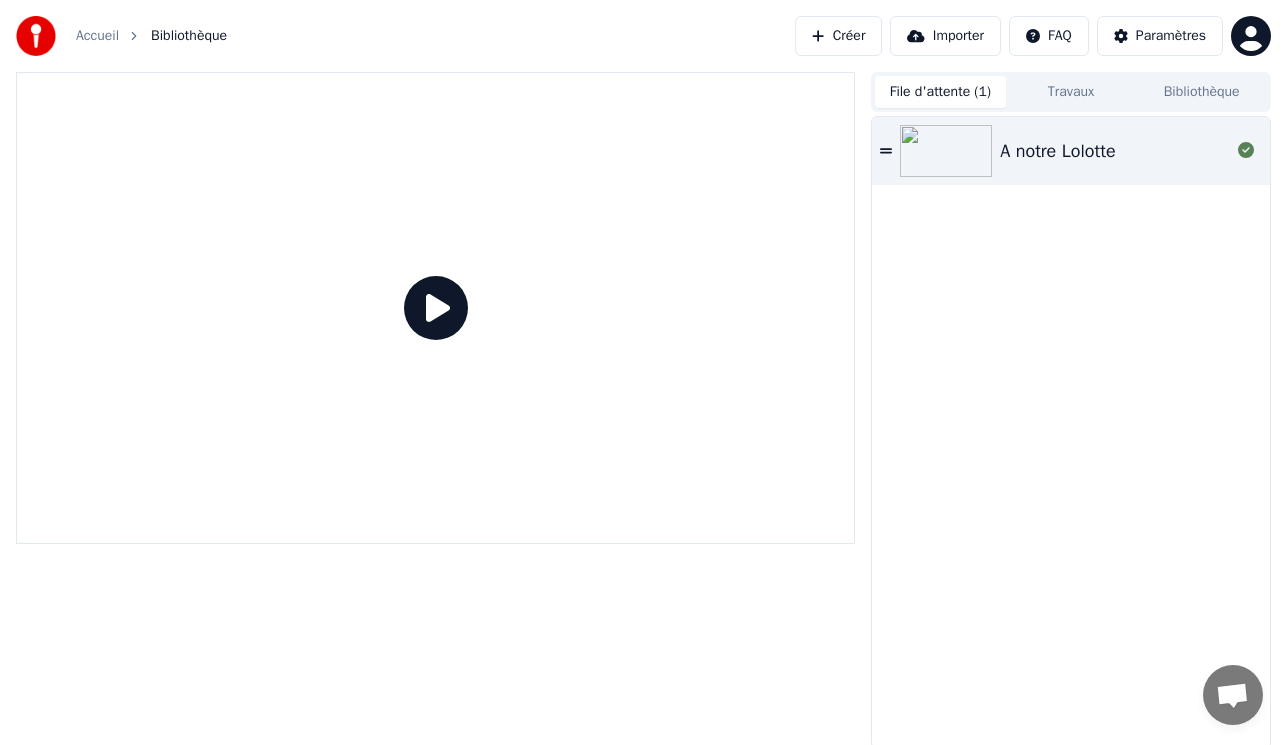 click on "Travaux" at bounding box center [1071, 92] 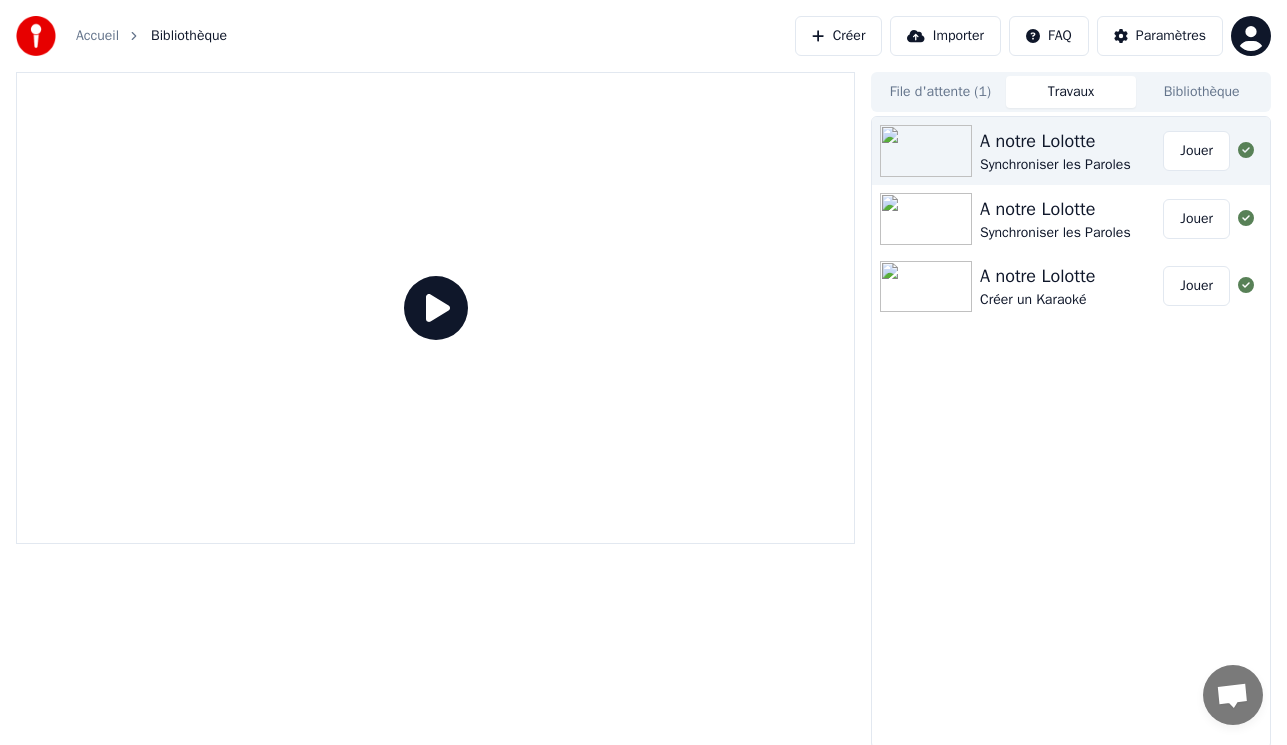 click at bounding box center (926, 151) 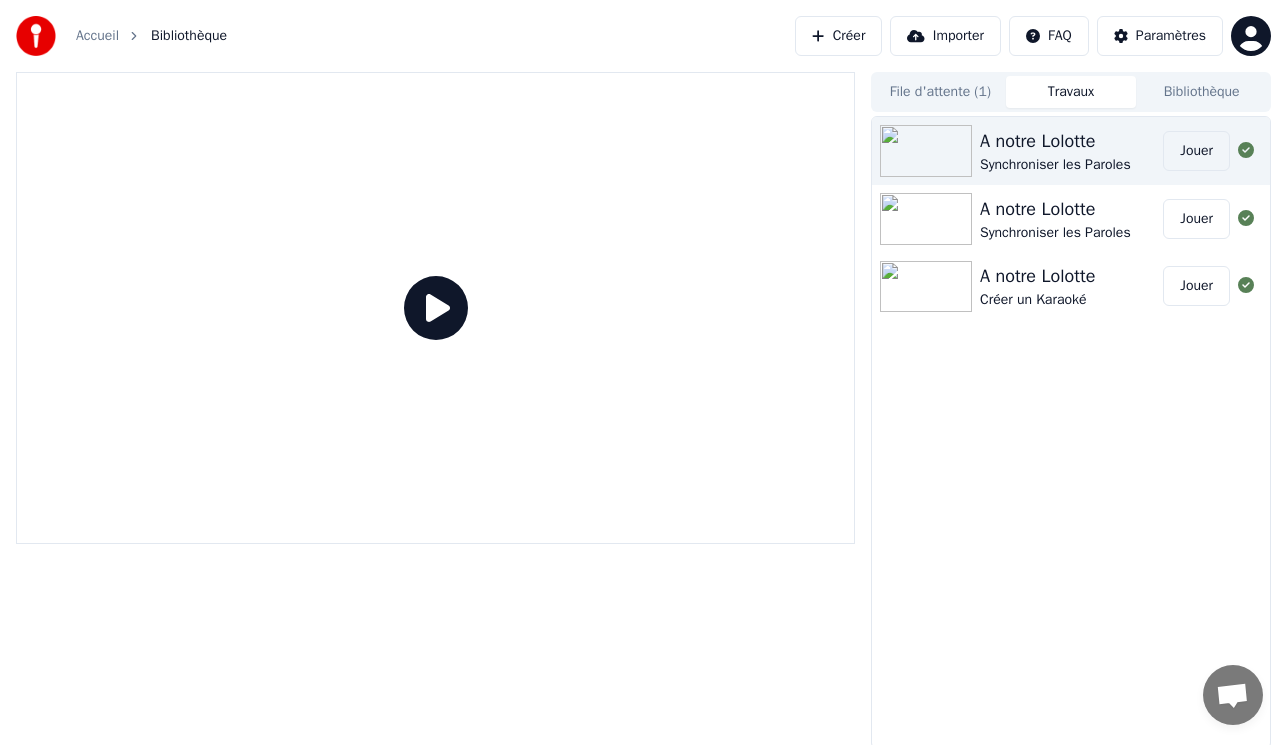 click on "Jouer" at bounding box center (1196, 151) 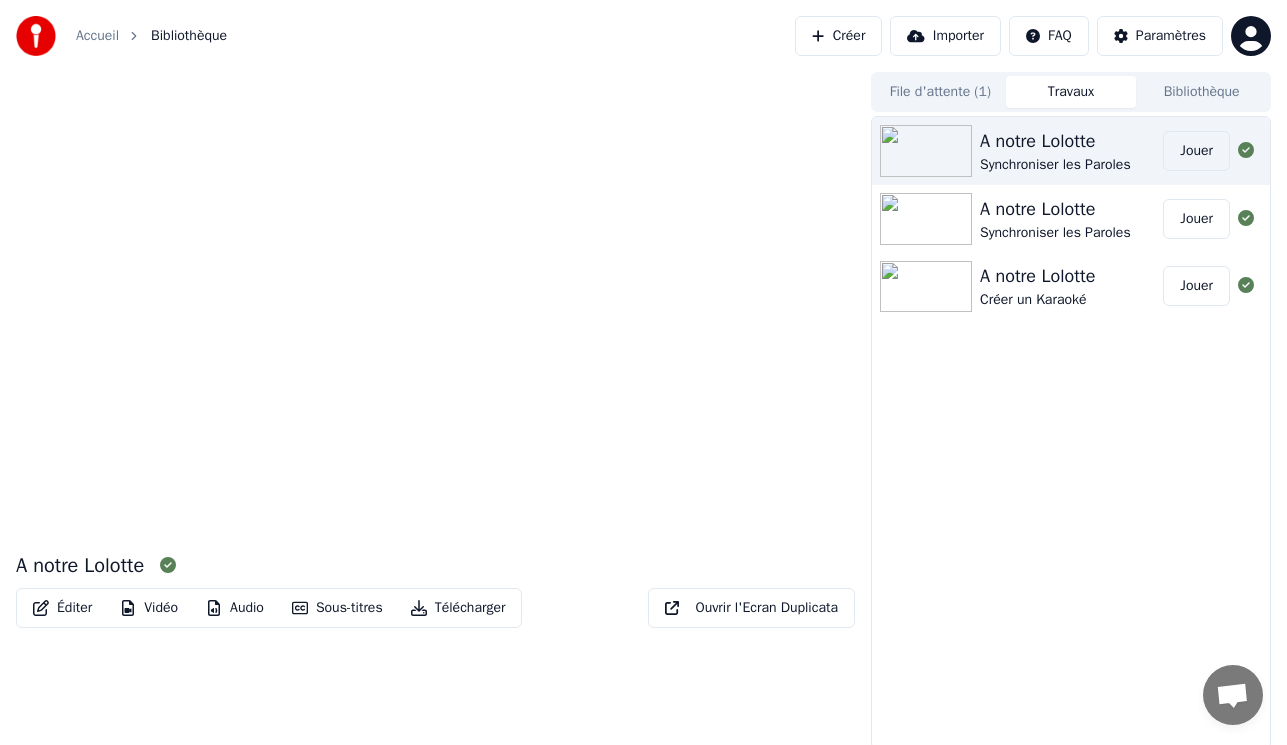 click on "Jouer" at bounding box center [1196, 151] 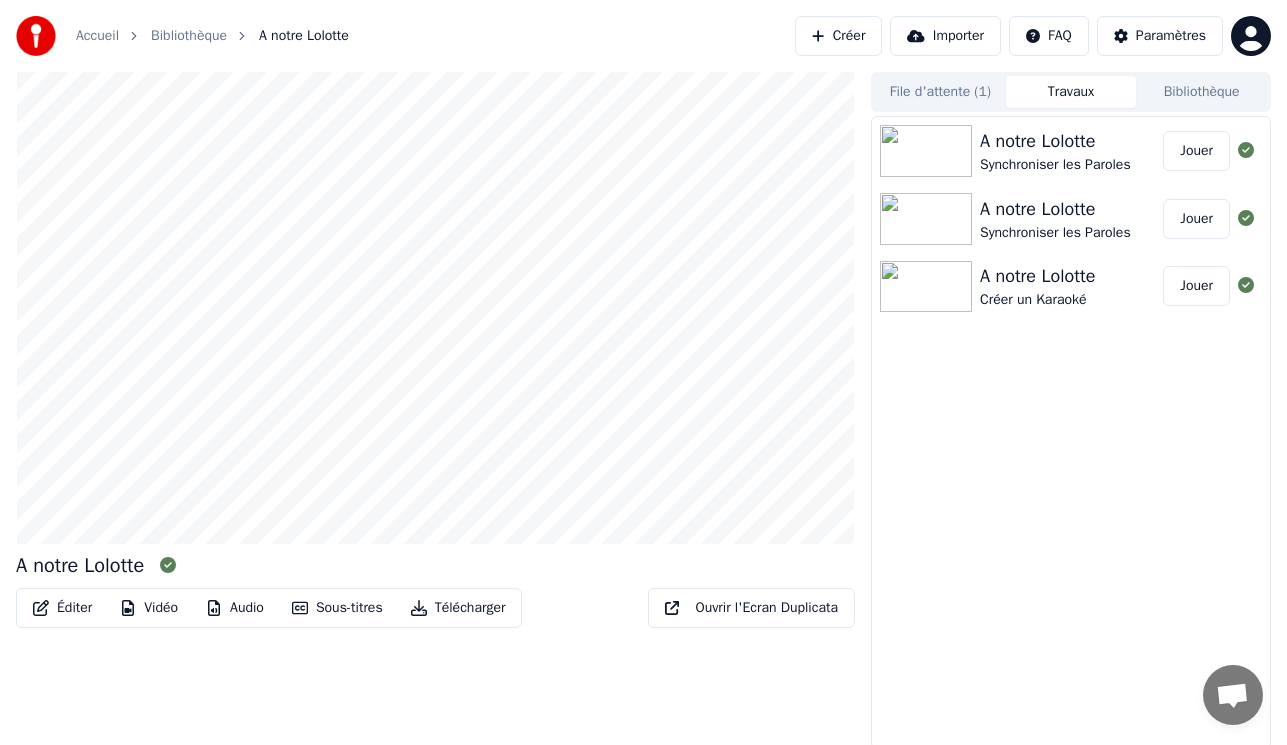 type 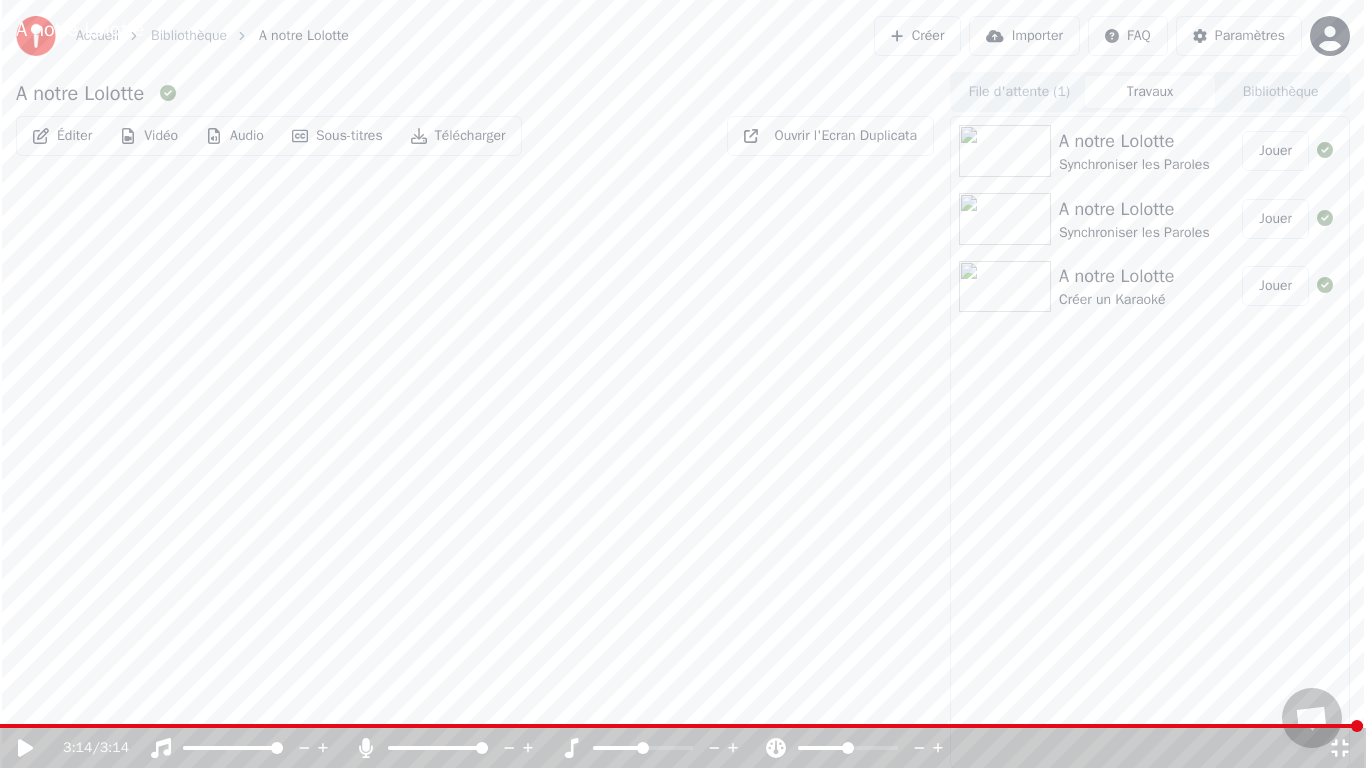 click 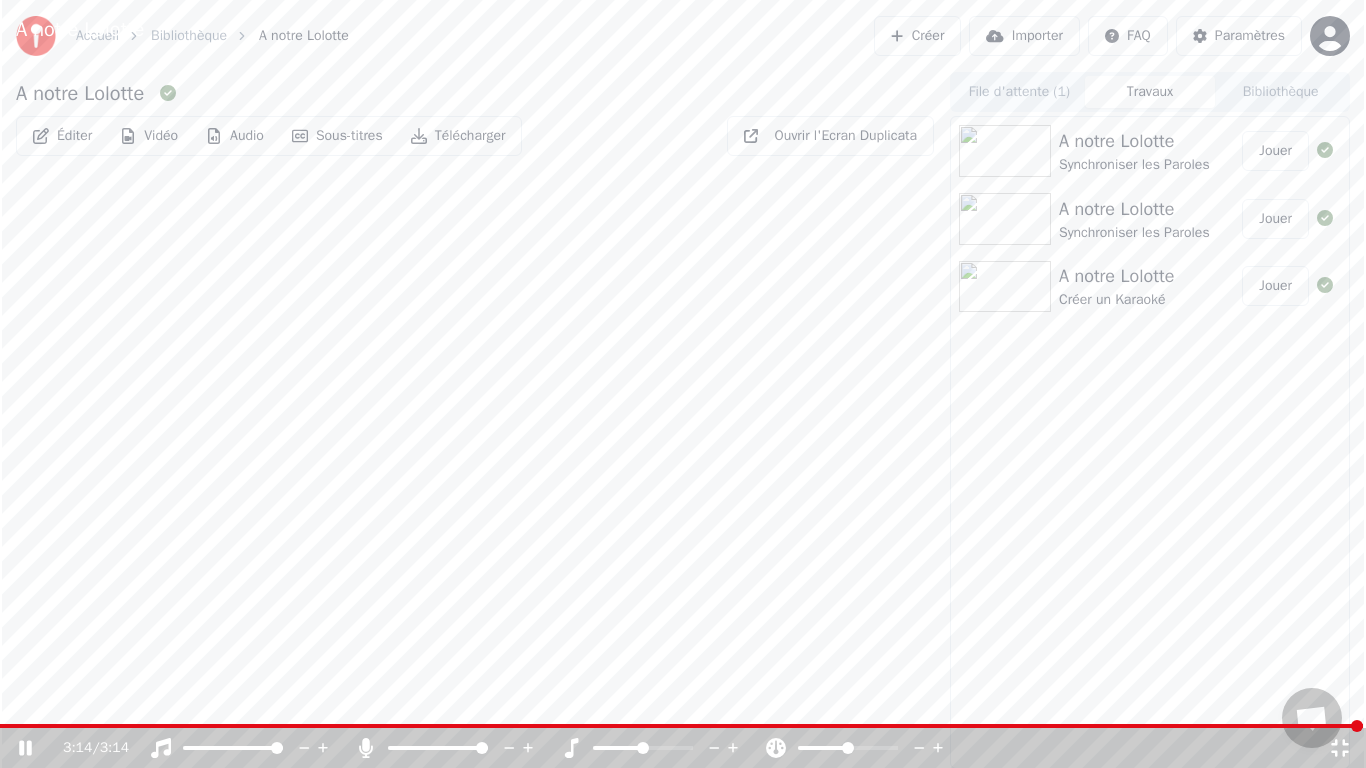 click at bounding box center [683, 384] 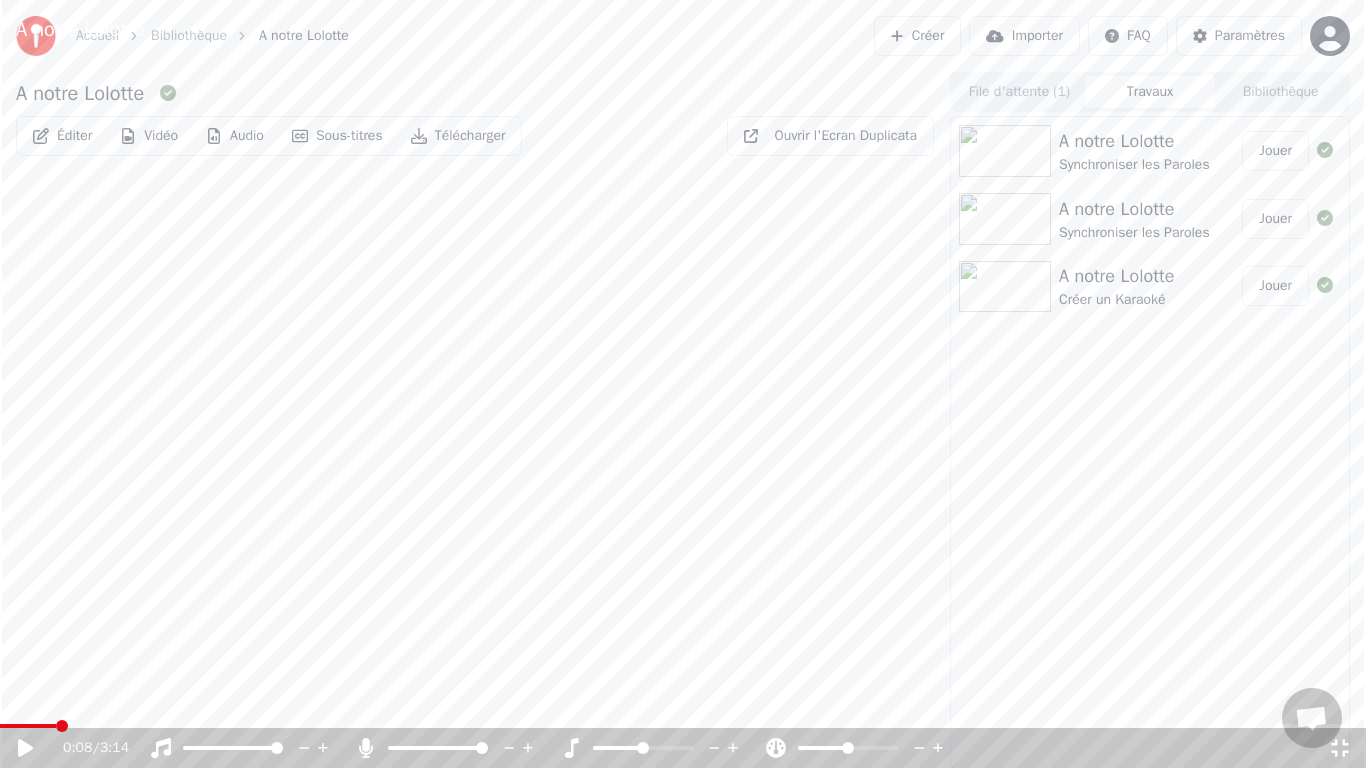 click at bounding box center (62, 726) 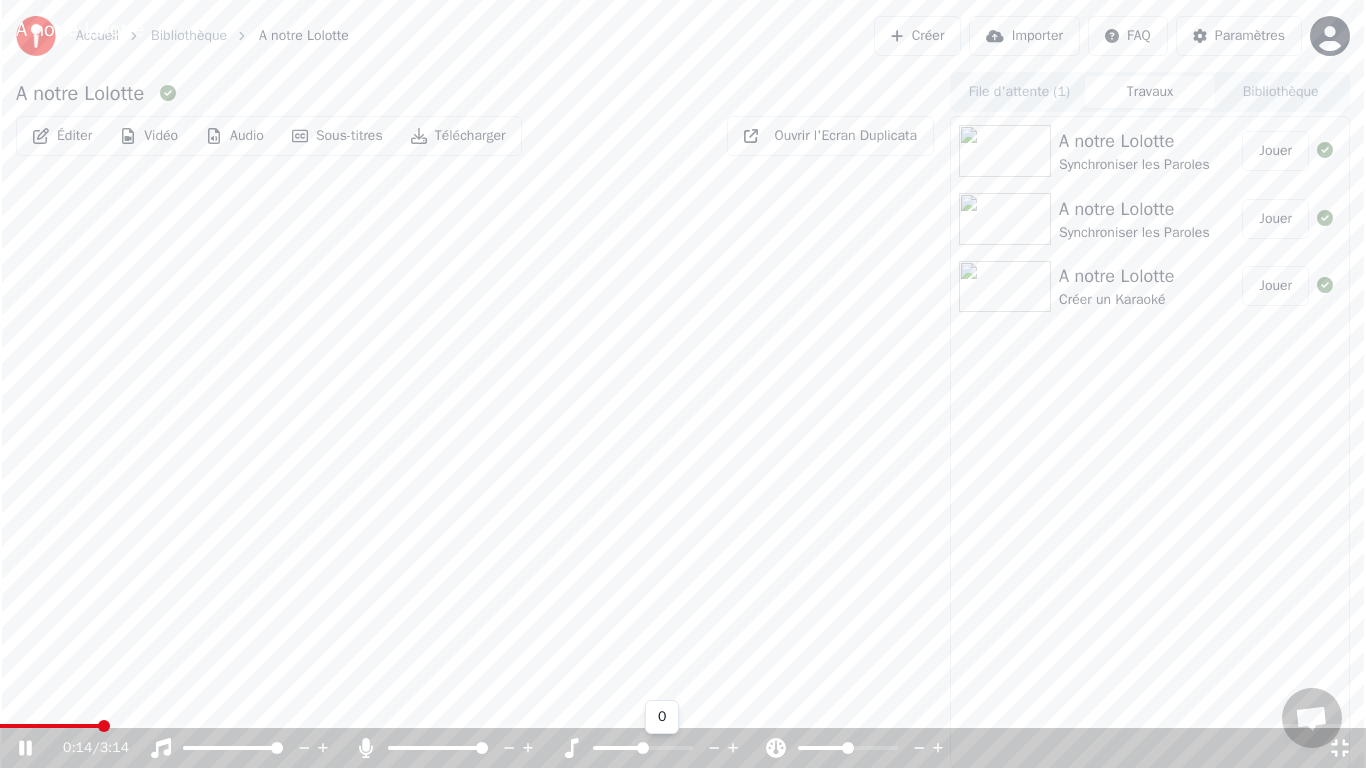 click at bounding box center [618, 748] 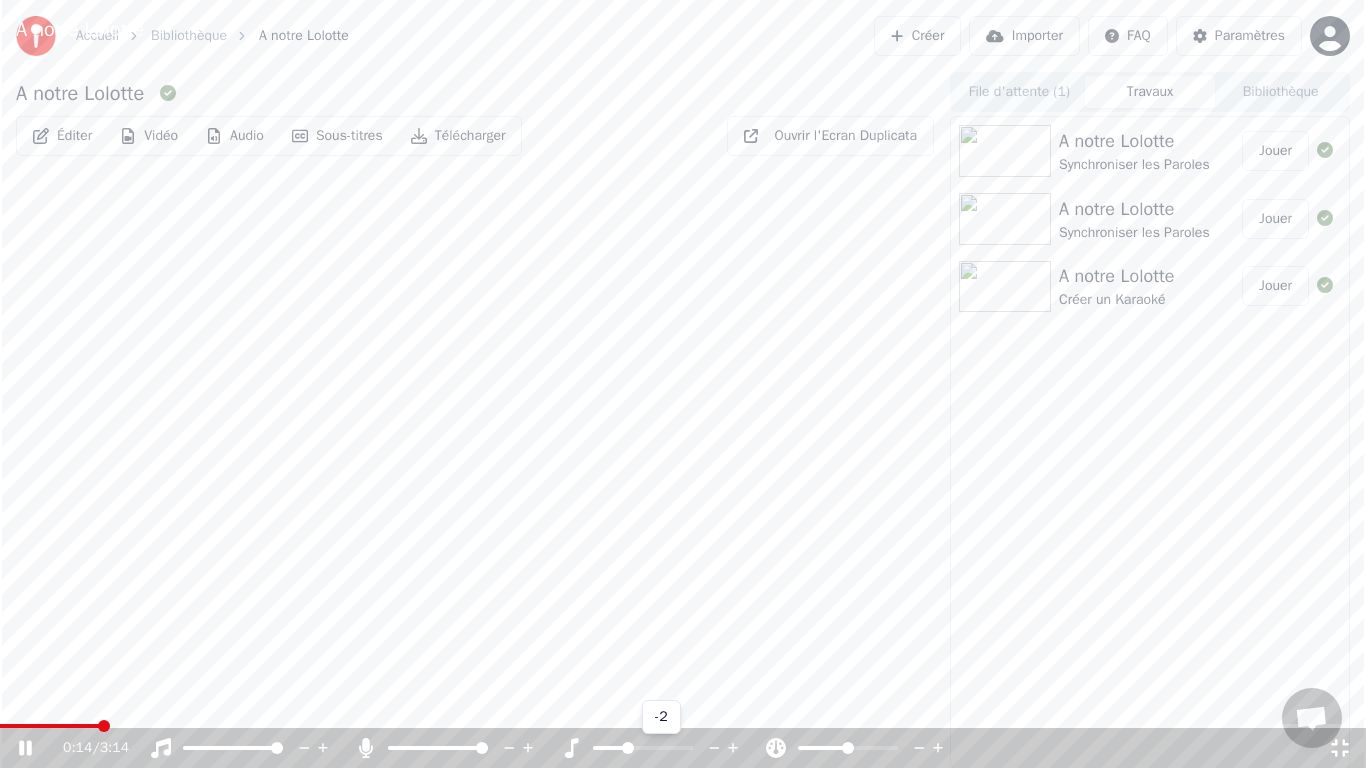 click at bounding box center [661, 748] 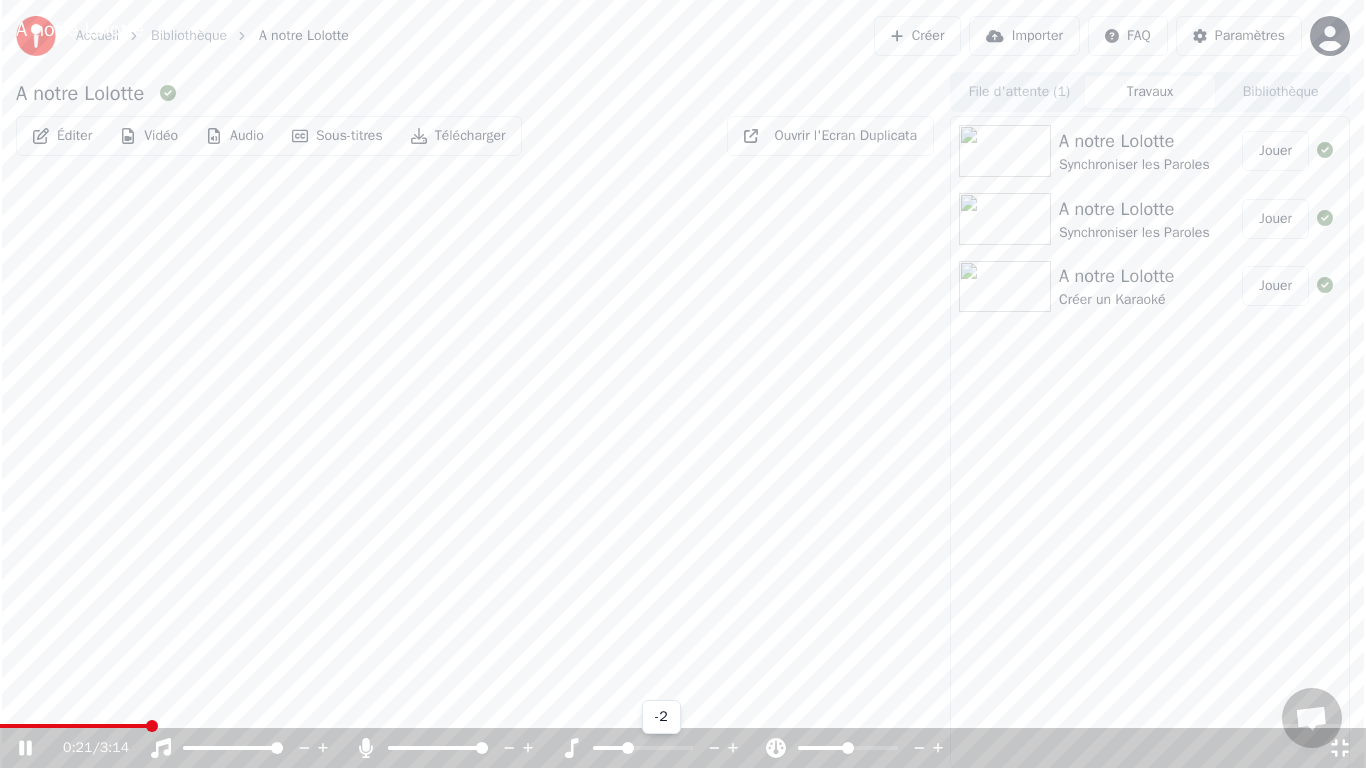 click at bounding box center (661, 748) 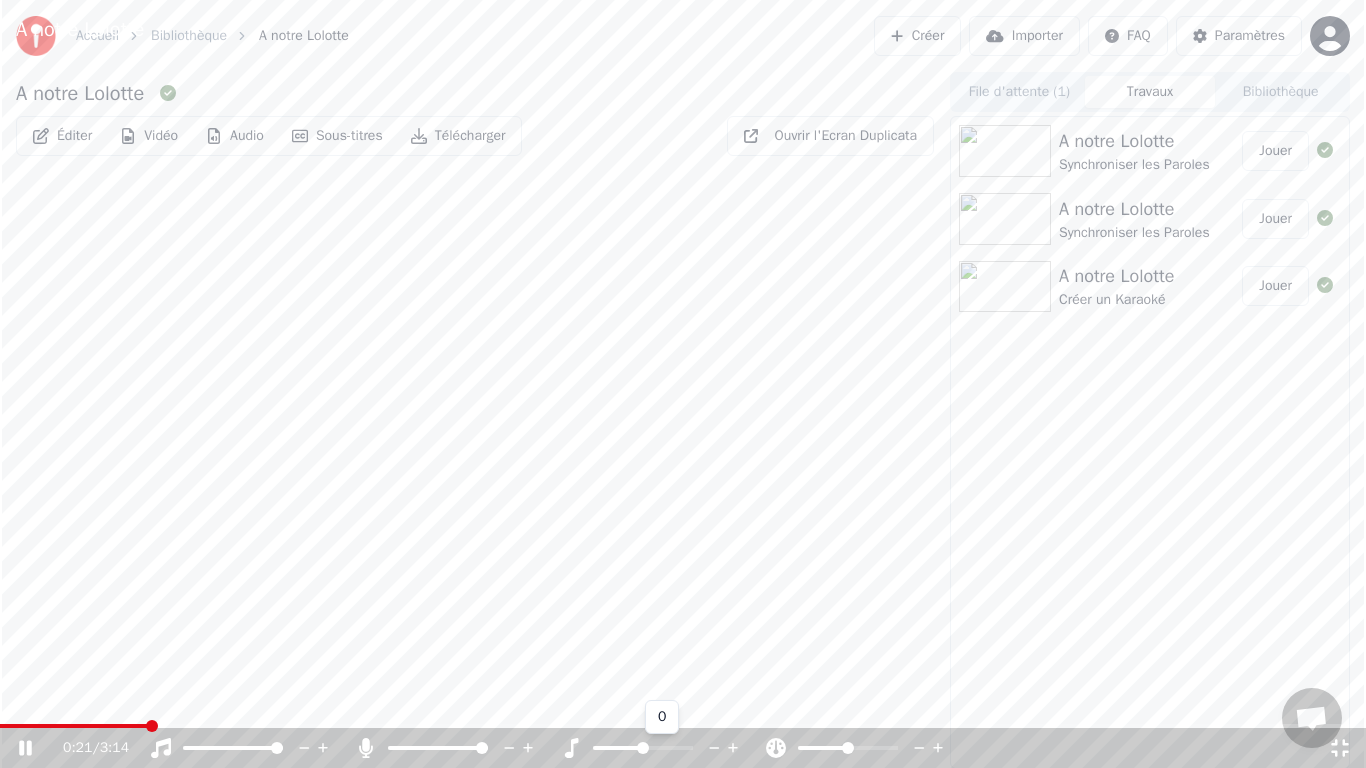 click at bounding box center (643, 748) 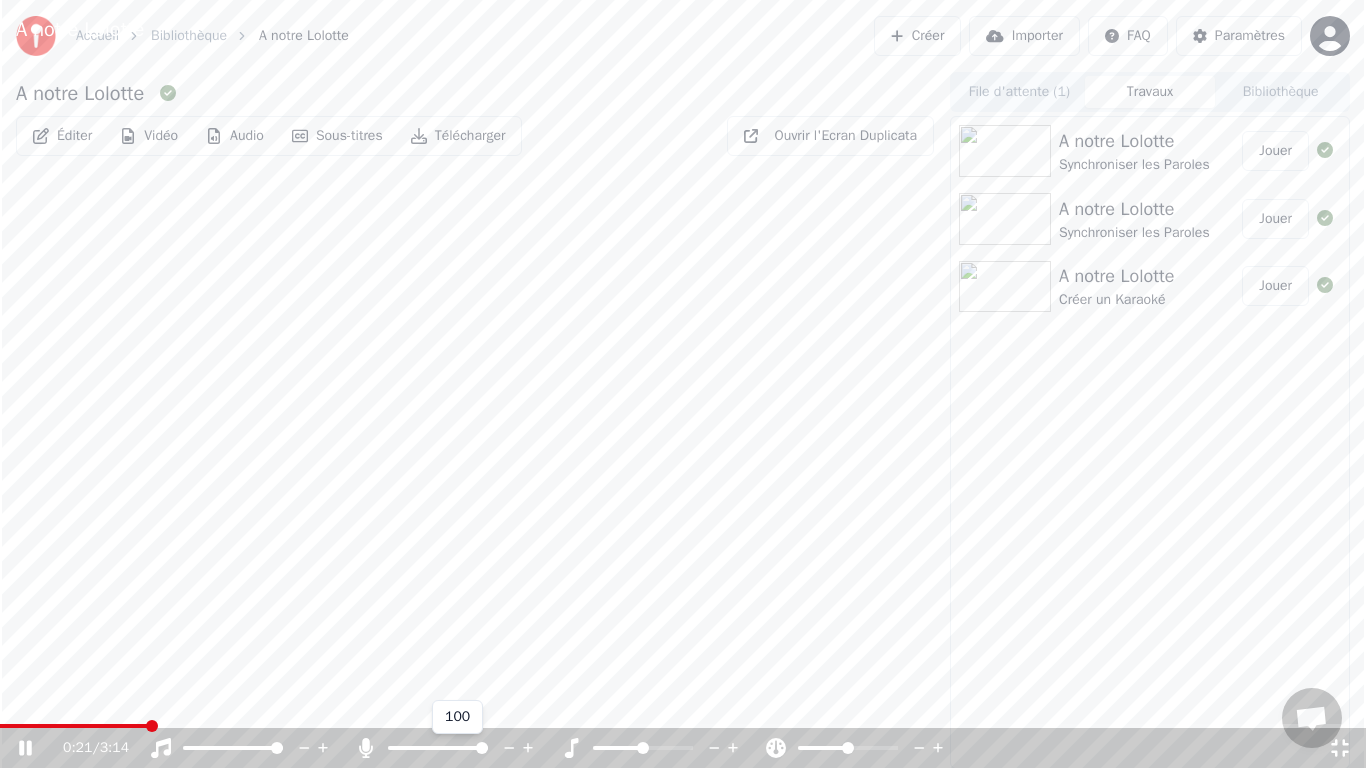 click at bounding box center (438, 748) 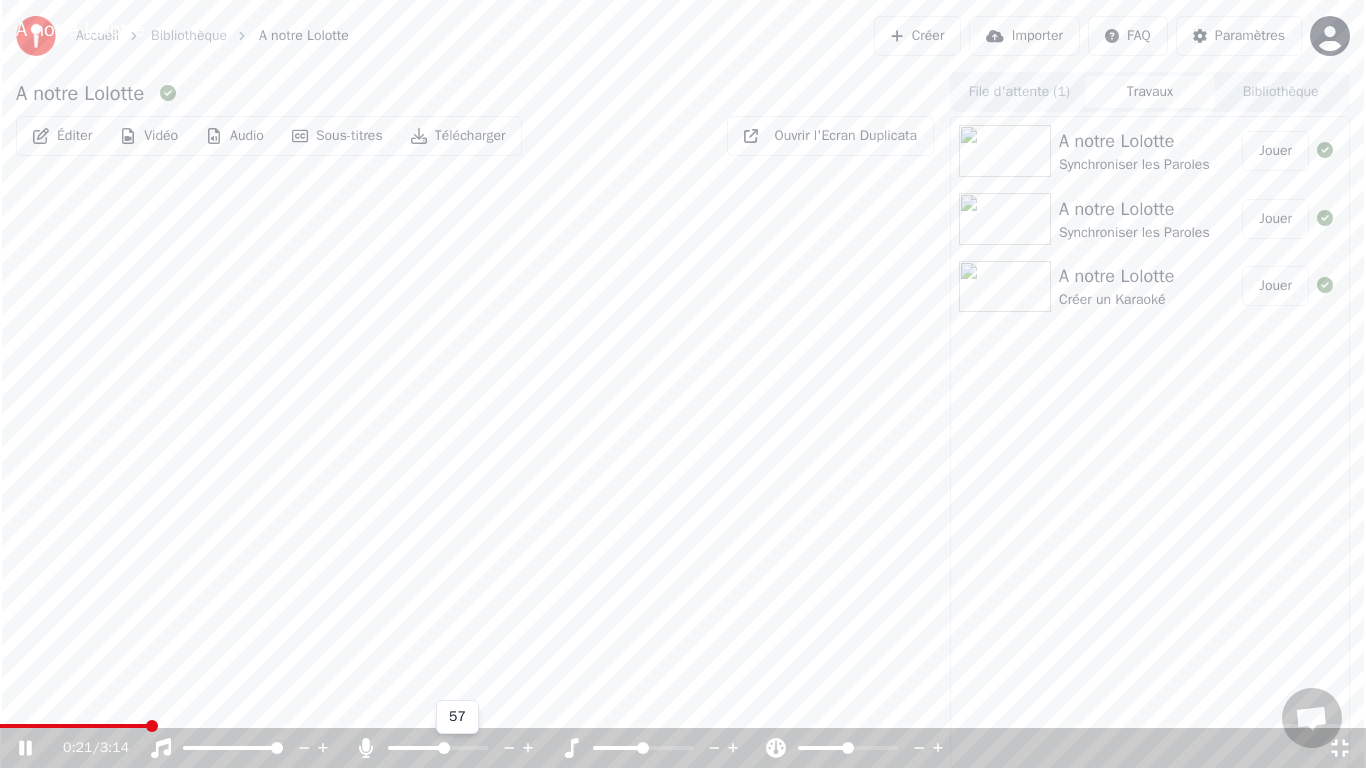 click at bounding box center (416, 748) 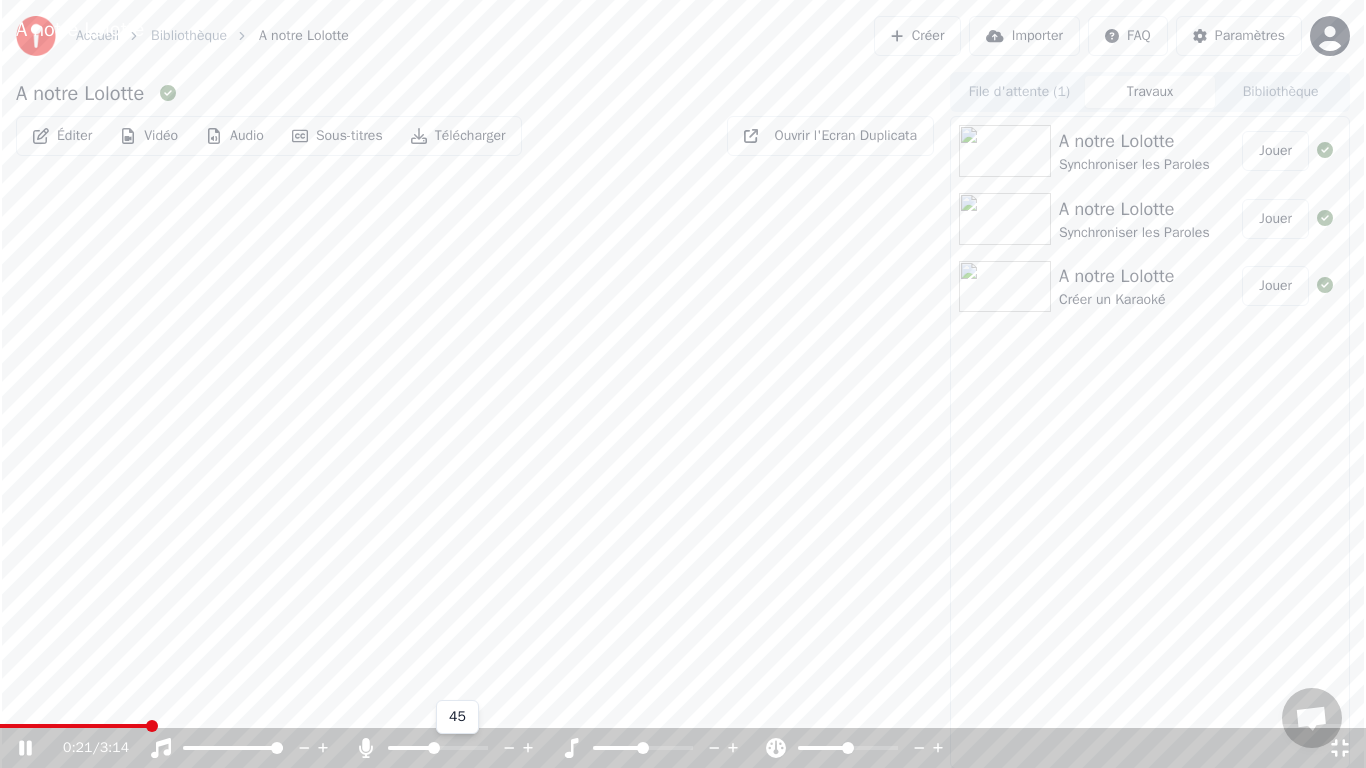 click at bounding box center [456, 748] 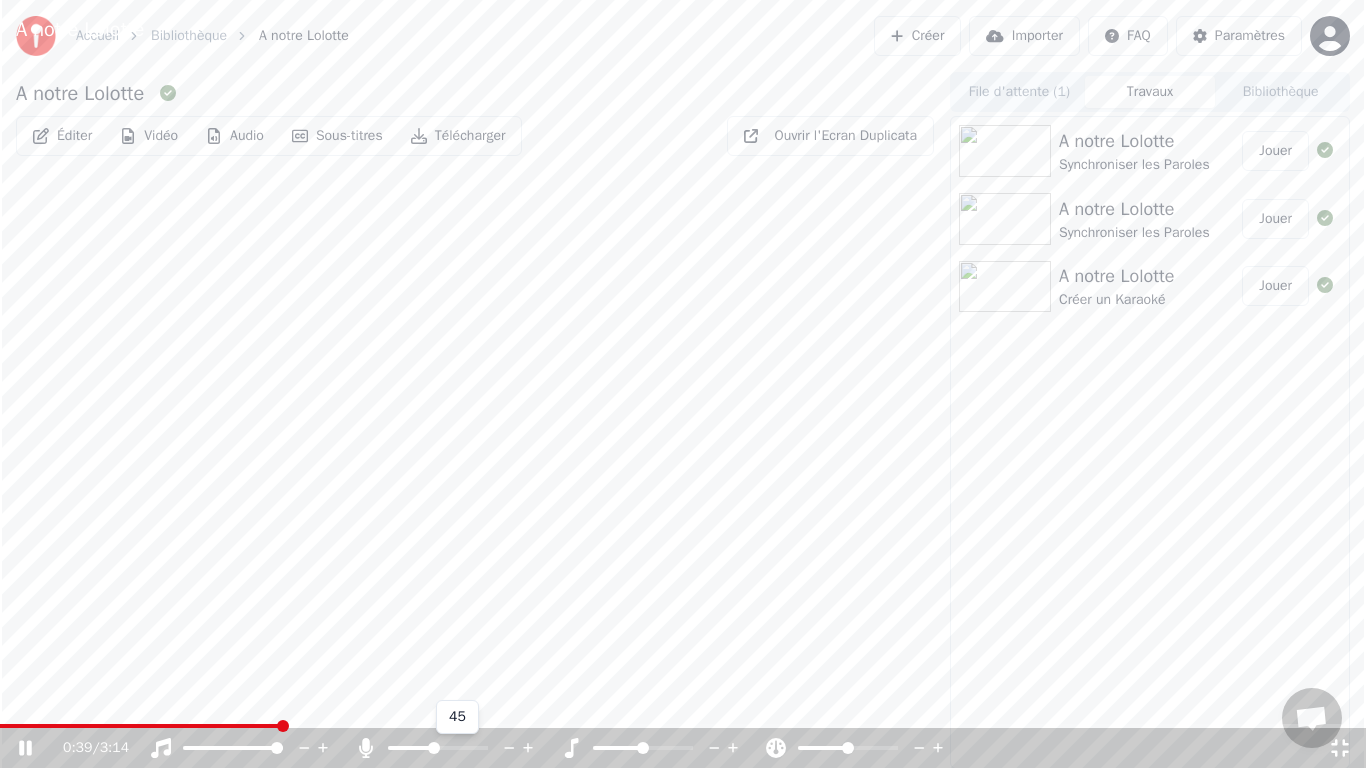 click 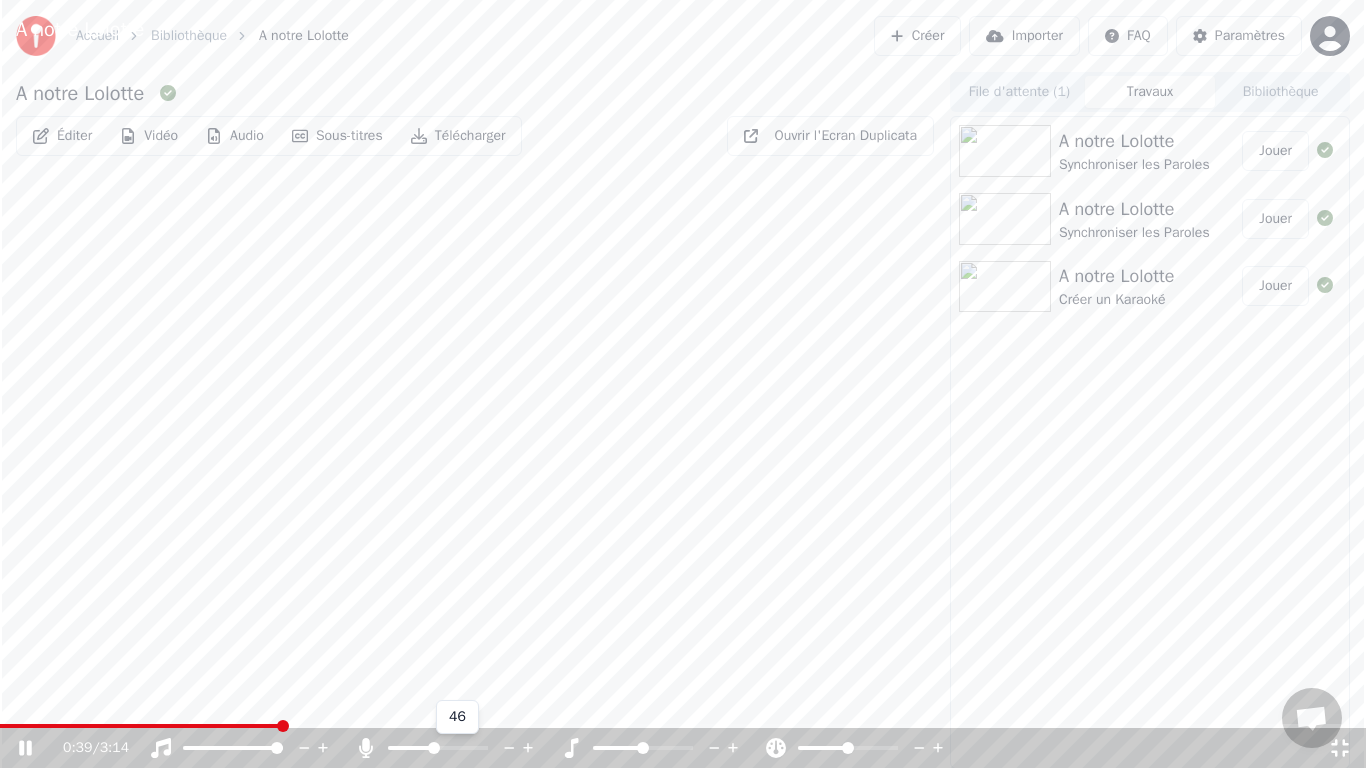 click 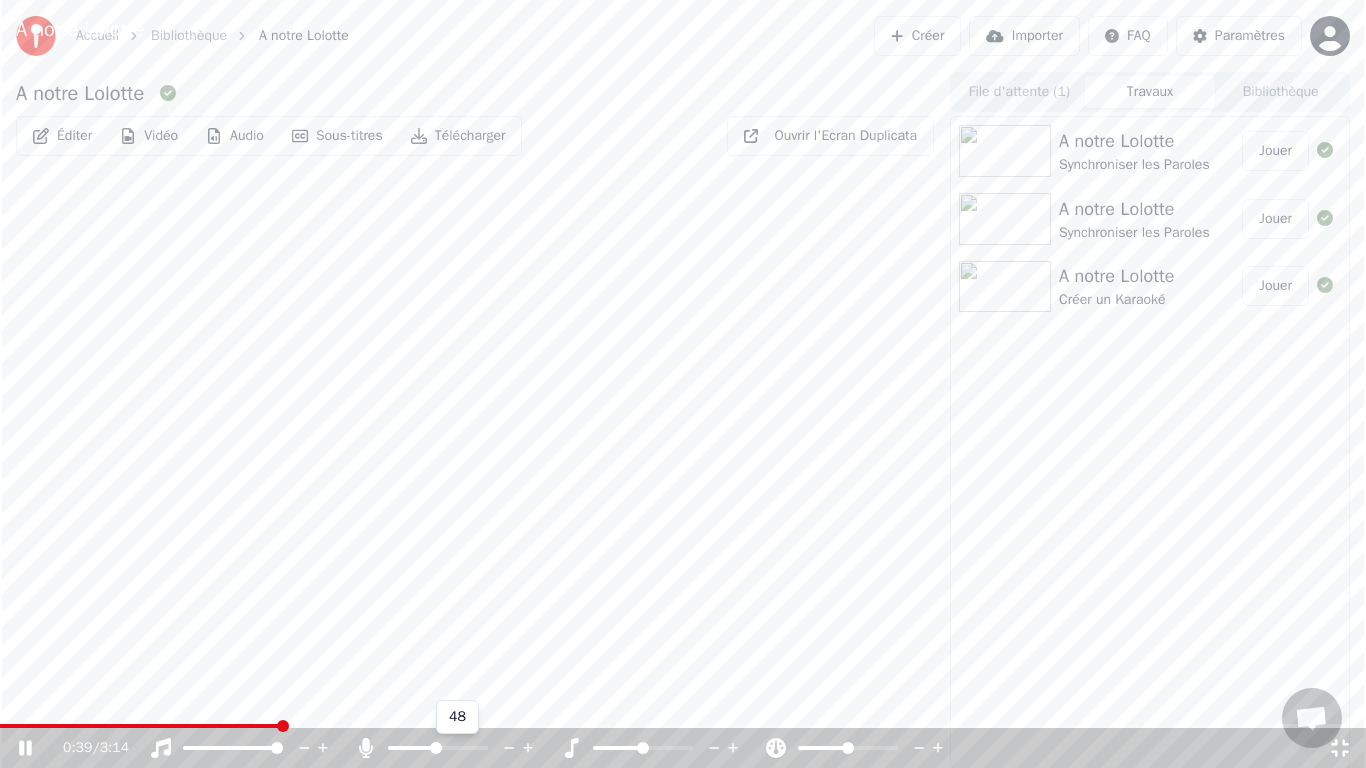 click 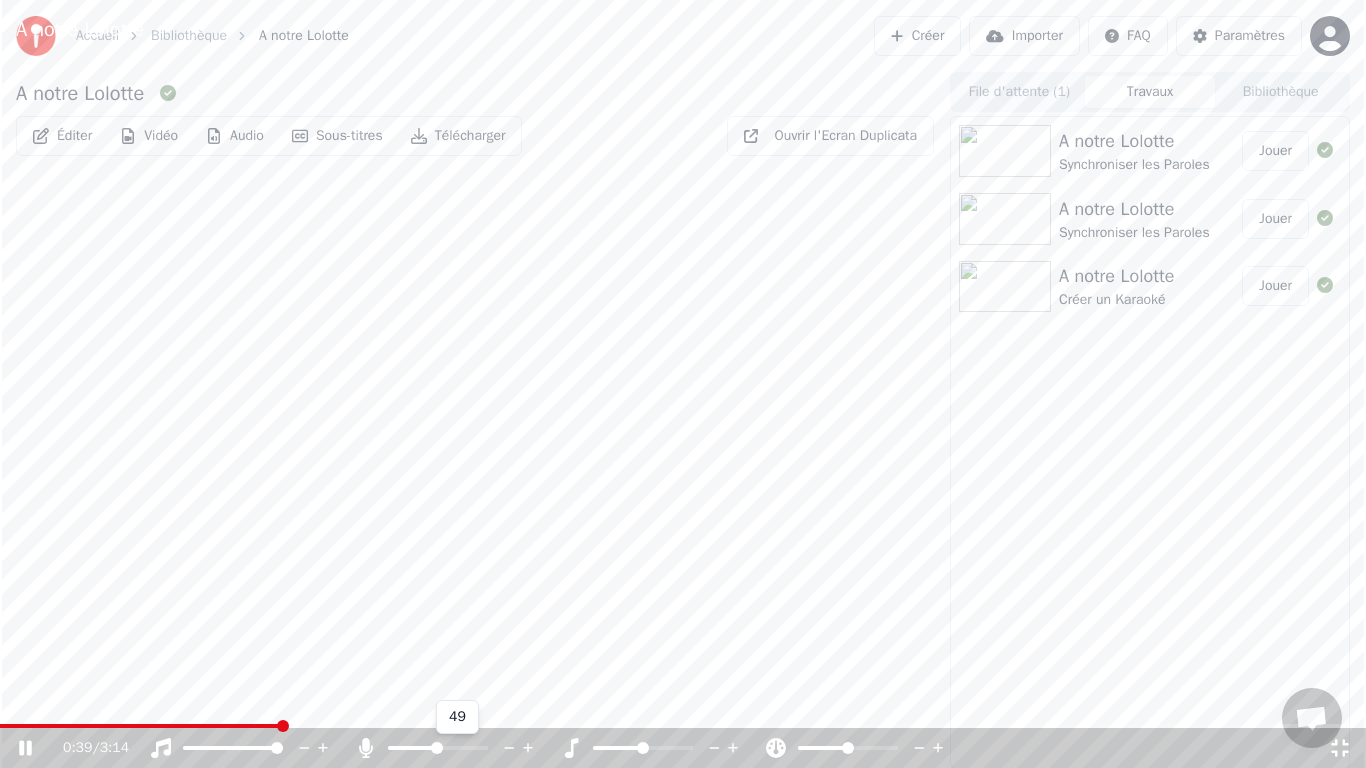 click at bounding box center (683, 384) 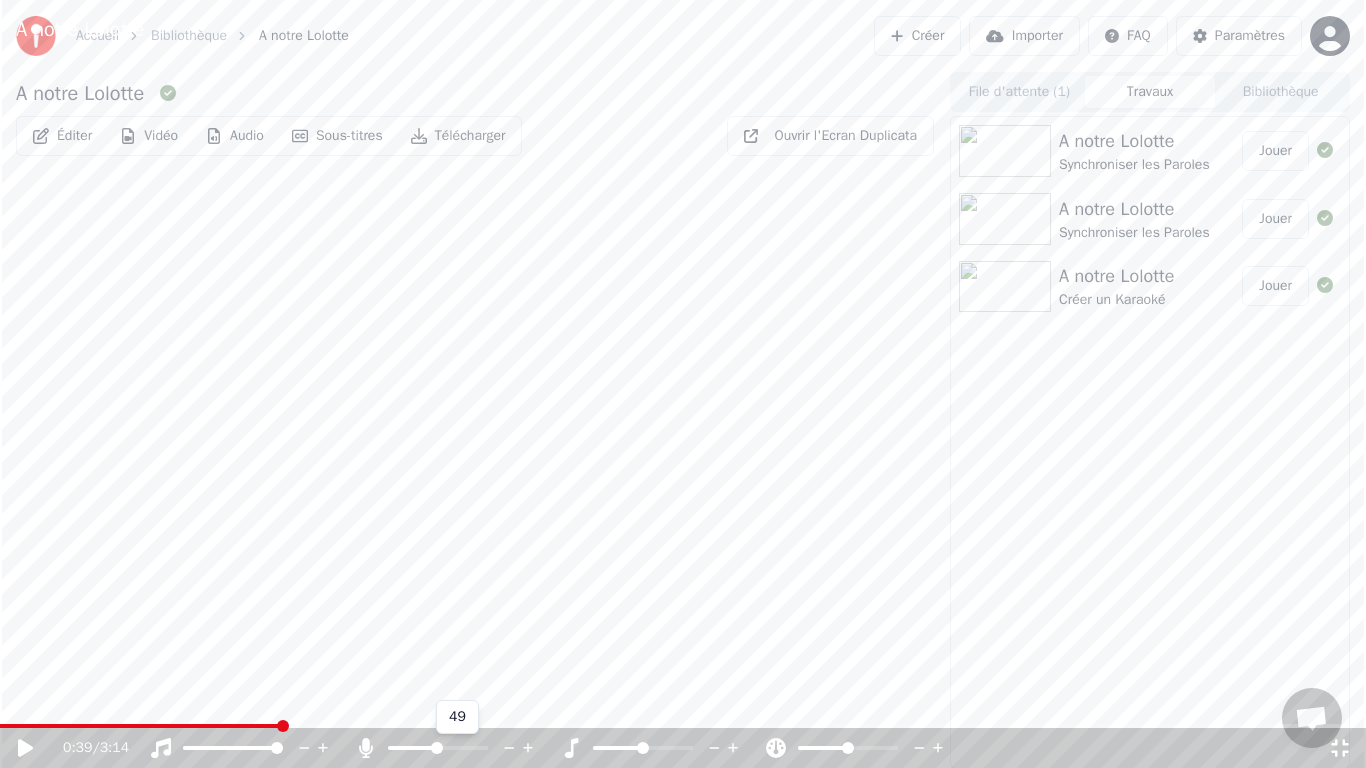 click 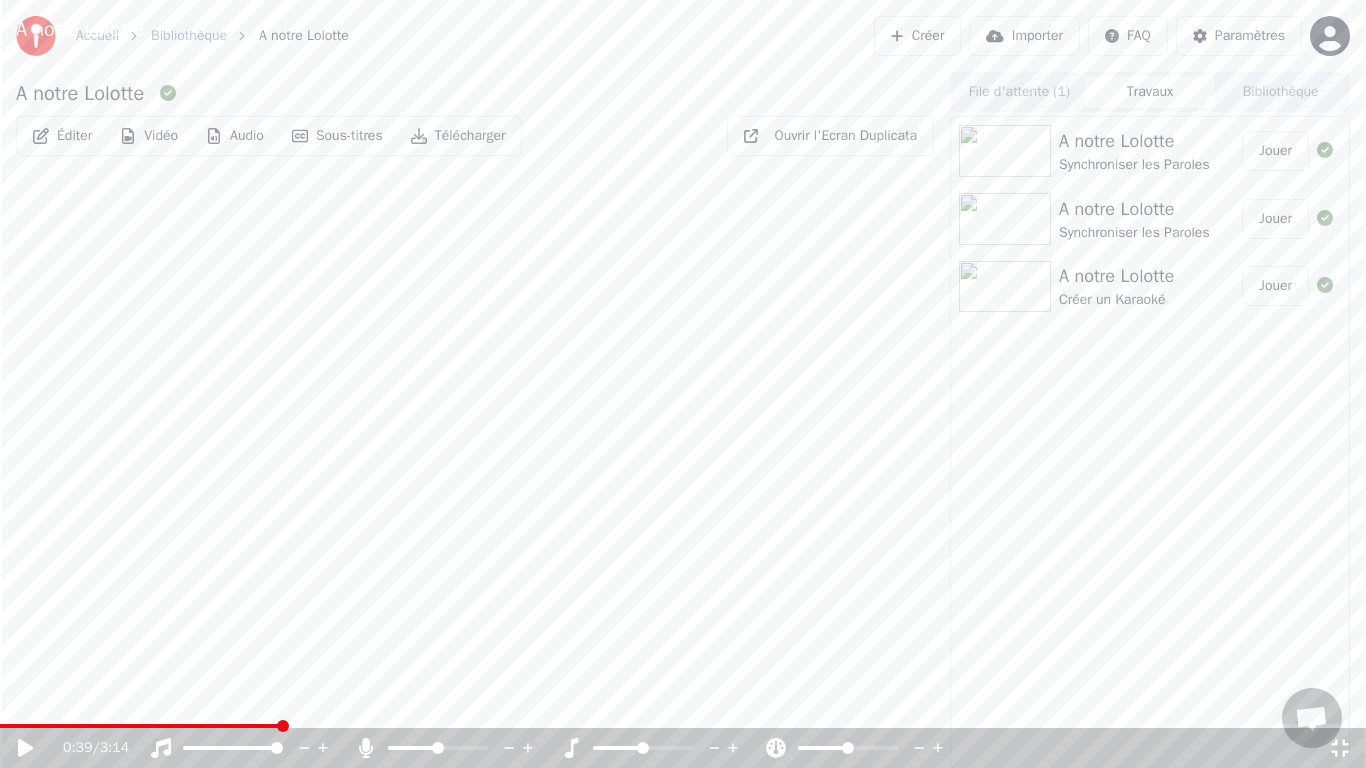 click 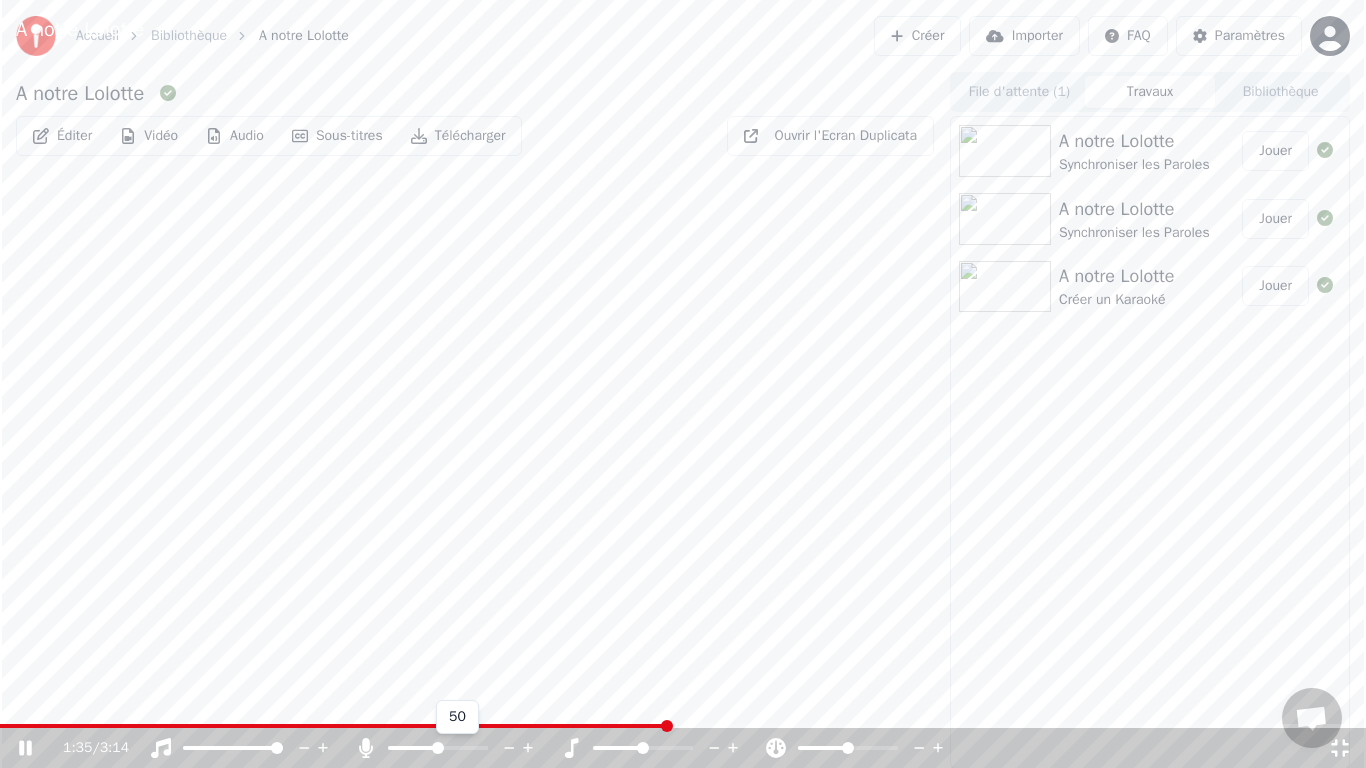 click 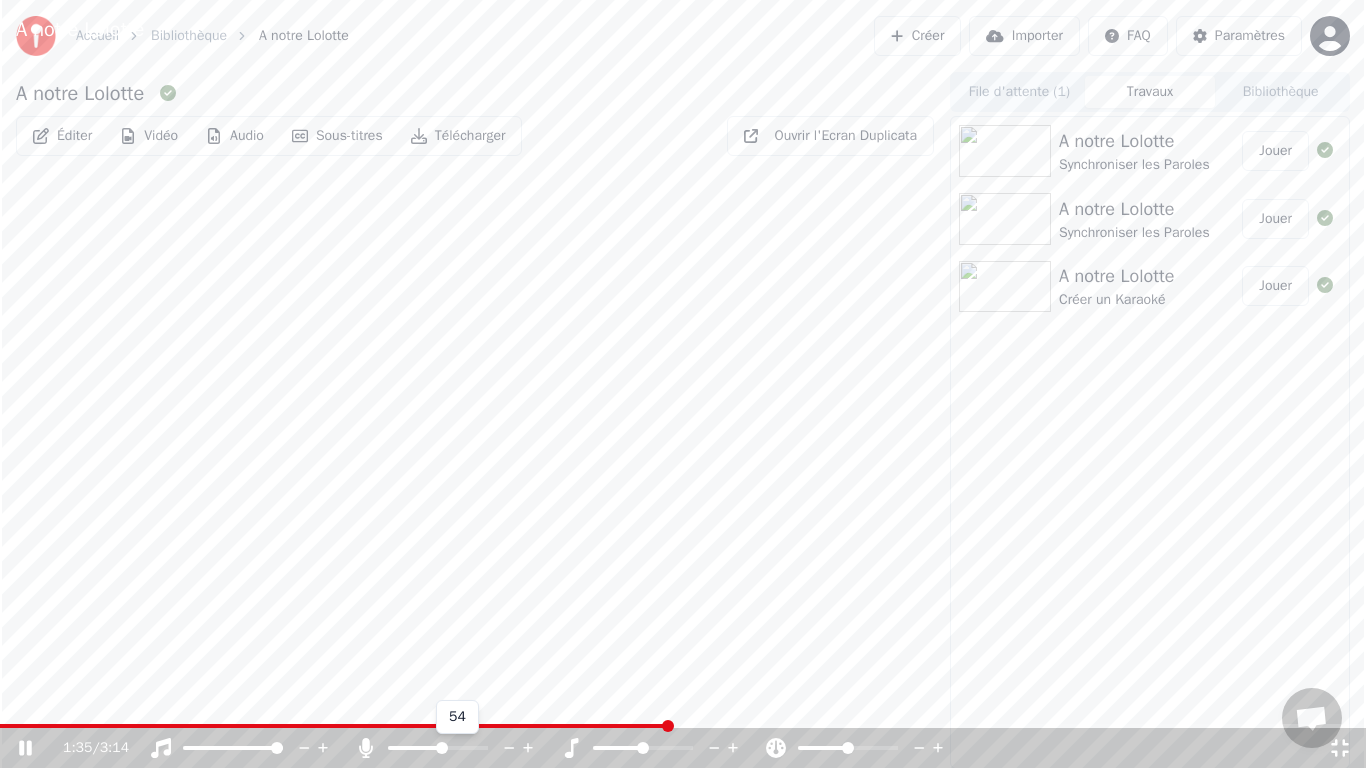 click 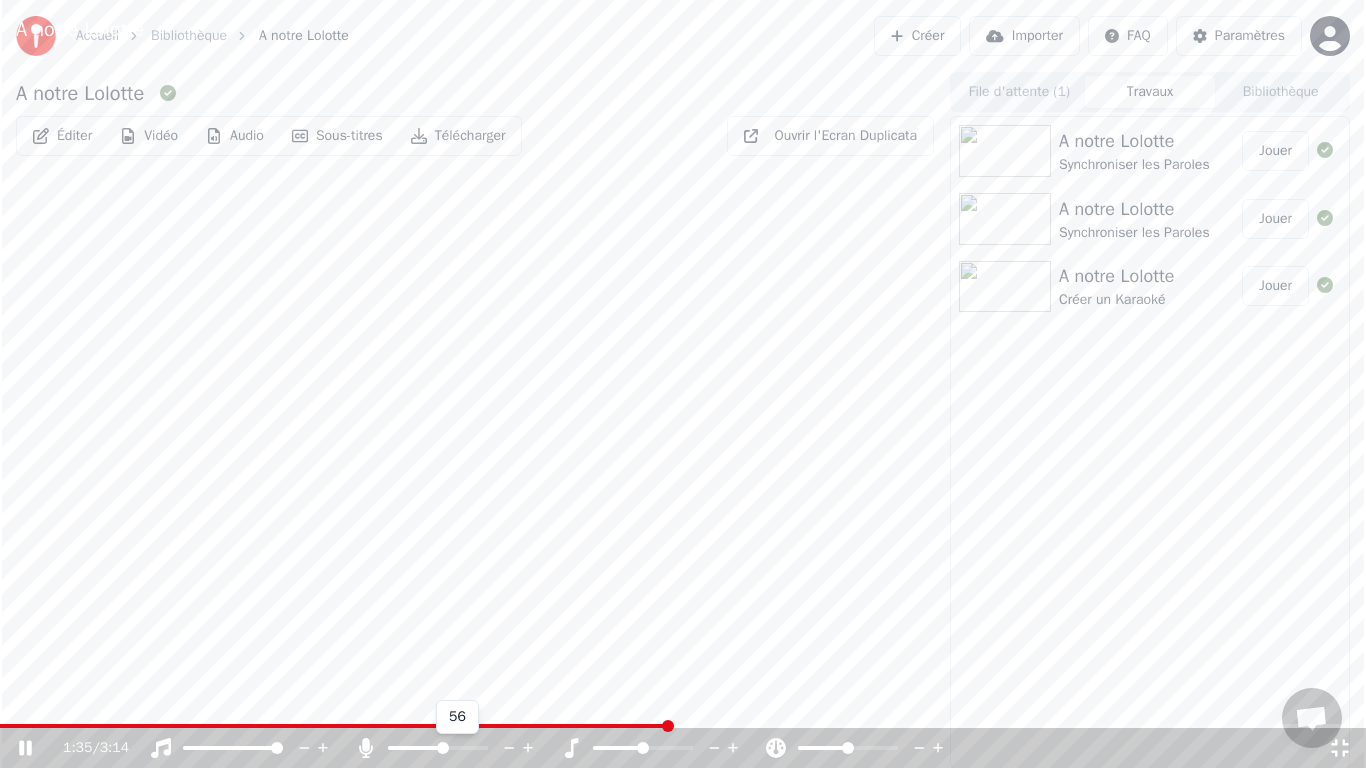 click 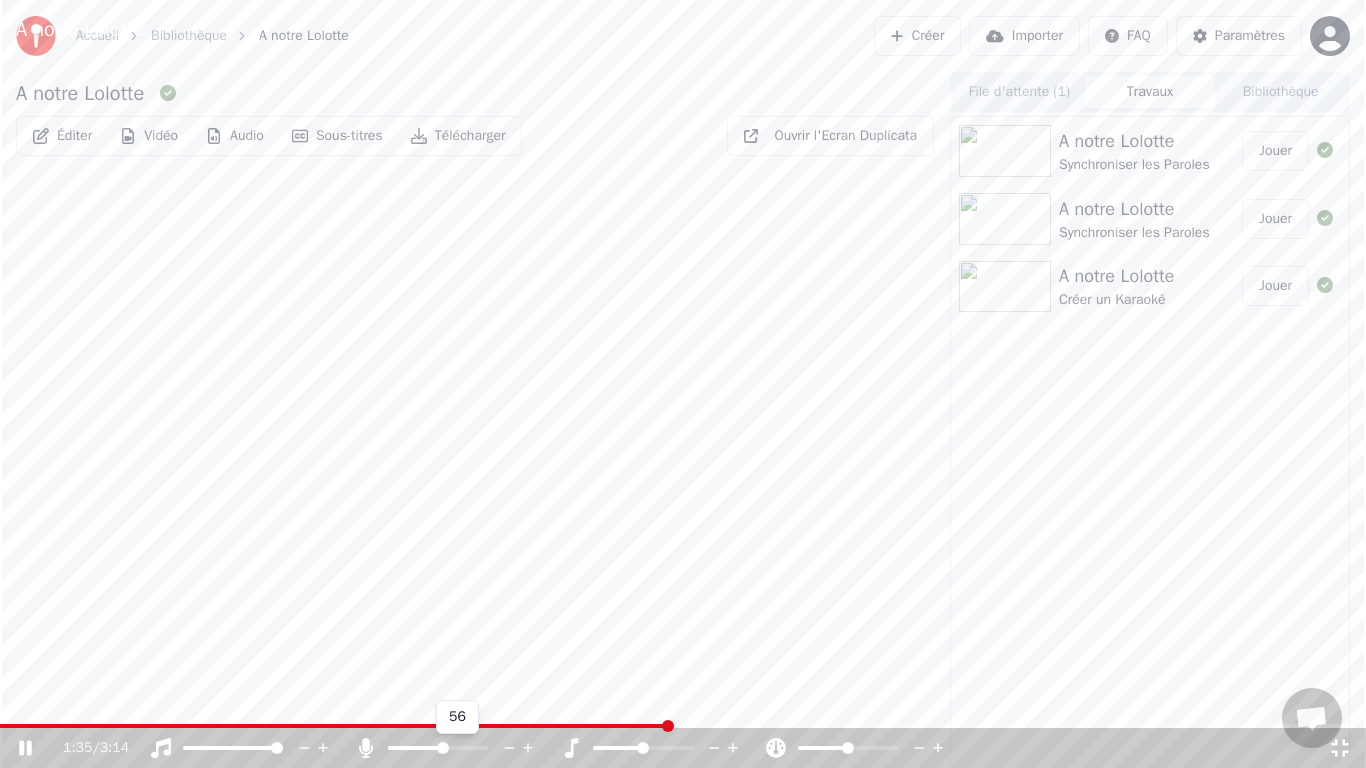 click 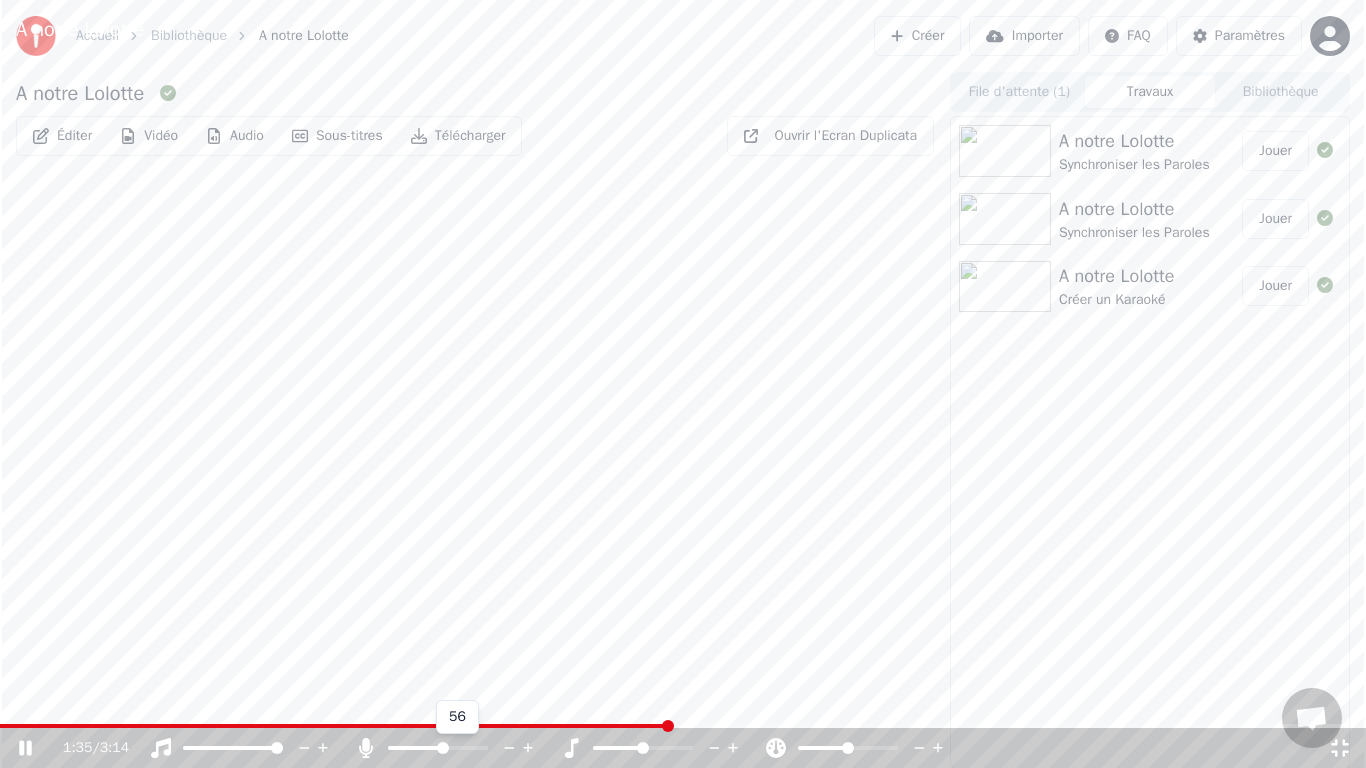 click at bounding box center (438, 748) 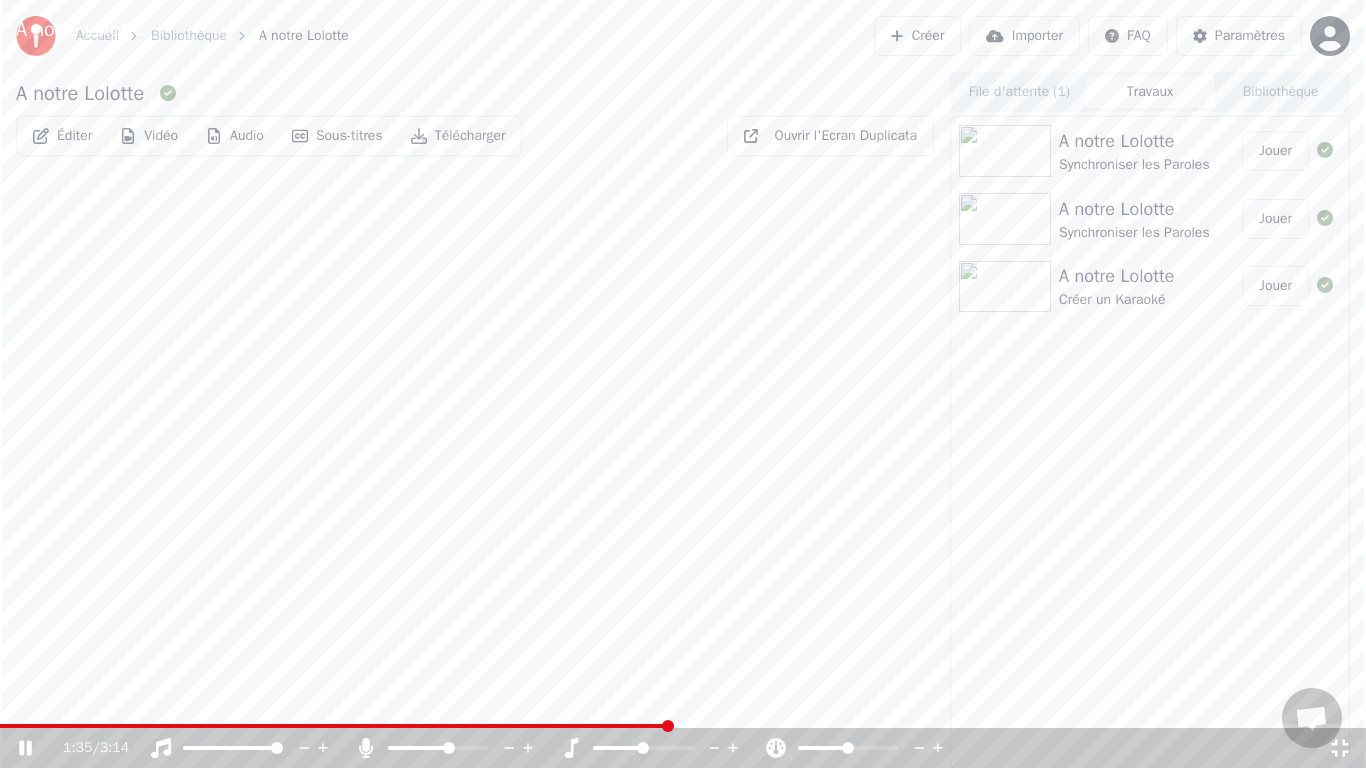 click 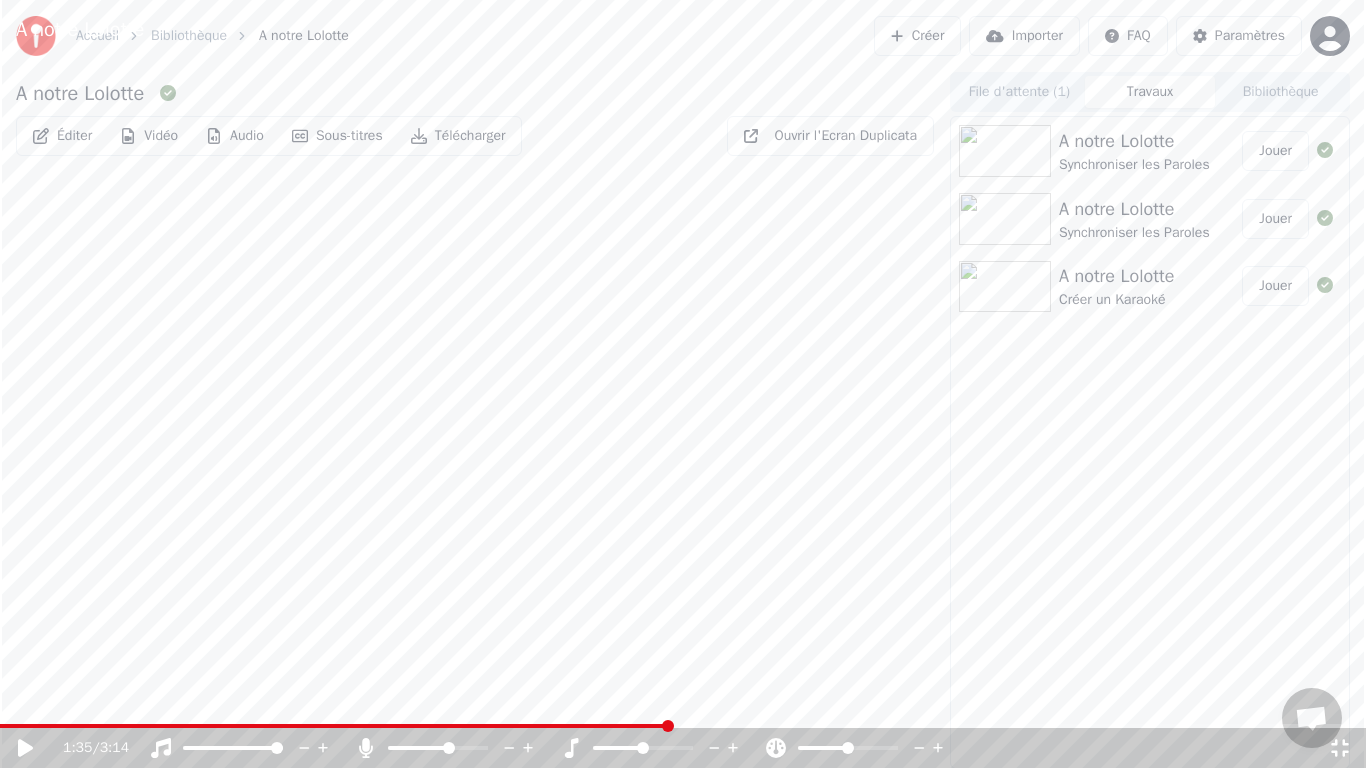 click 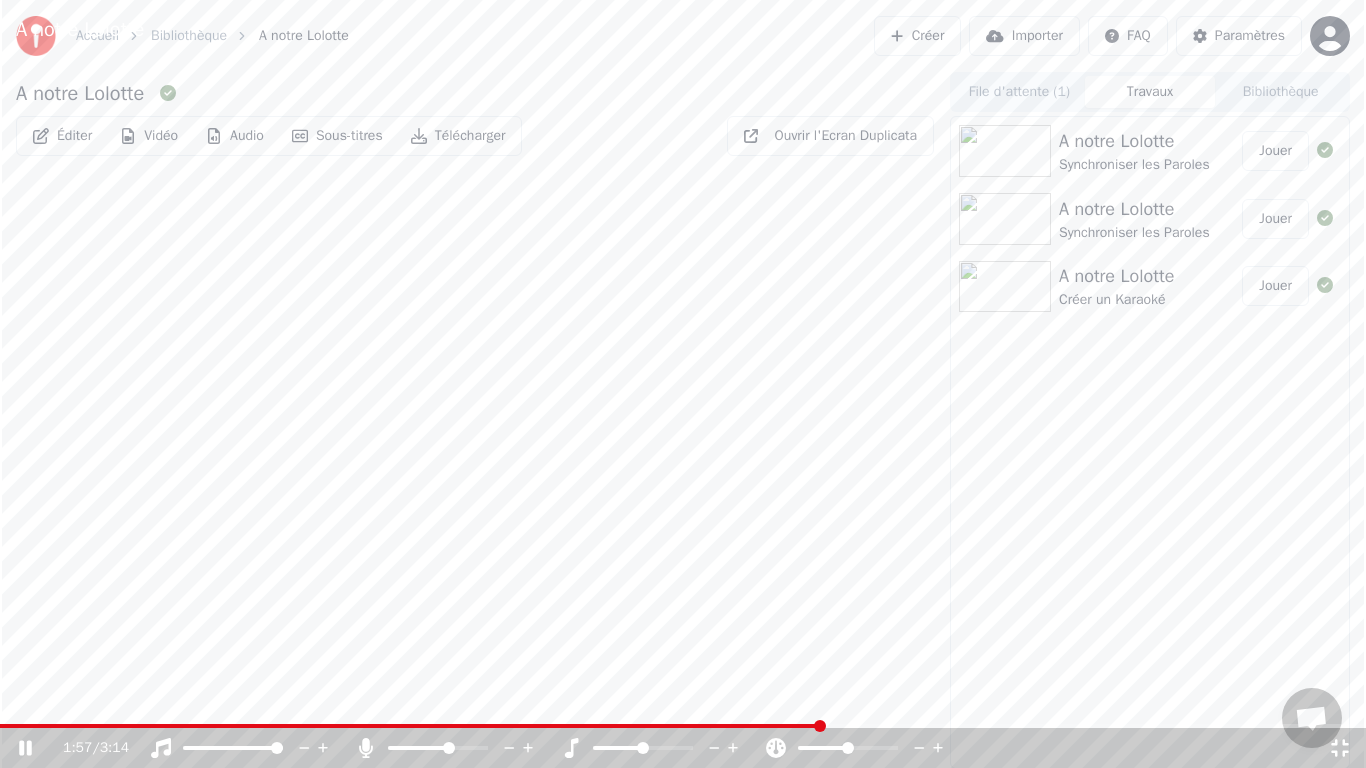 click 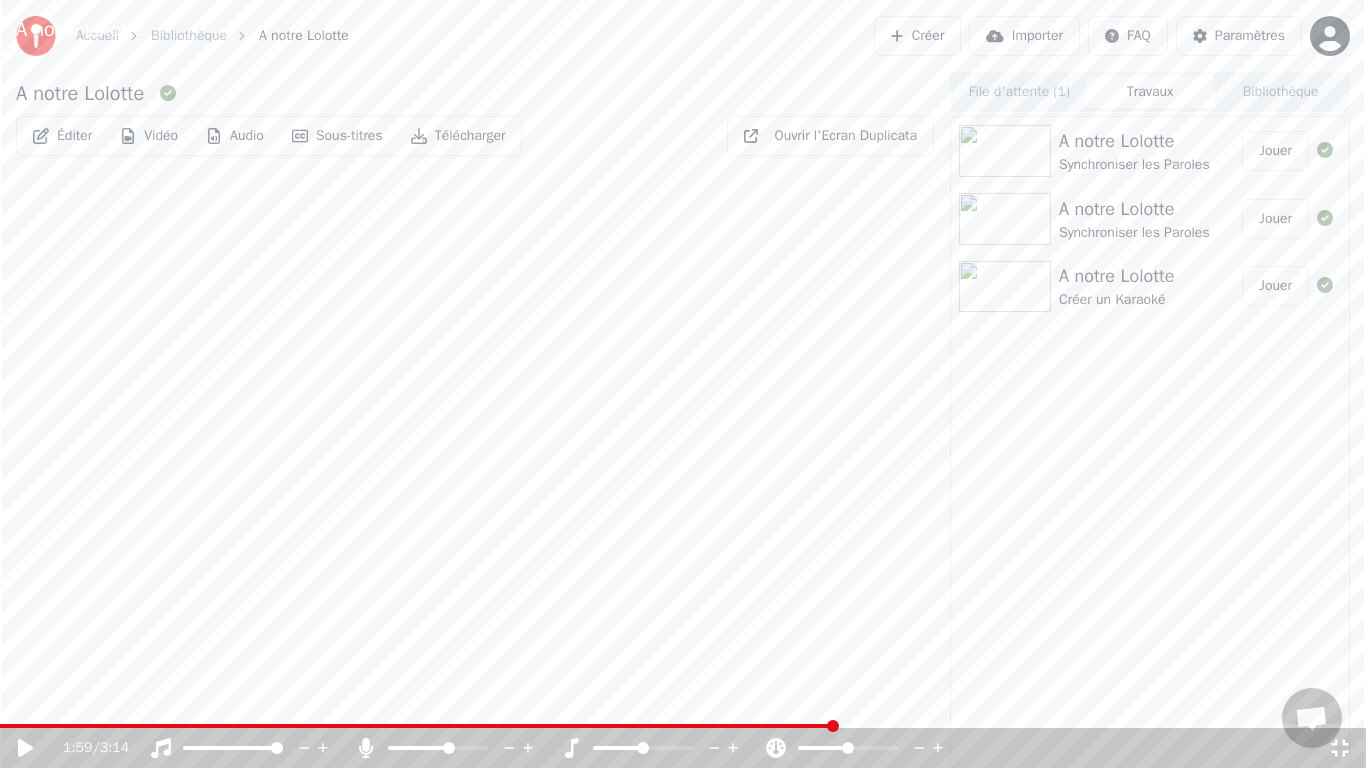 click 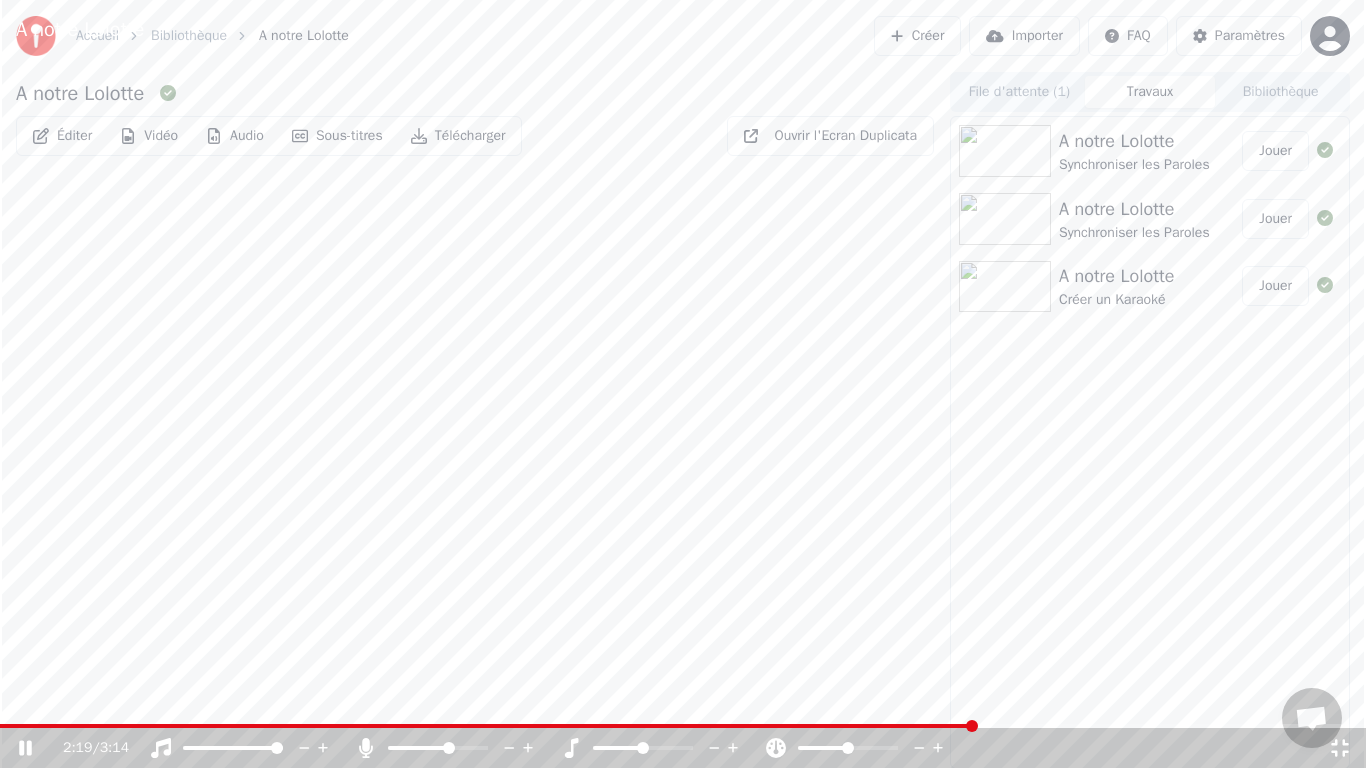 click 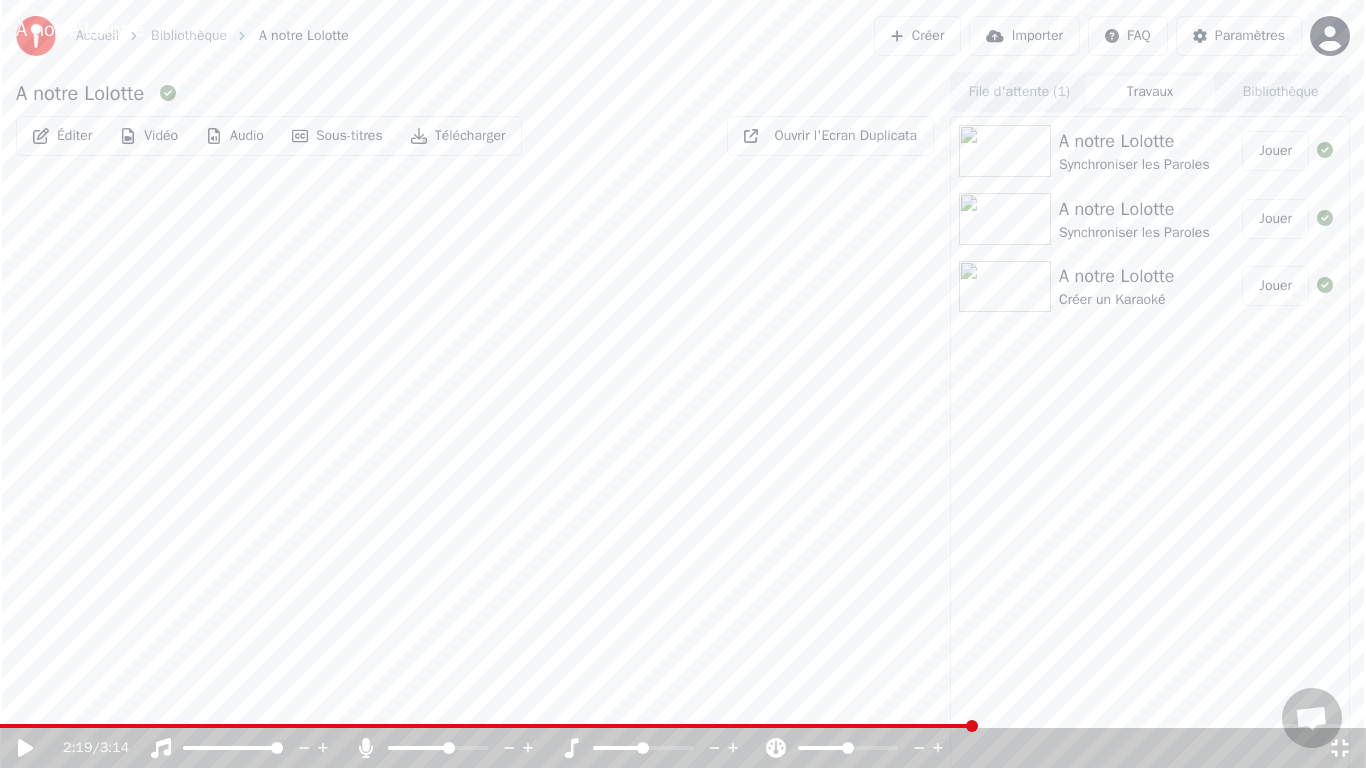 click 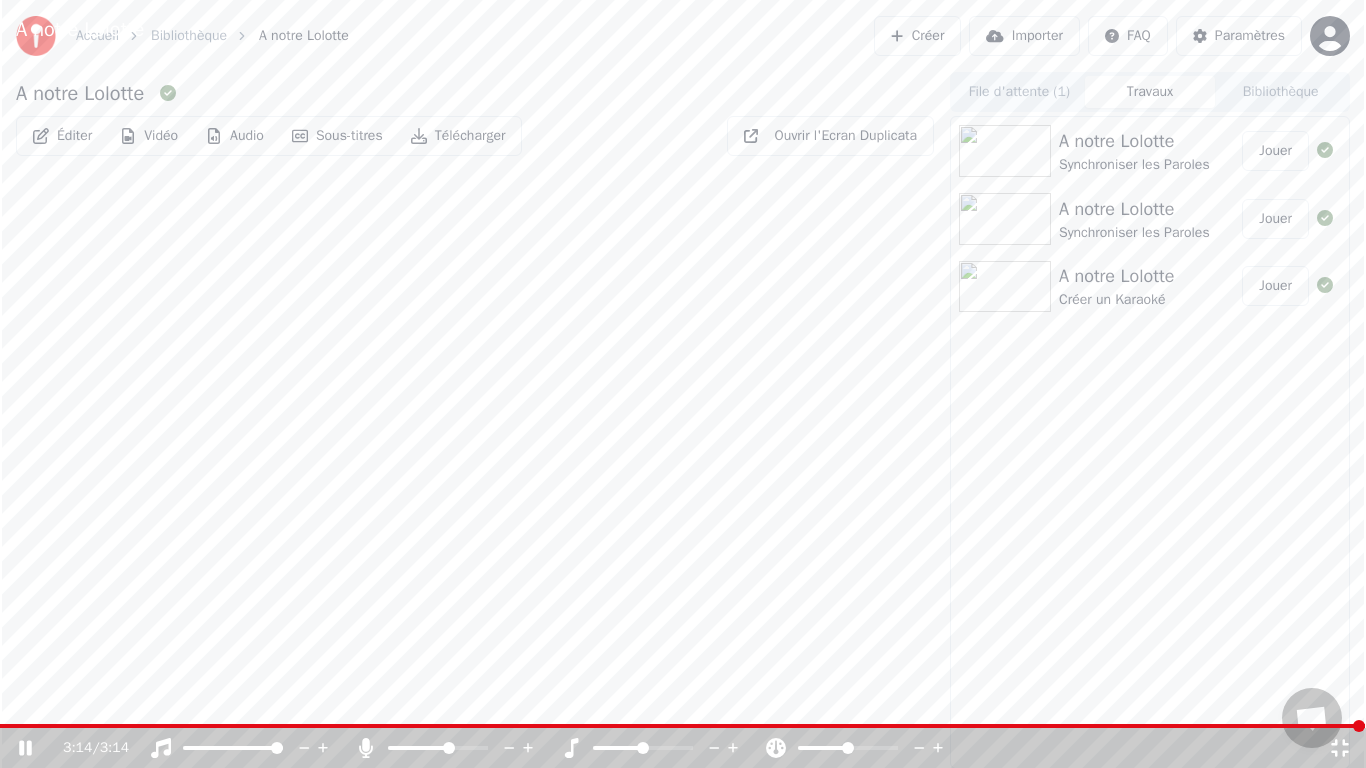 click 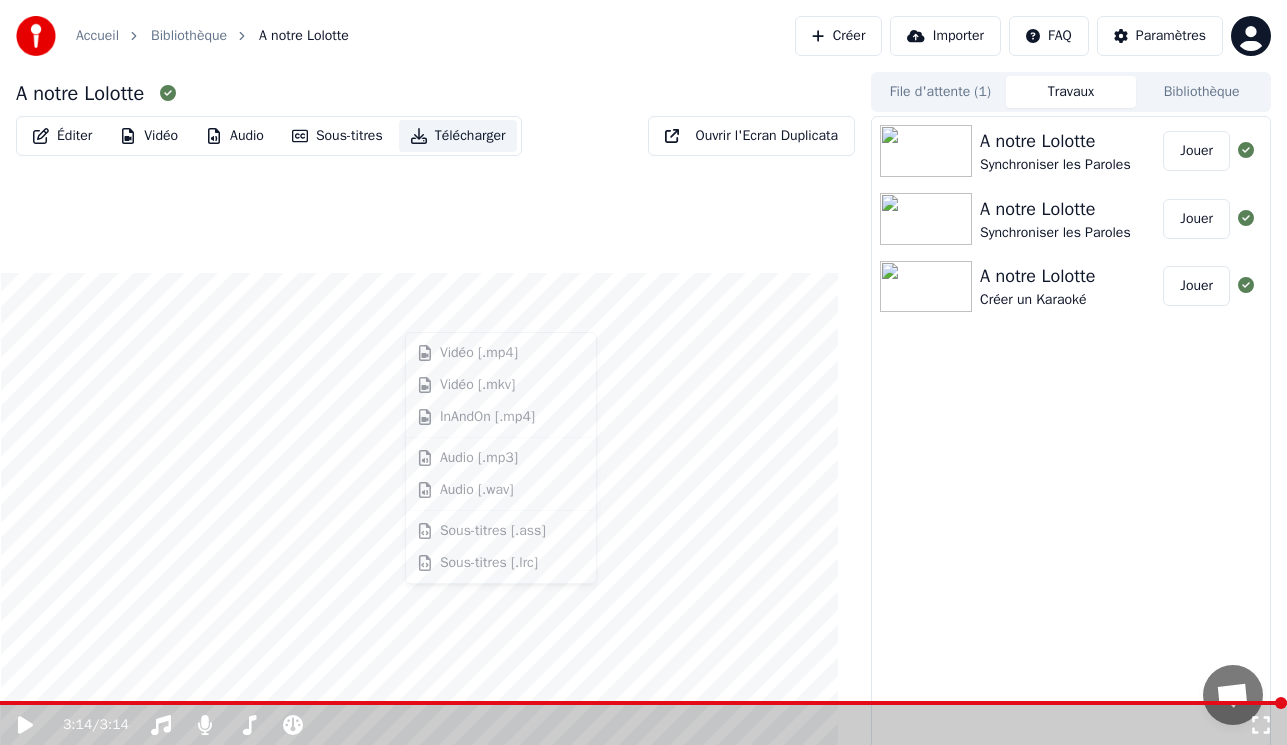 click on "Télécharger" at bounding box center (458, 136) 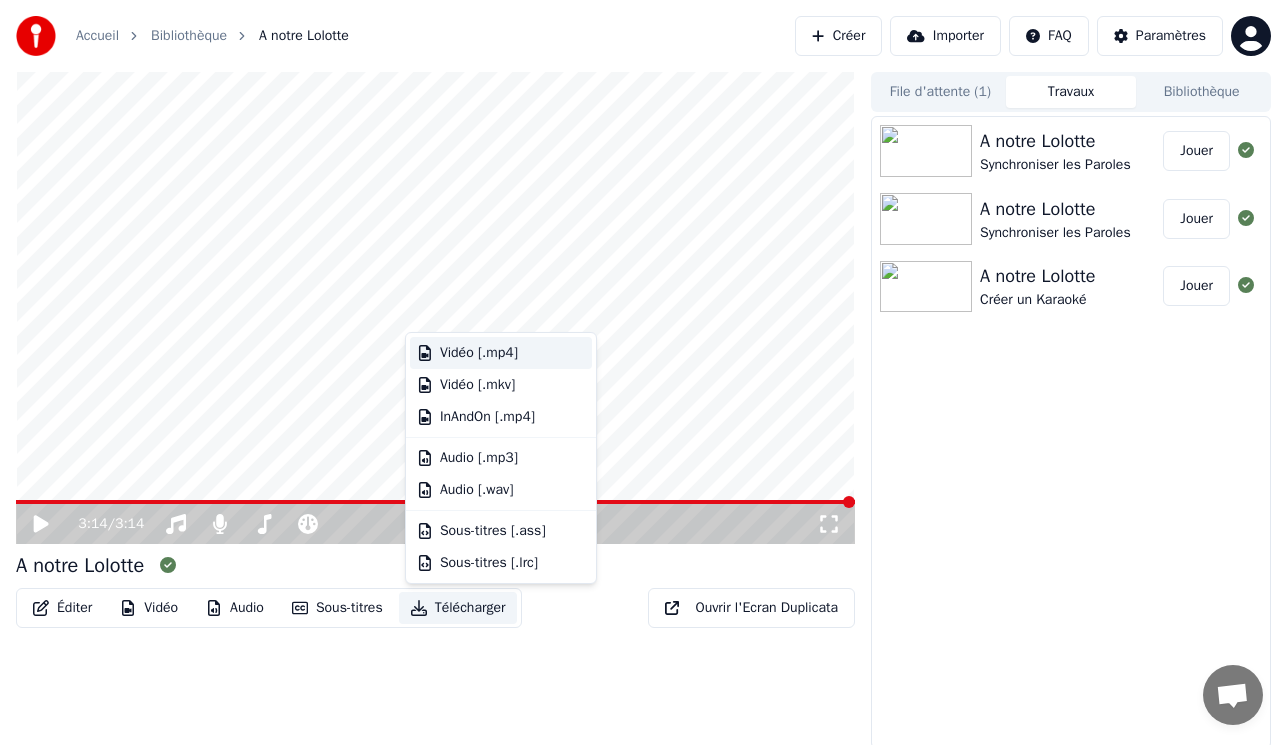 click on "Vidéo [.mp4]" at bounding box center [479, 353] 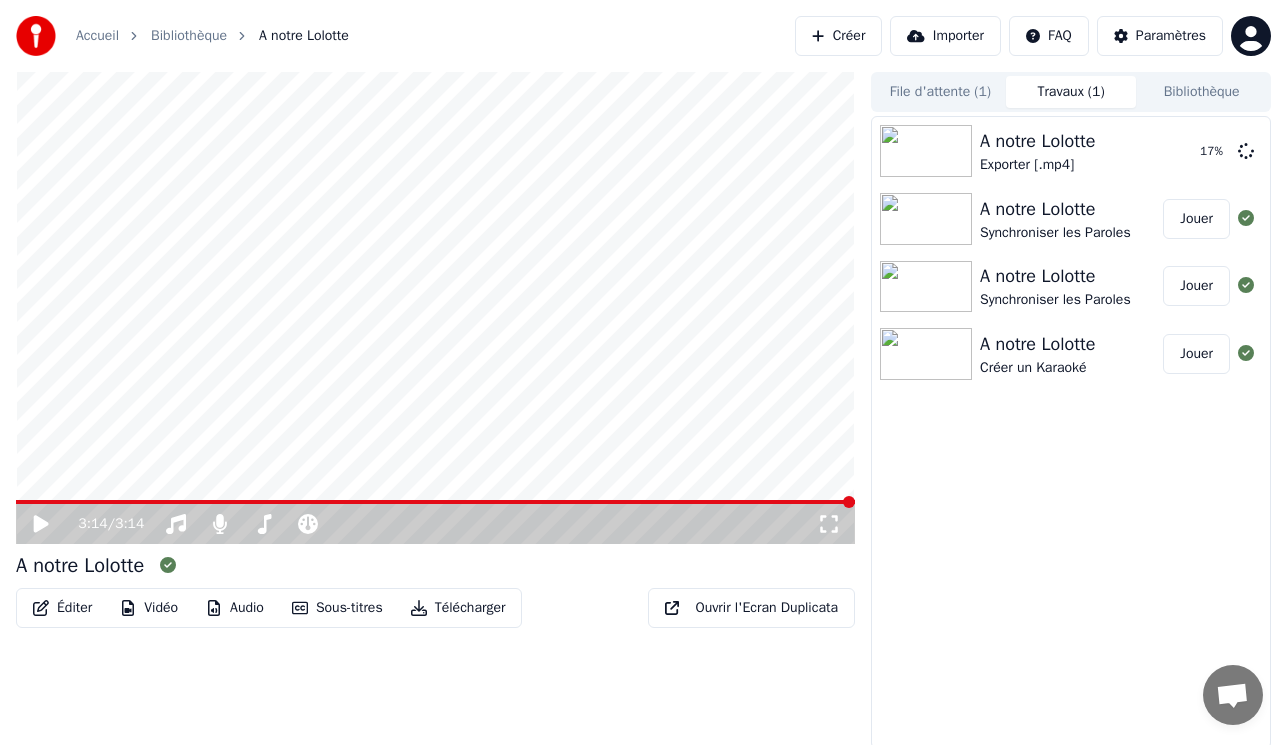 click on "A notre Lolotte Exporter [.mp4] 17 %" at bounding box center (1071, 151) 